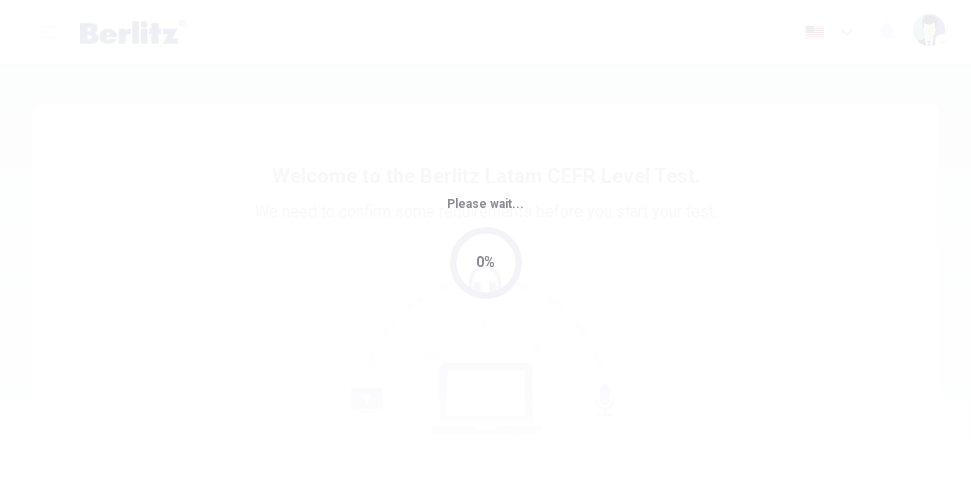 scroll, scrollTop: 0, scrollLeft: 0, axis: both 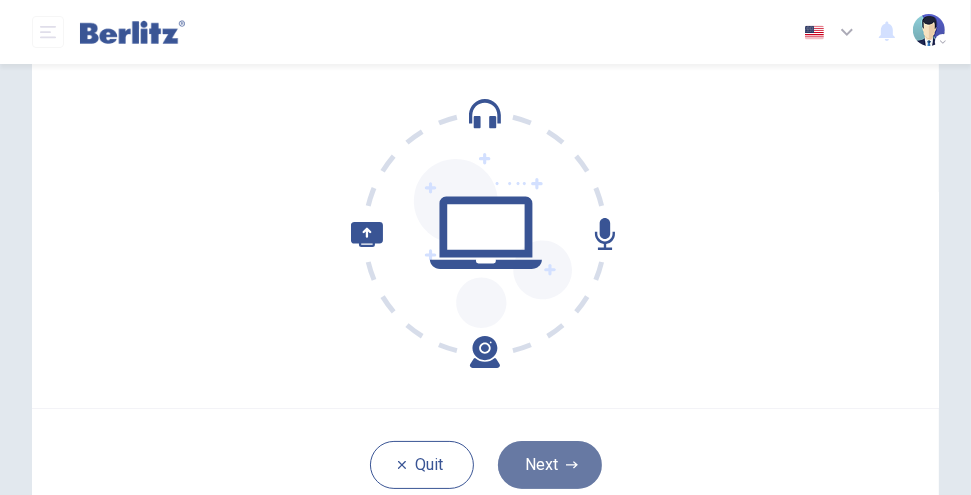 click on "Next" at bounding box center (550, 465) 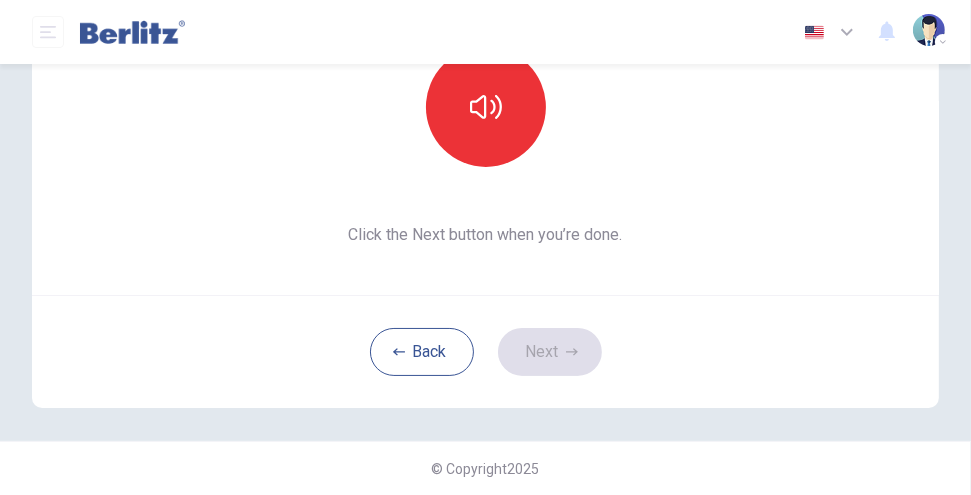 scroll, scrollTop: 91, scrollLeft: 0, axis: vertical 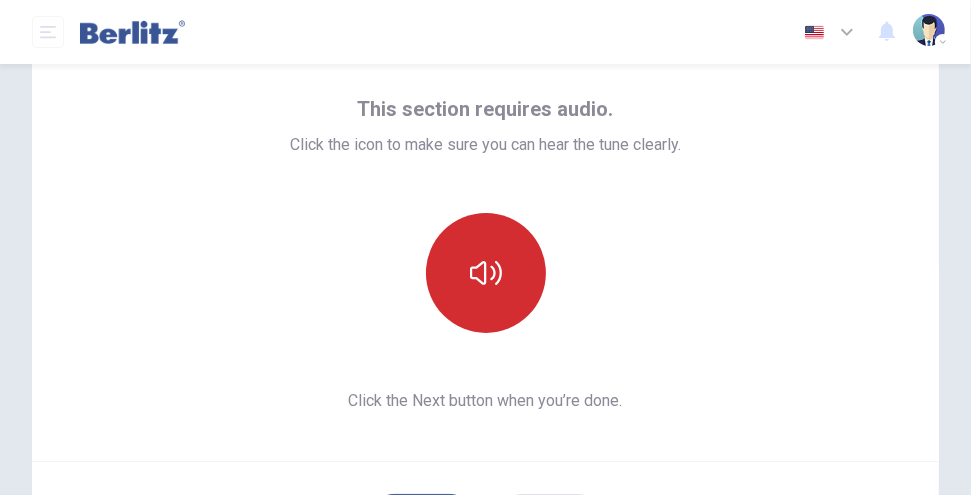 click 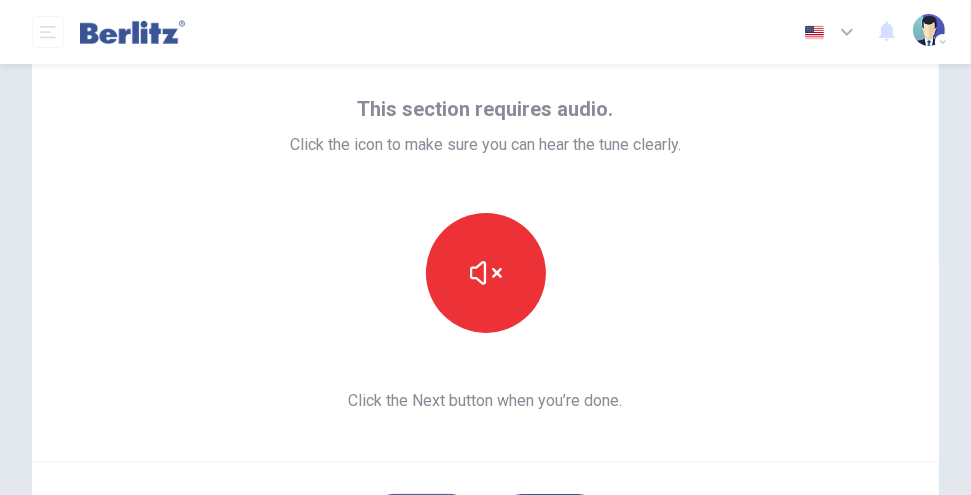 click at bounding box center [485, 273] 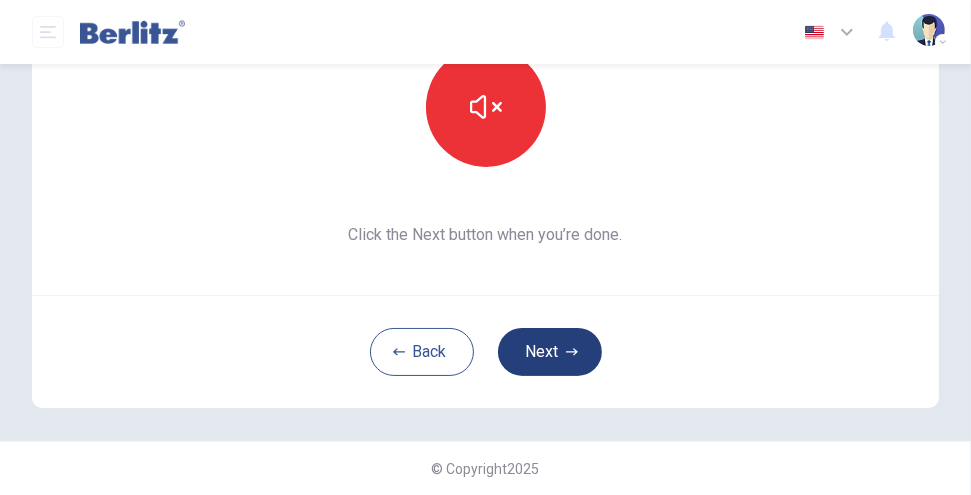 click on "Next" at bounding box center (550, 352) 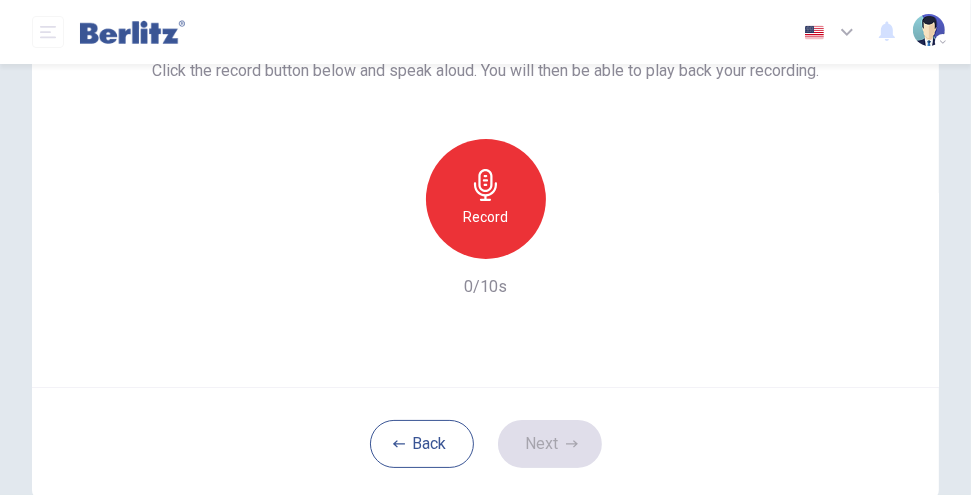scroll, scrollTop: 166, scrollLeft: 0, axis: vertical 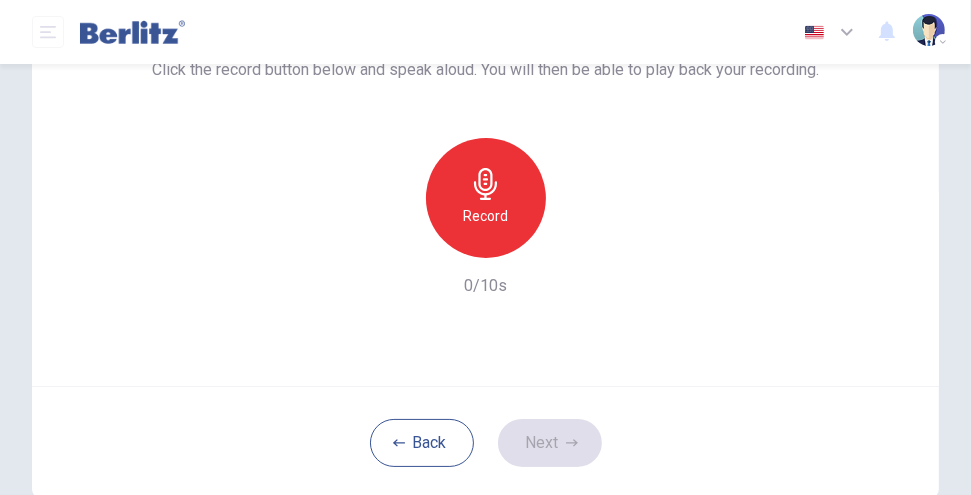 click 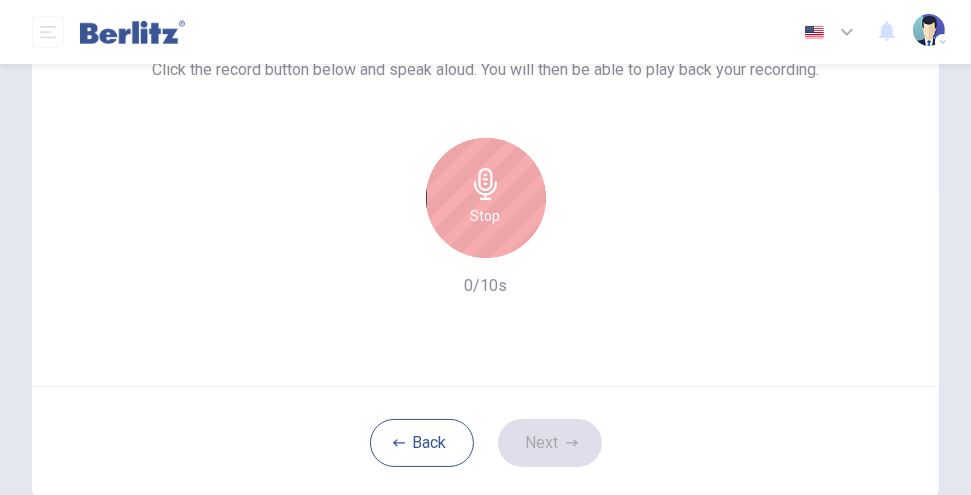 click 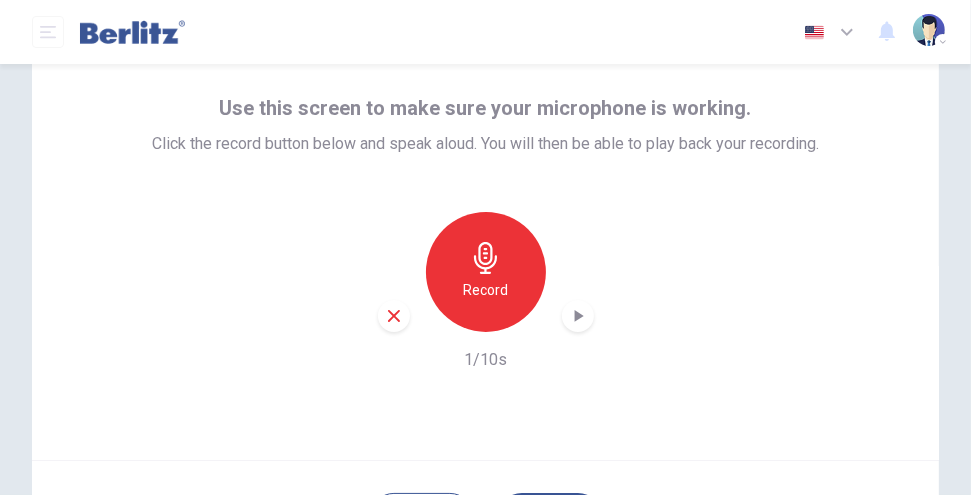 scroll, scrollTop: 91, scrollLeft: 0, axis: vertical 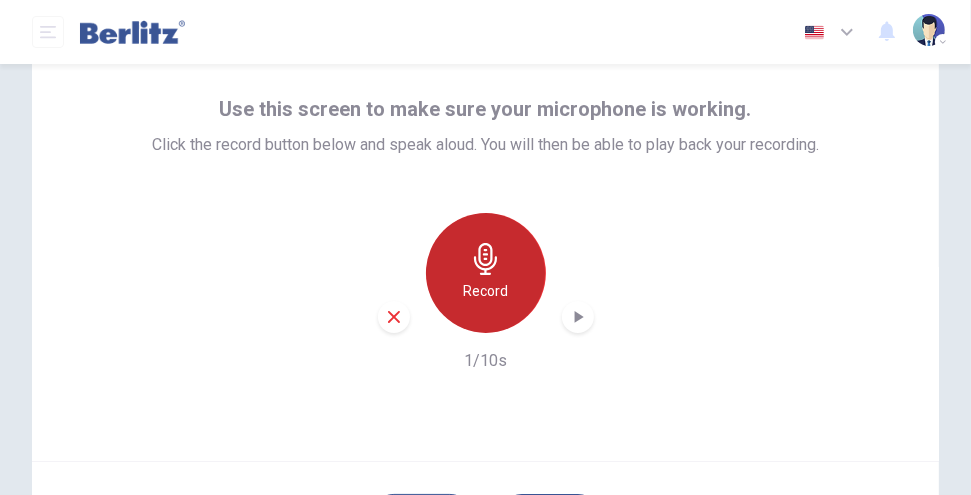 click 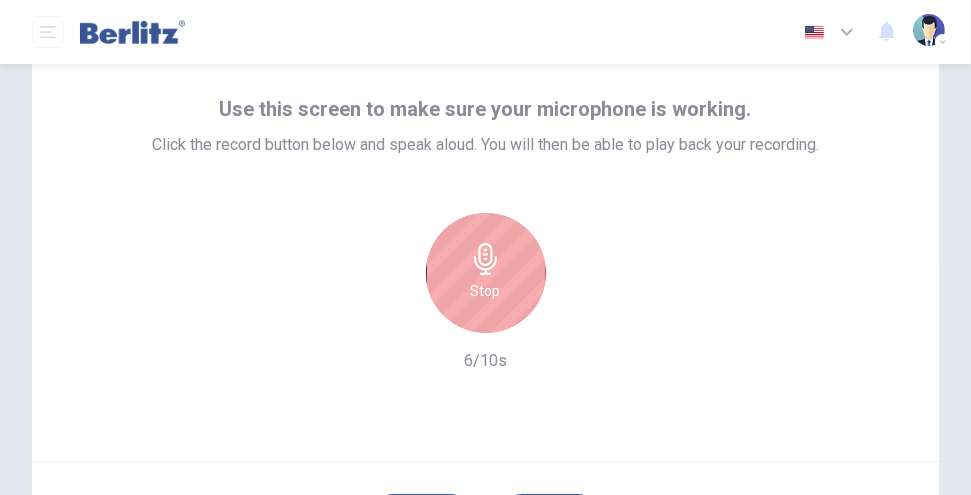scroll, scrollTop: 257, scrollLeft: 0, axis: vertical 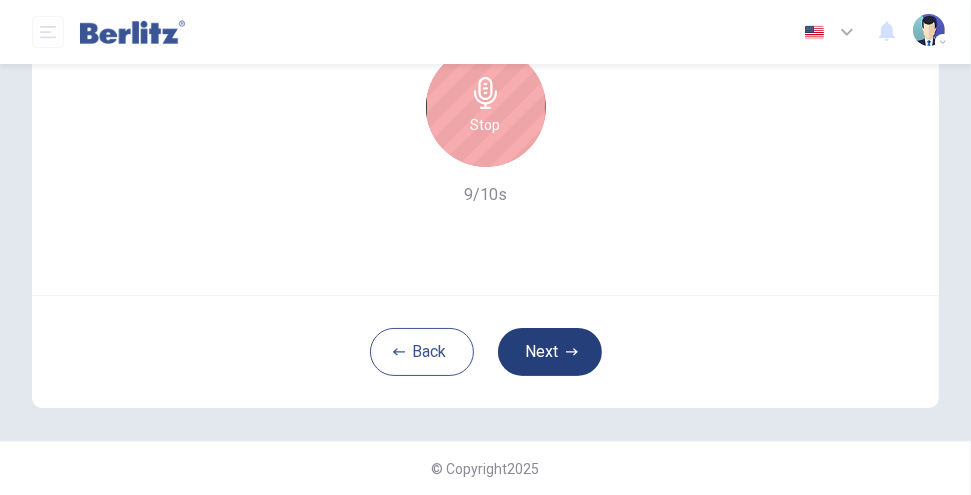click on "Next" at bounding box center [550, 352] 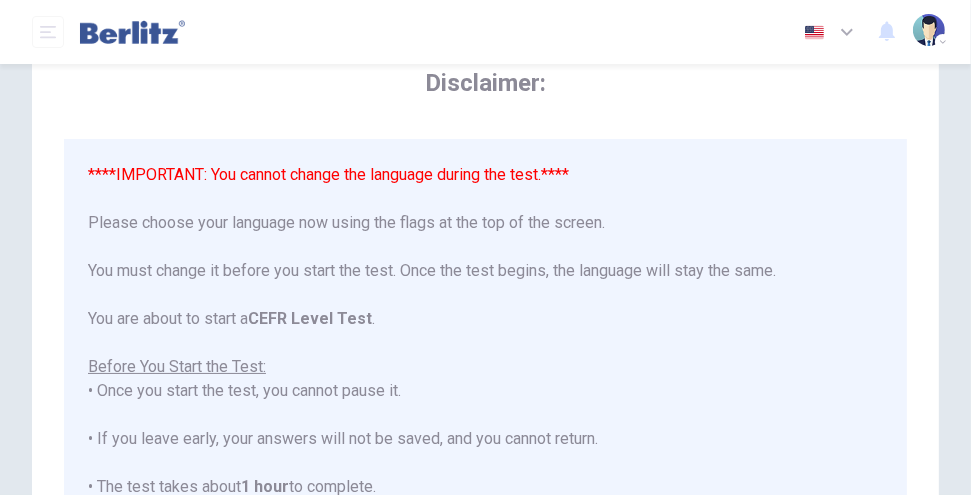 scroll, scrollTop: 0, scrollLeft: 0, axis: both 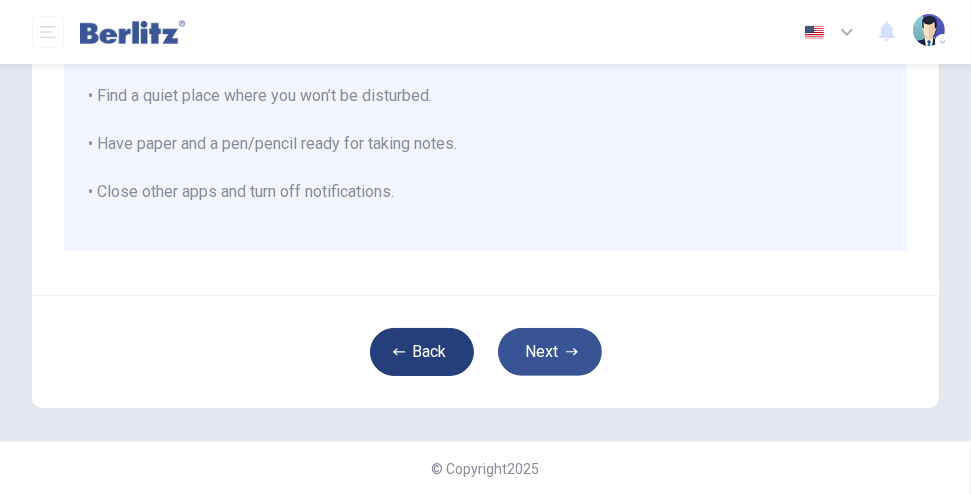 click on "Back" at bounding box center (422, 352) 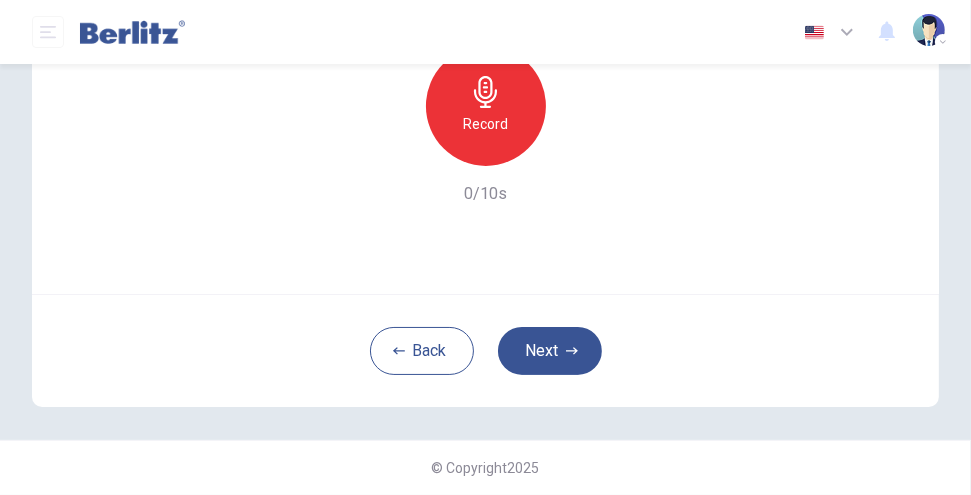 scroll, scrollTop: 244, scrollLeft: 0, axis: vertical 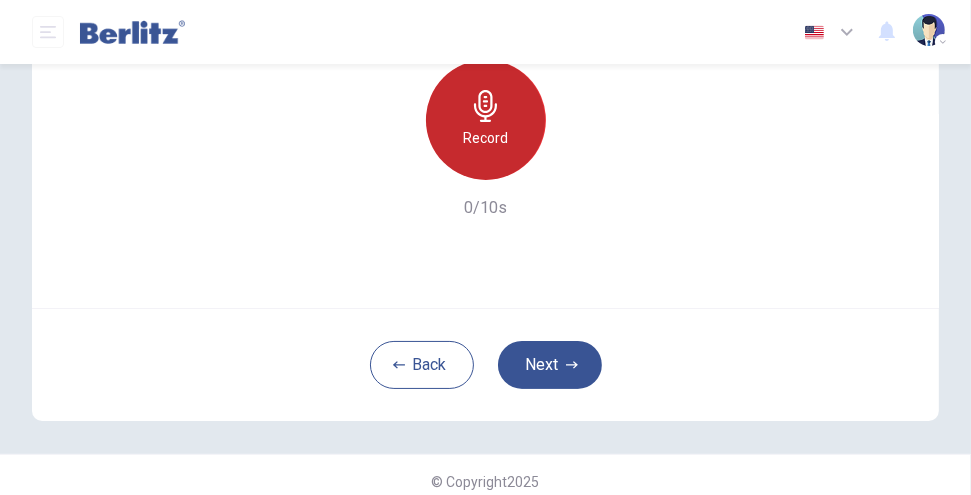 click on "Record" at bounding box center [485, 138] 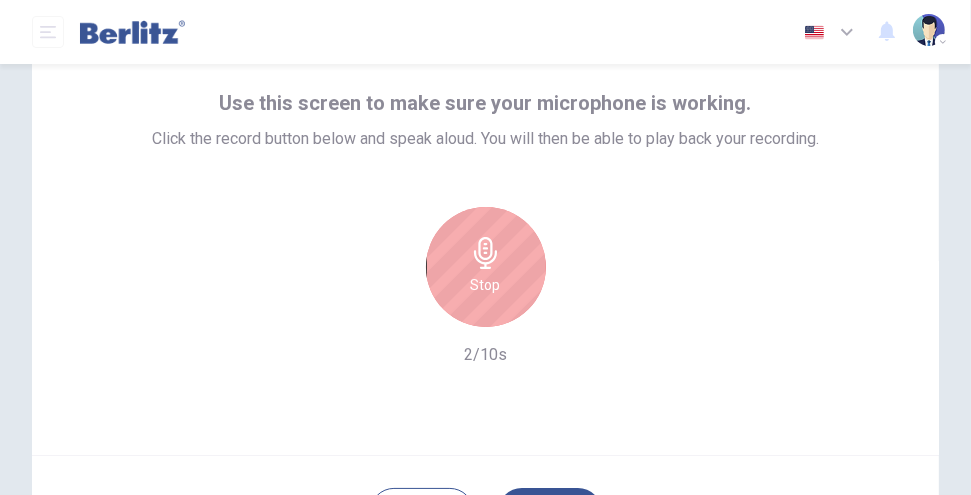 scroll, scrollTop: 166, scrollLeft: 0, axis: vertical 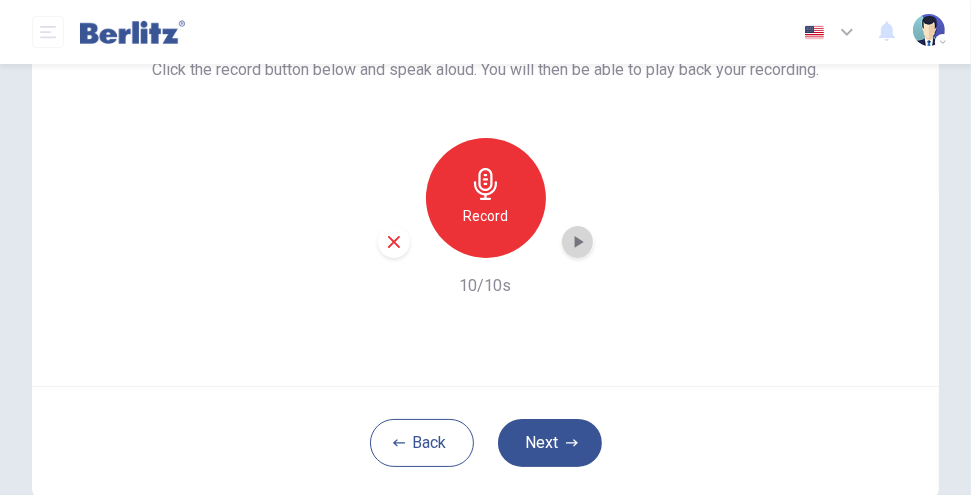click 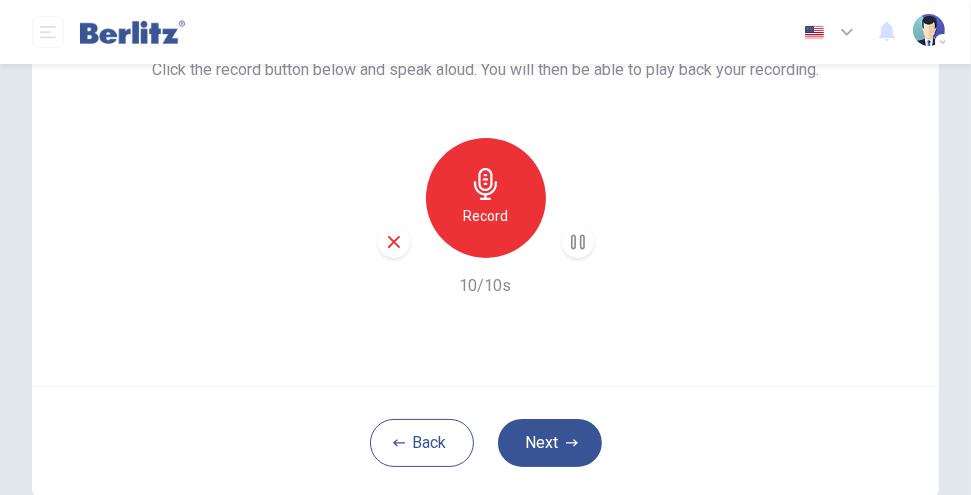 click 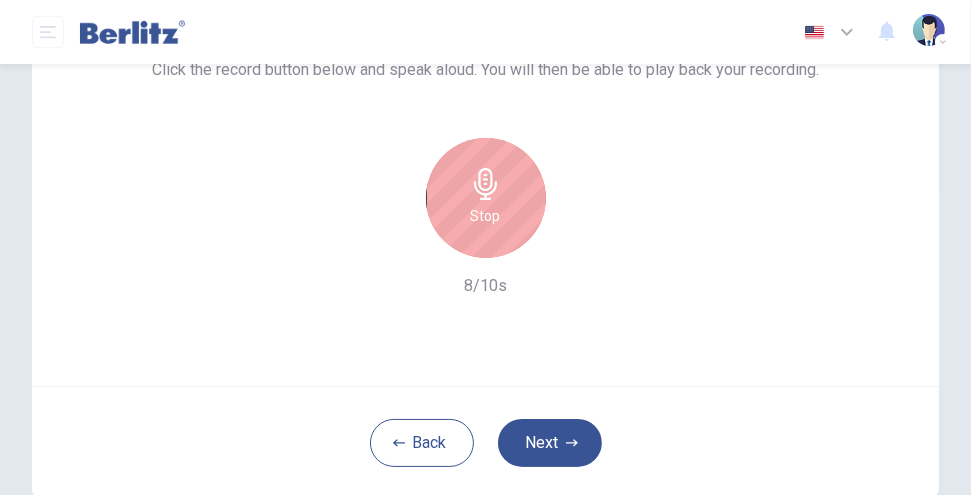 click on "Stop 8/10s" at bounding box center (485, 218) 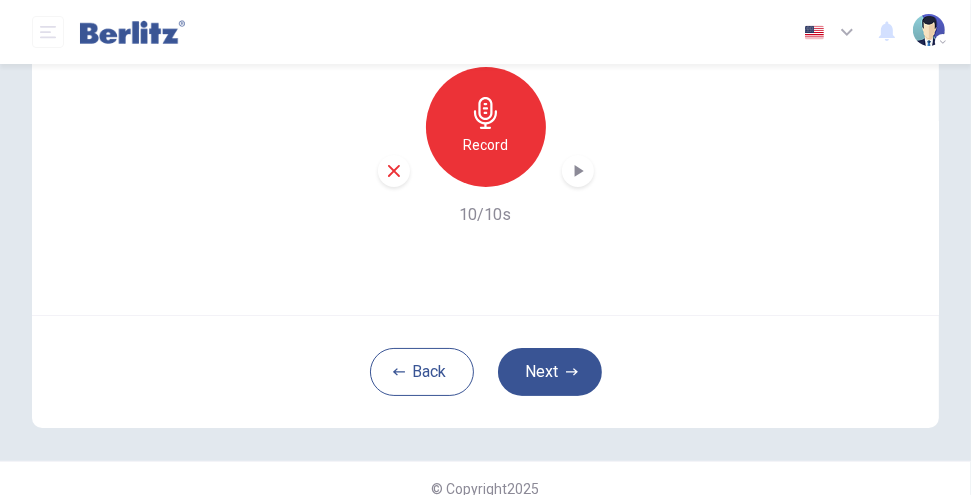 scroll, scrollTop: 257, scrollLeft: 0, axis: vertical 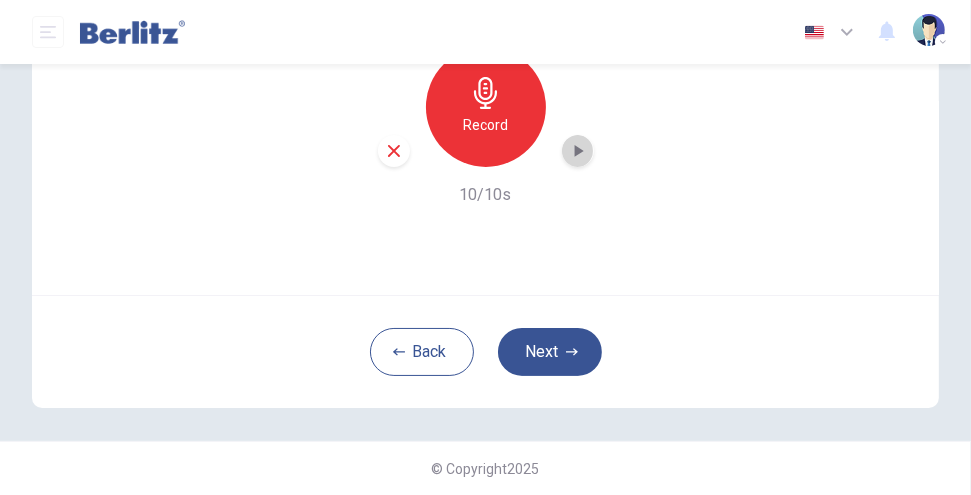 click 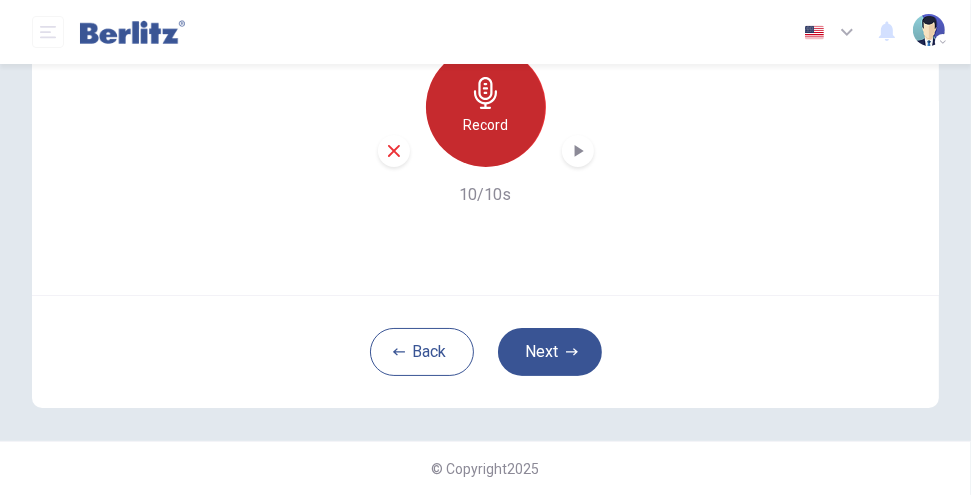 click 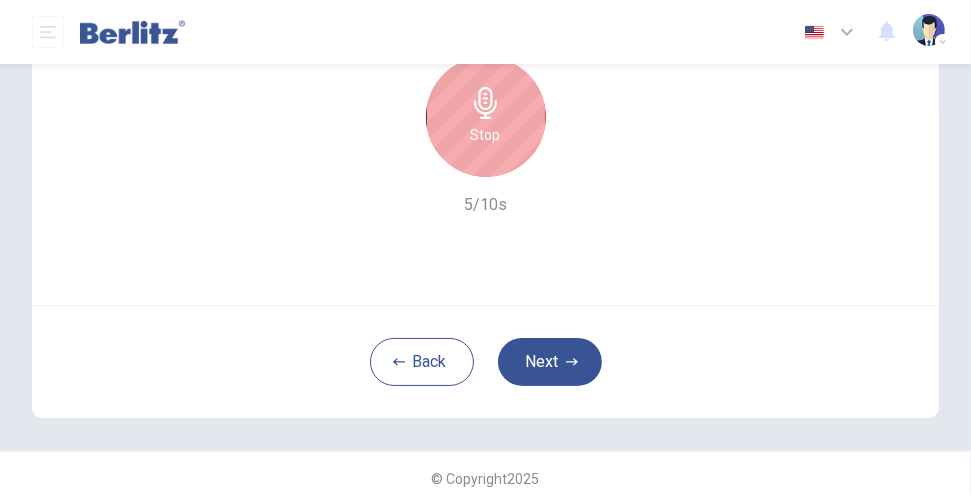 scroll, scrollTop: 257, scrollLeft: 0, axis: vertical 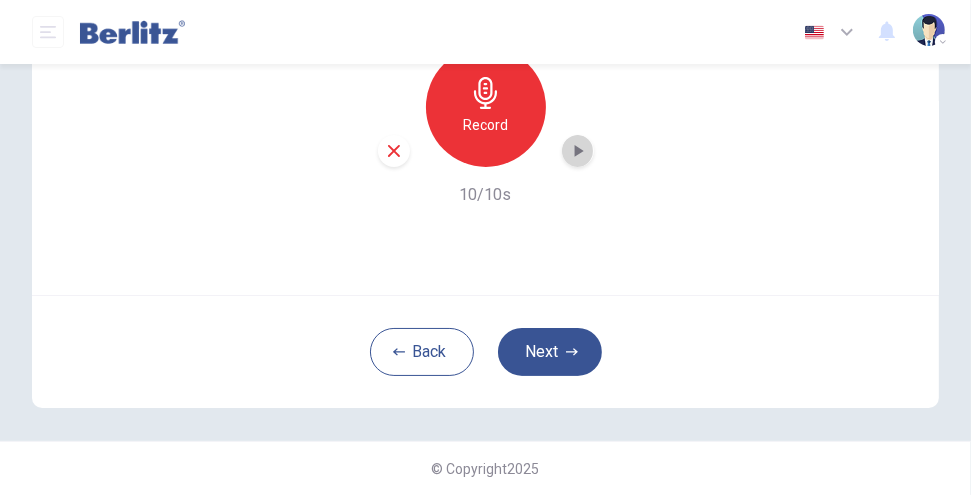 click 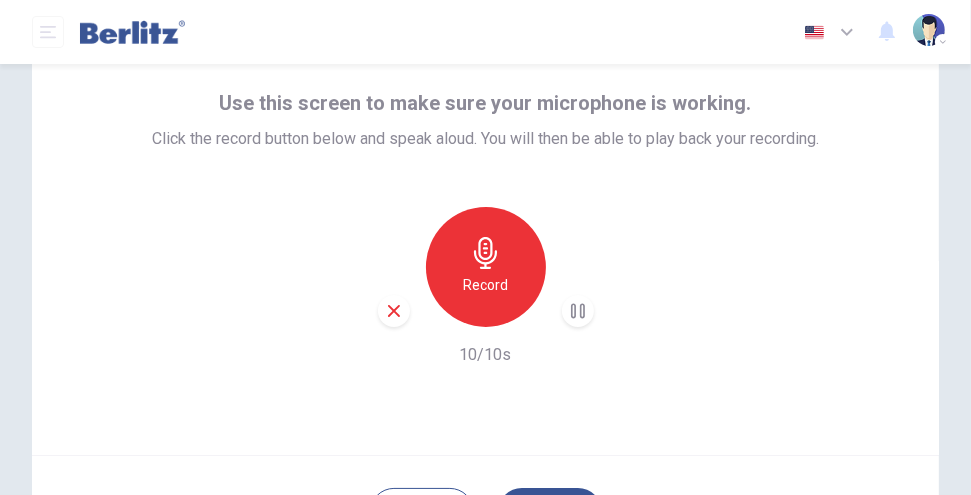 scroll, scrollTop: 91, scrollLeft: 0, axis: vertical 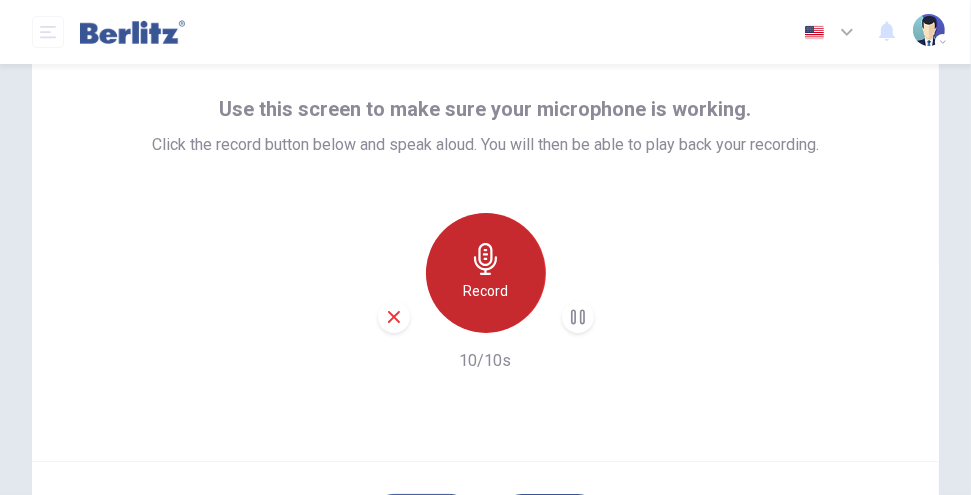 click on "Record" at bounding box center [486, 273] 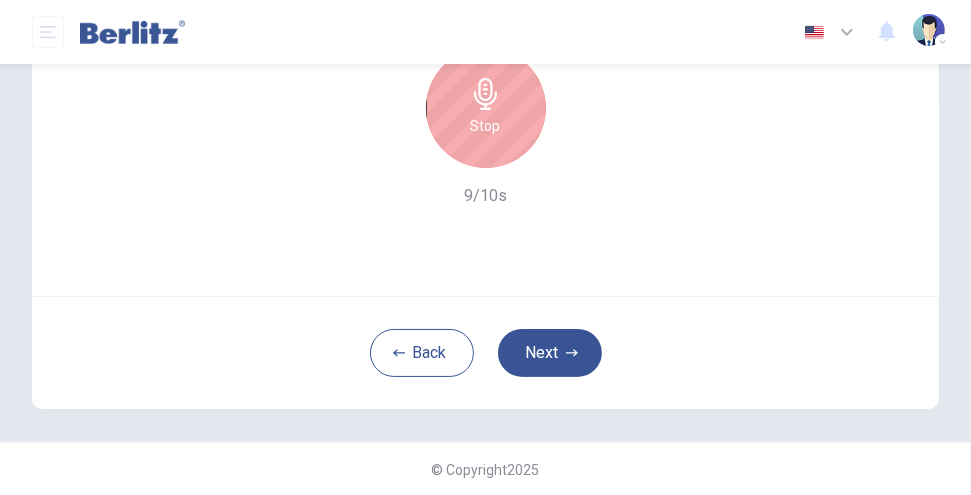 scroll, scrollTop: 257, scrollLeft: 0, axis: vertical 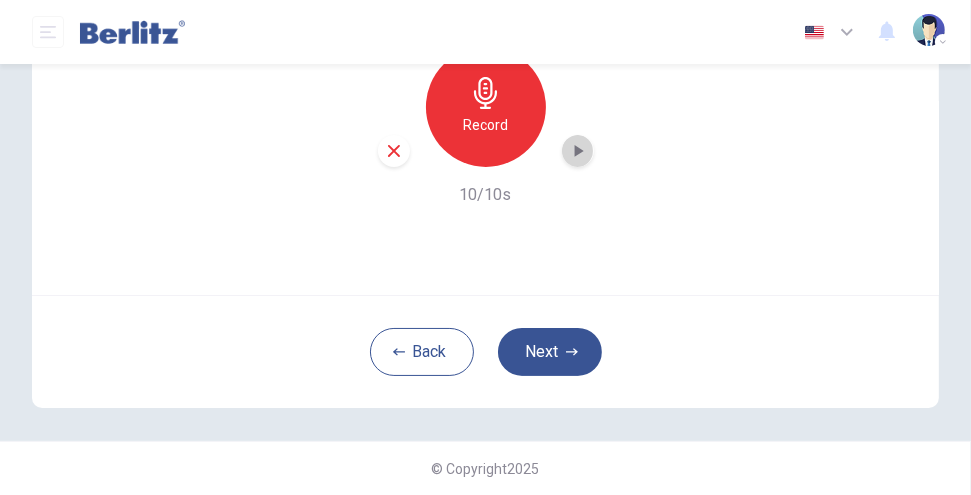 click 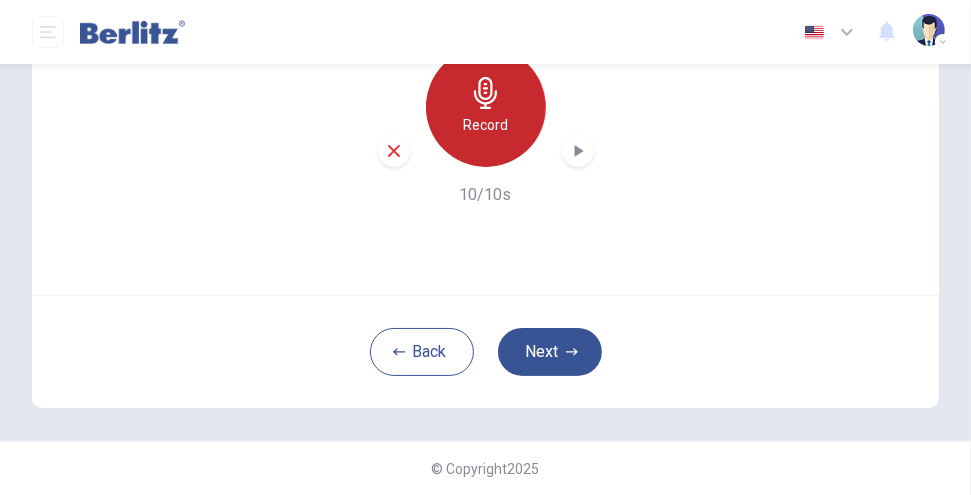click 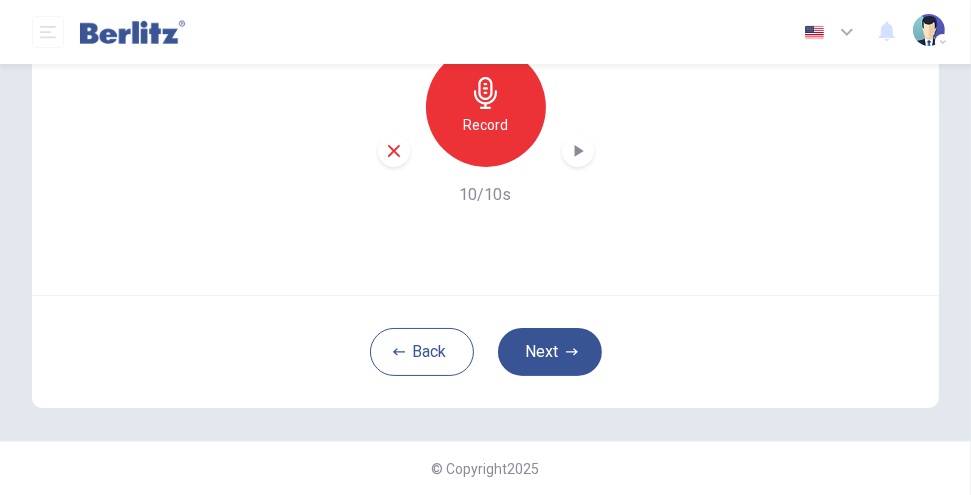 click 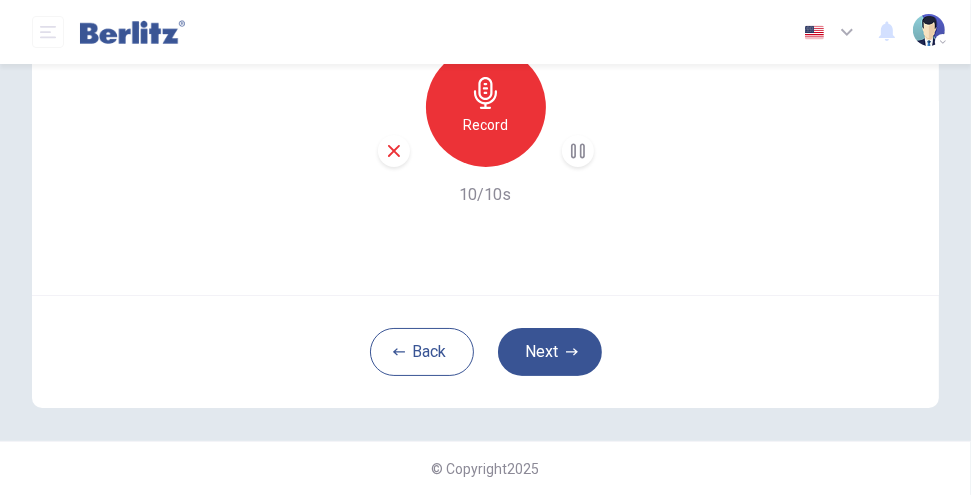scroll, scrollTop: 0, scrollLeft: 0, axis: both 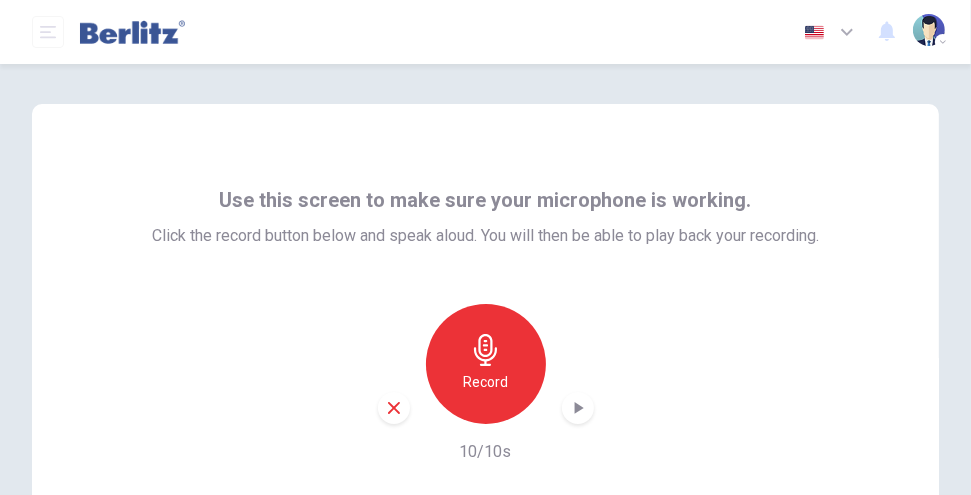 click on "Use this screen to make sure your microphone is working. Click the record button below and speak aloud. You will then be able to play back your recording." at bounding box center [485, 216] 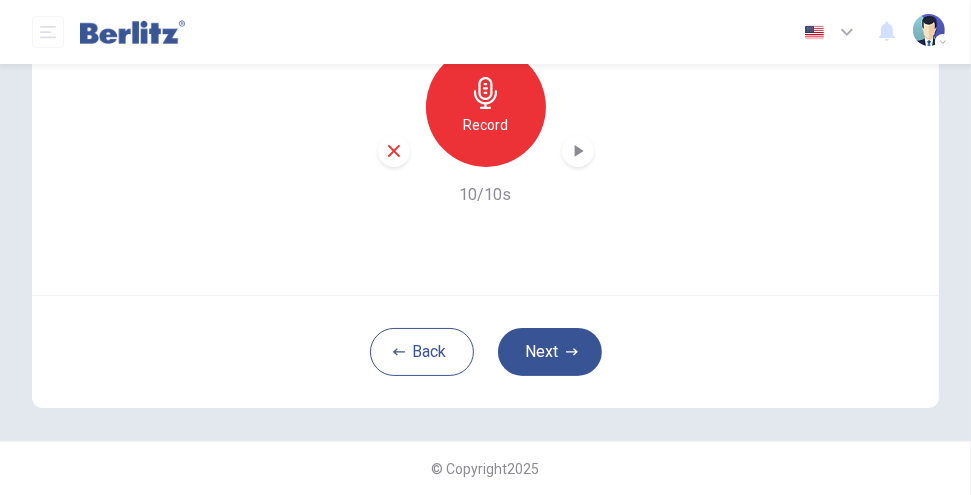 scroll, scrollTop: 91, scrollLeft: 0, axis: vertical 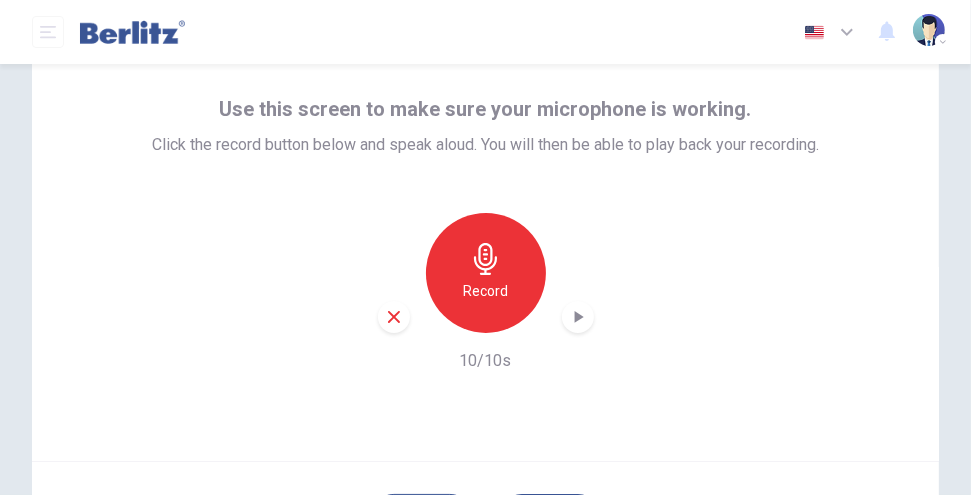 click 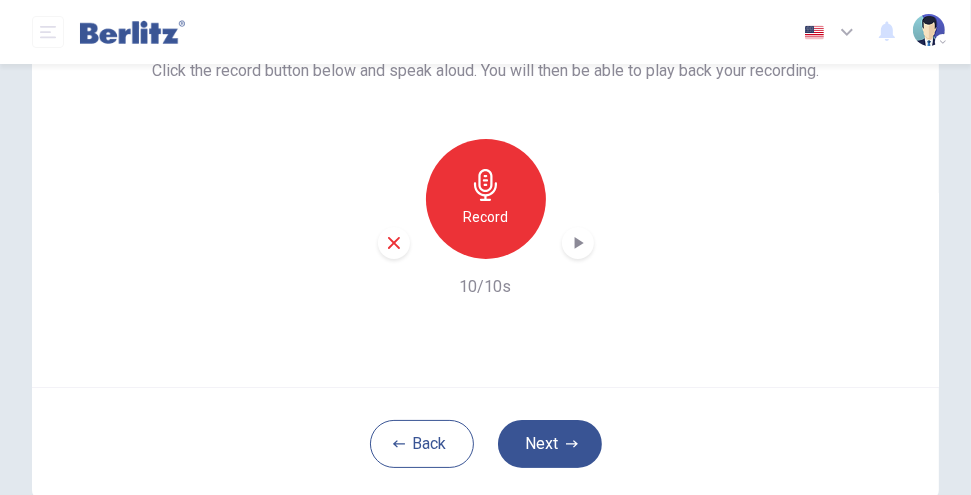scroll, scrollTop: 166, scrollLeft: 0, axis: vertical 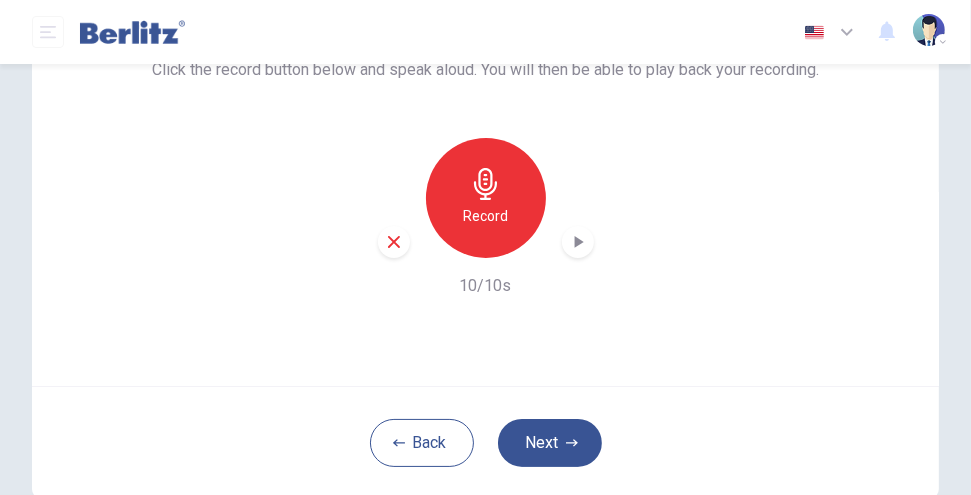 click 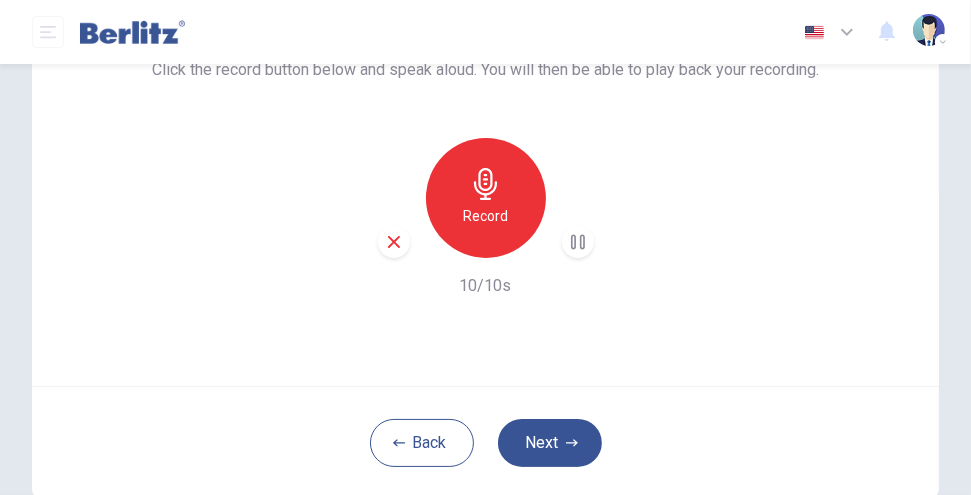 scroll, scrollTop: 257, scrollLeft: 0, axis: vertical 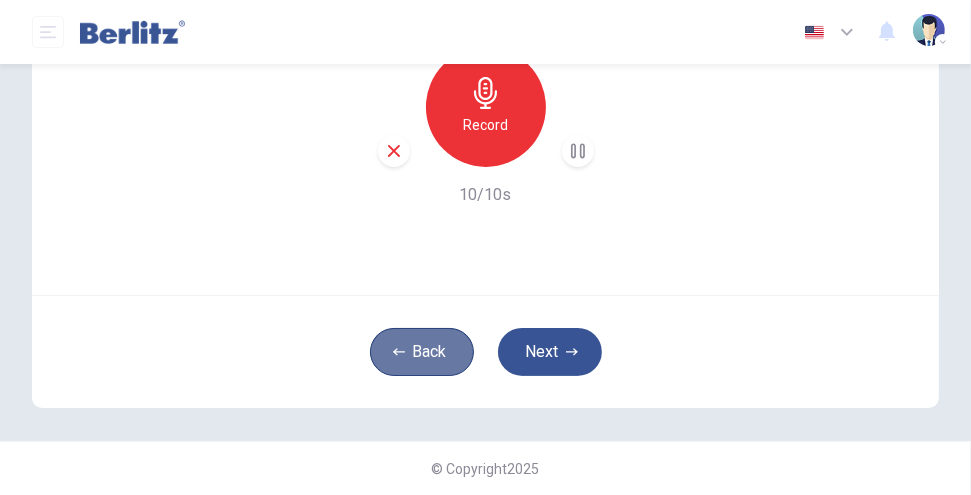 click on "Back" at bounding box center [422, 352] 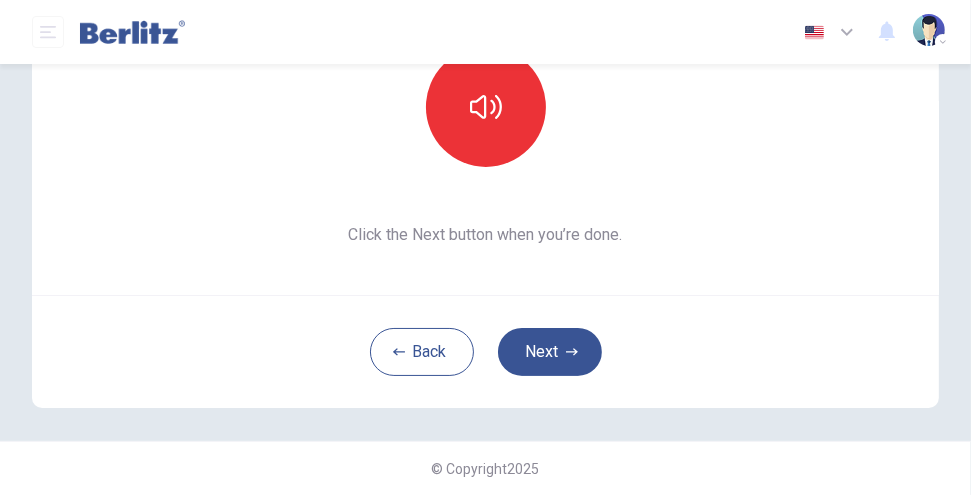 scroll, scrollTop: 91, scrollLeft: 0, axis: vertical 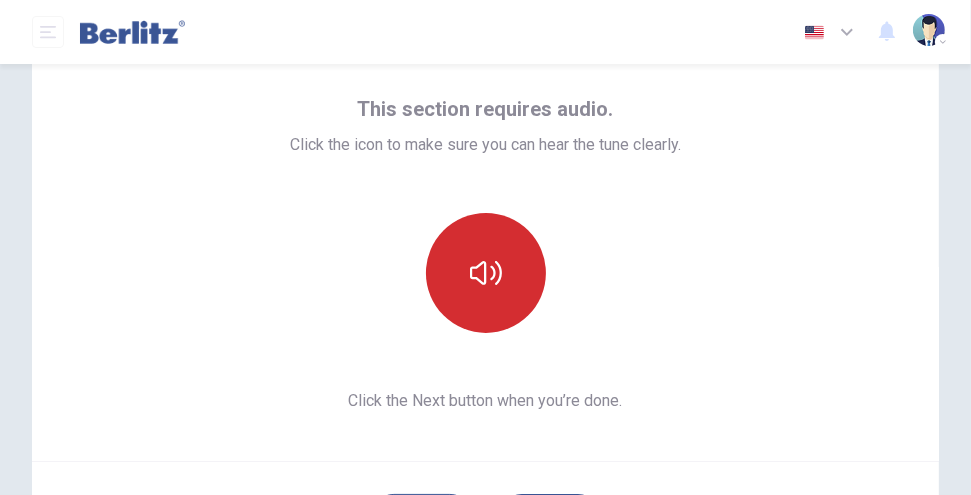 click 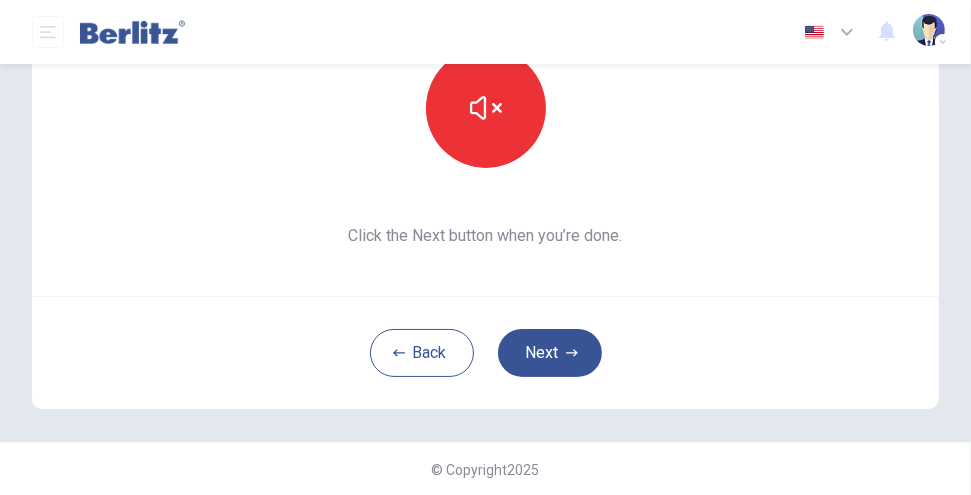 scroll, scrollTop: 257, scrollLeft: 0, axis: vertical 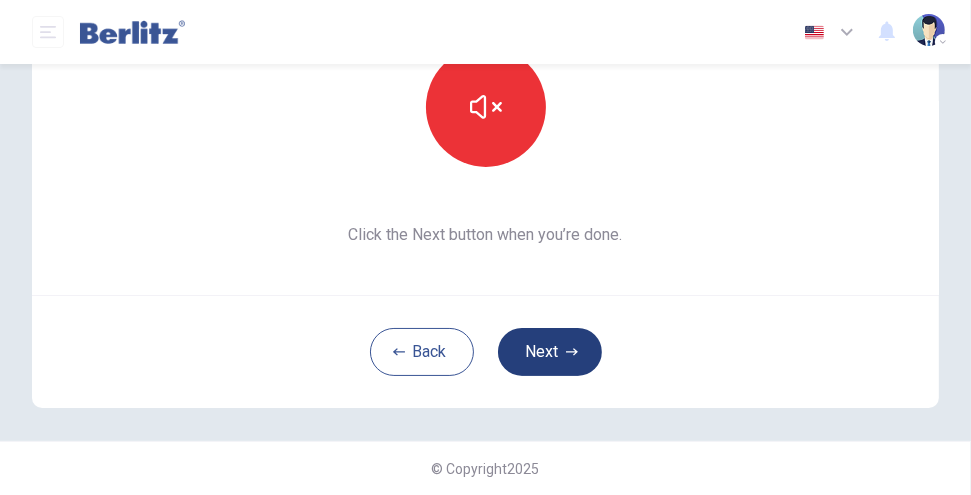 click on "Next" at bounding box center [550, 352] 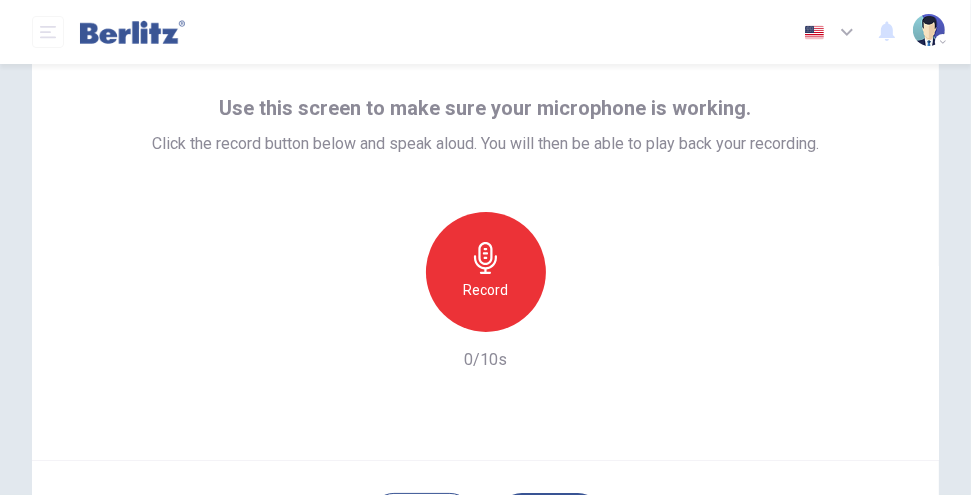 scroll, scrollTop: 91, scrollLeft: 0, axis: vertical 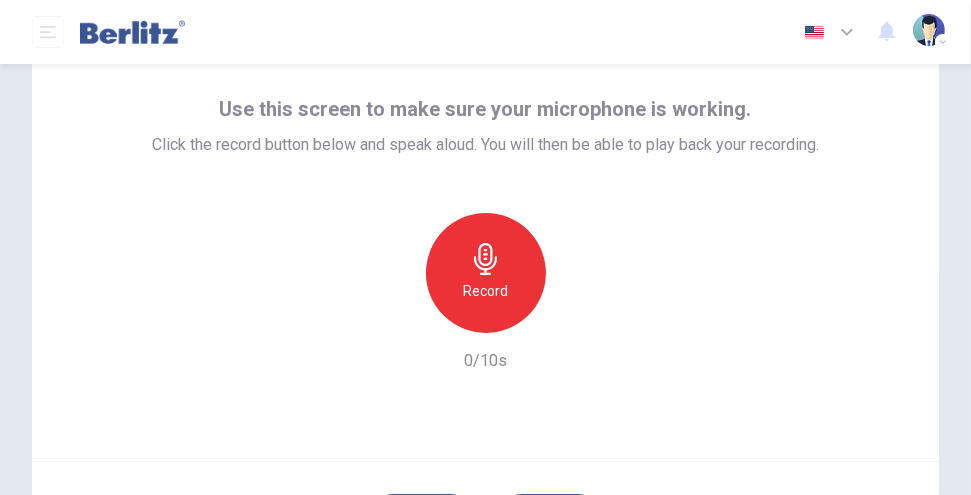 click 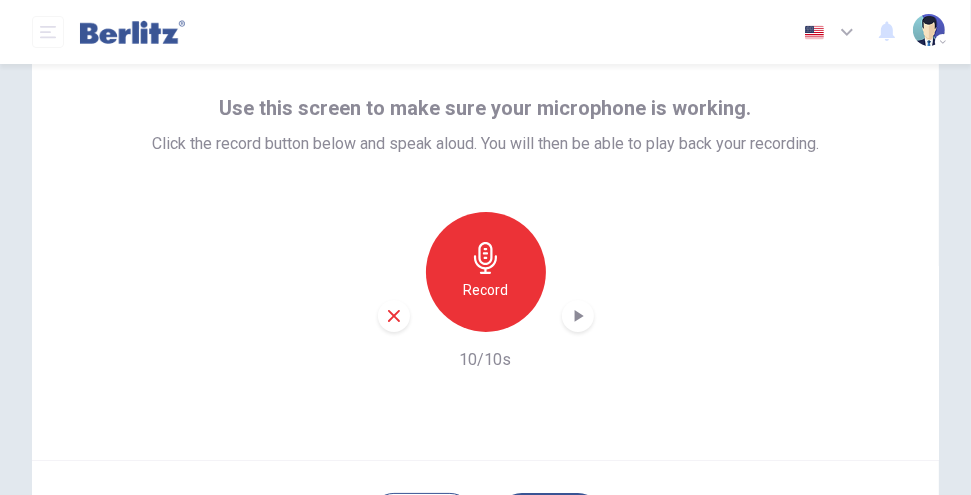 scroll, scrollTop: 91, scrollLeft: 0, axis: vertical 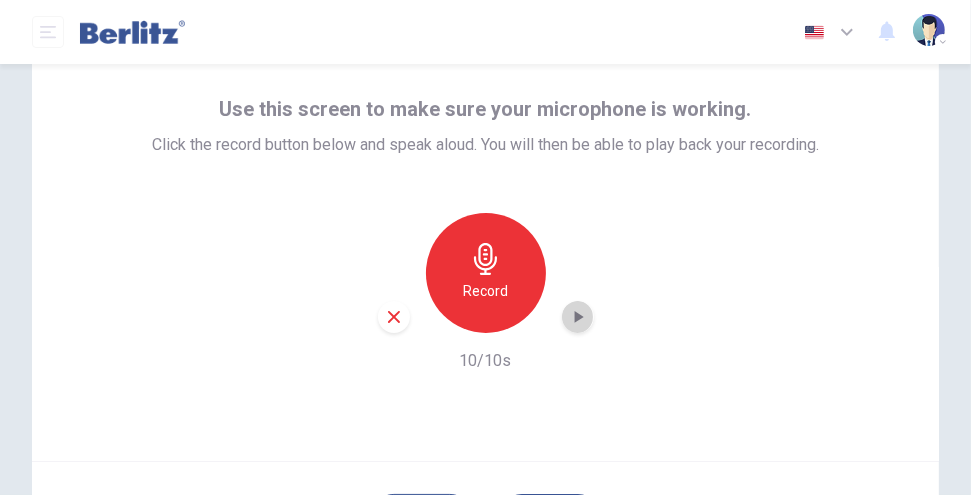 click 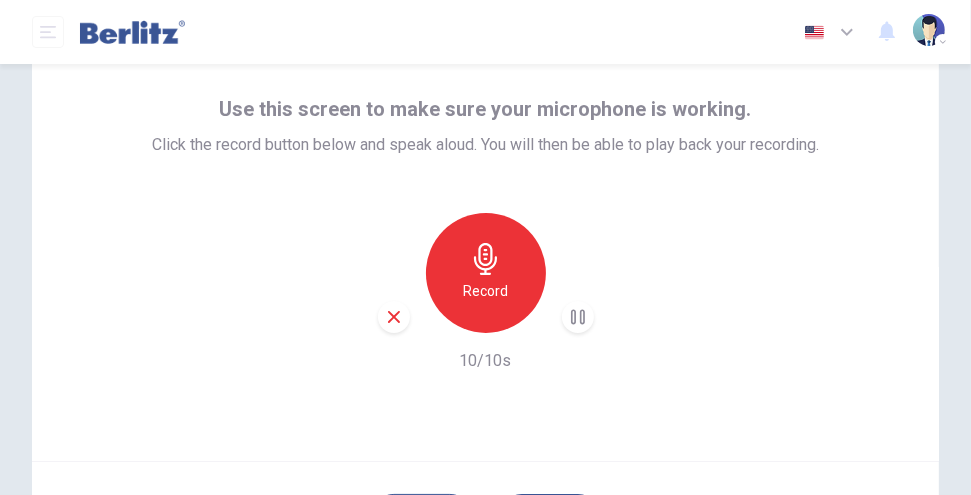 scroll, scrollTop: 257, scrollLeft: 0, axis: vertical 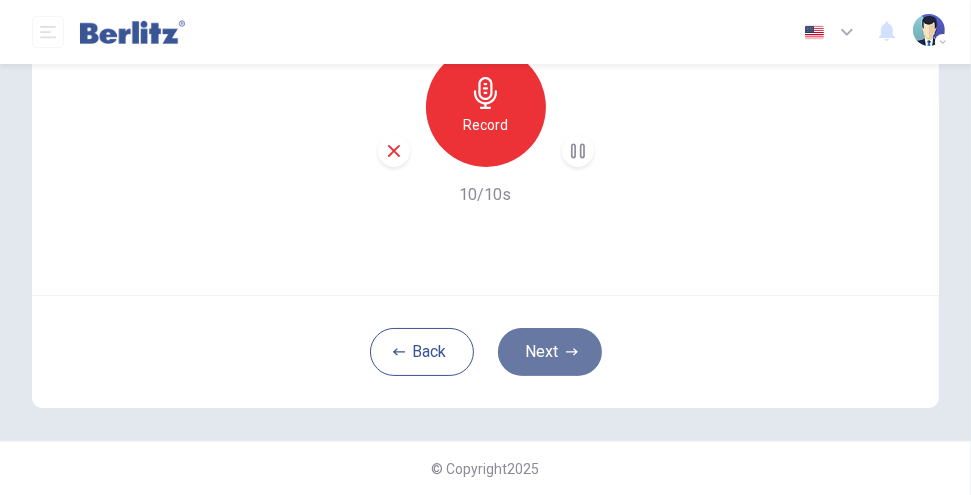 click on "Next" at bounding box center [550, 352] 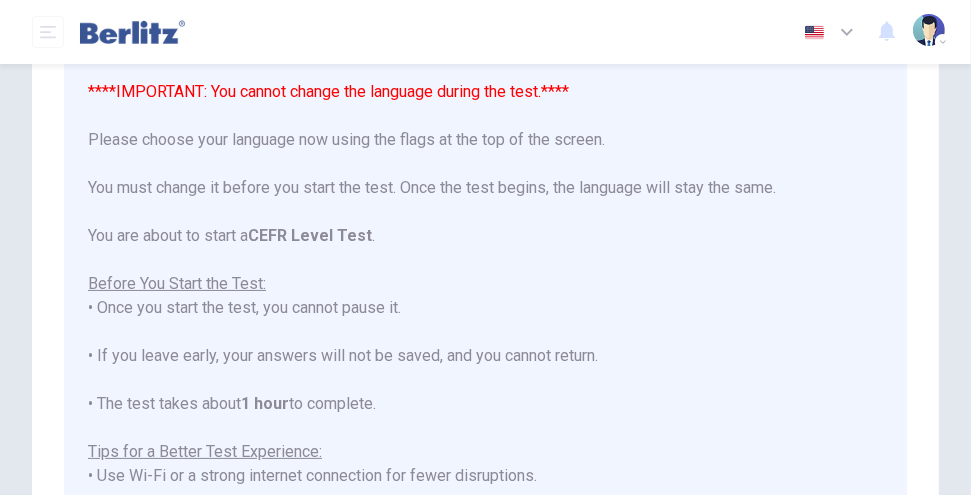 scroll, scrollTop: 166, scrollLeft: 0, axis: vertical 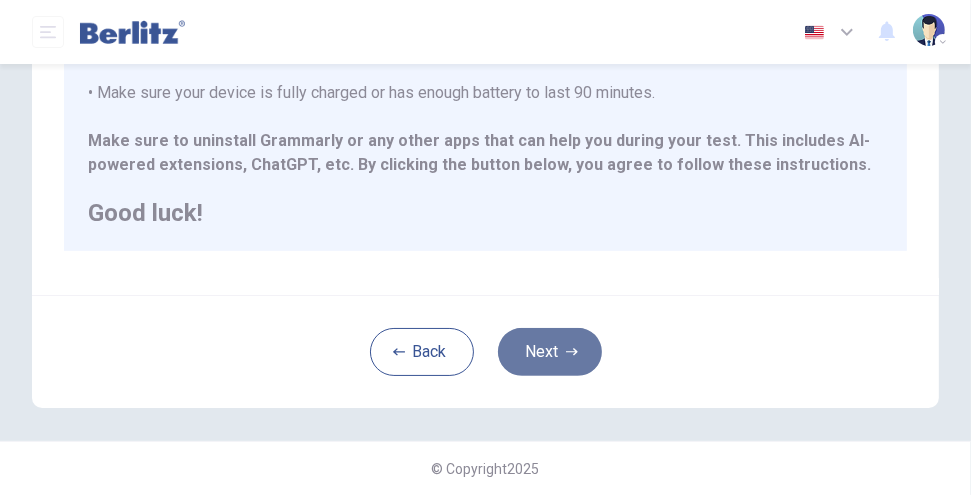 click on "Next" at bounding box center (550, 352) 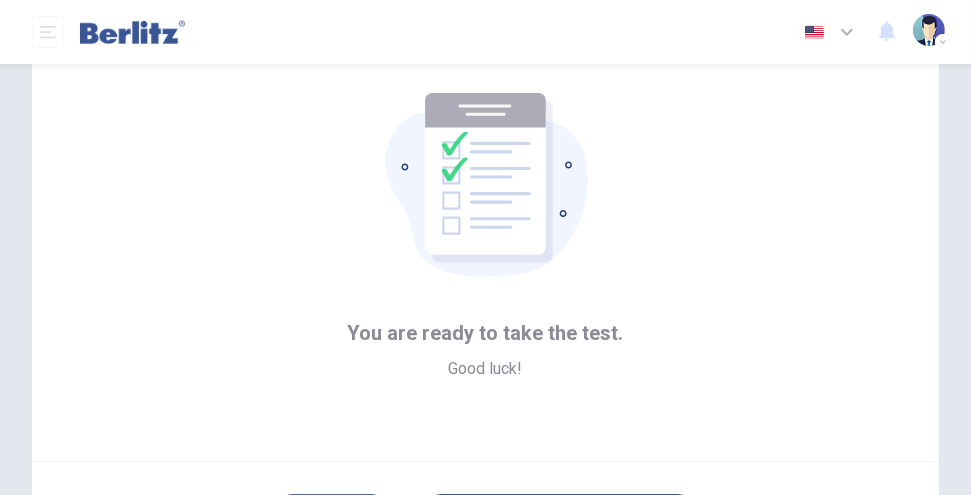scroll, scrollTop: 257, scrollLeft: 0, axis: vertical 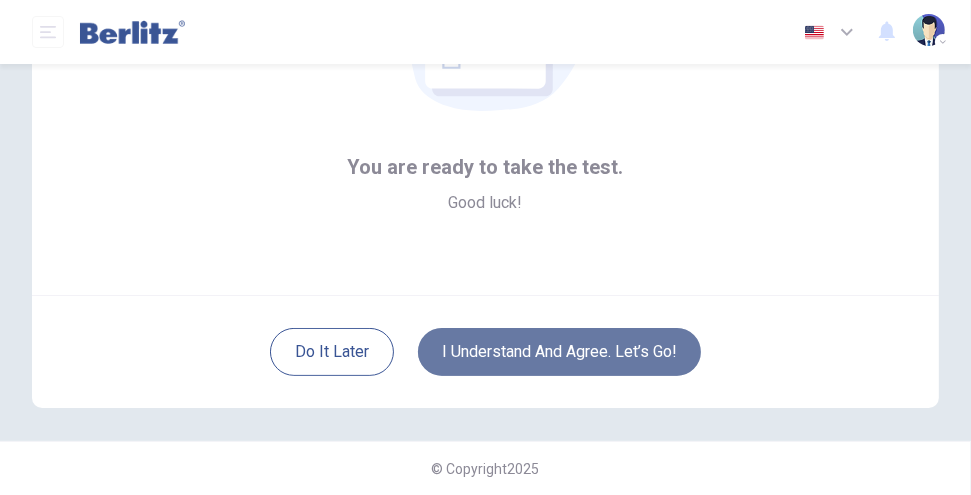 click on "I understand and agree. Let’s go!" at bounding box center (559, 352) 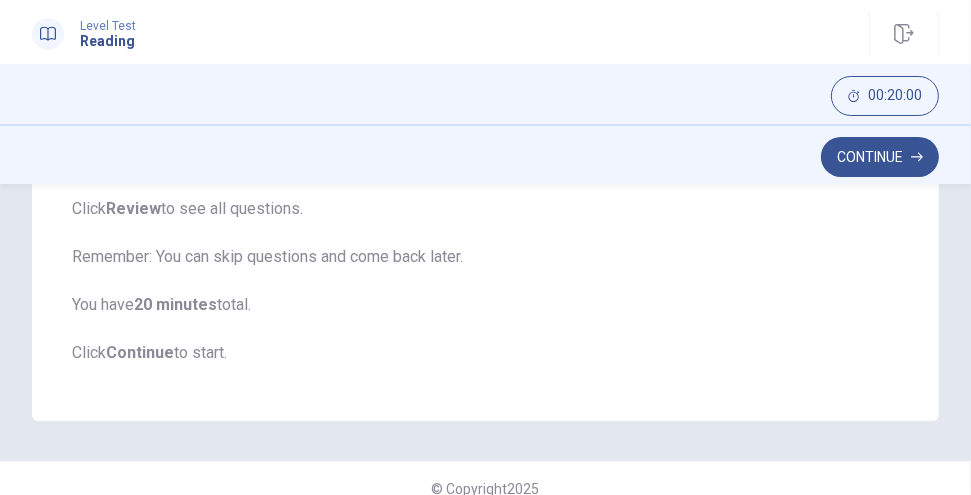 scroll, scrollTop: 464, scrollLeft: 0, axis: vertical 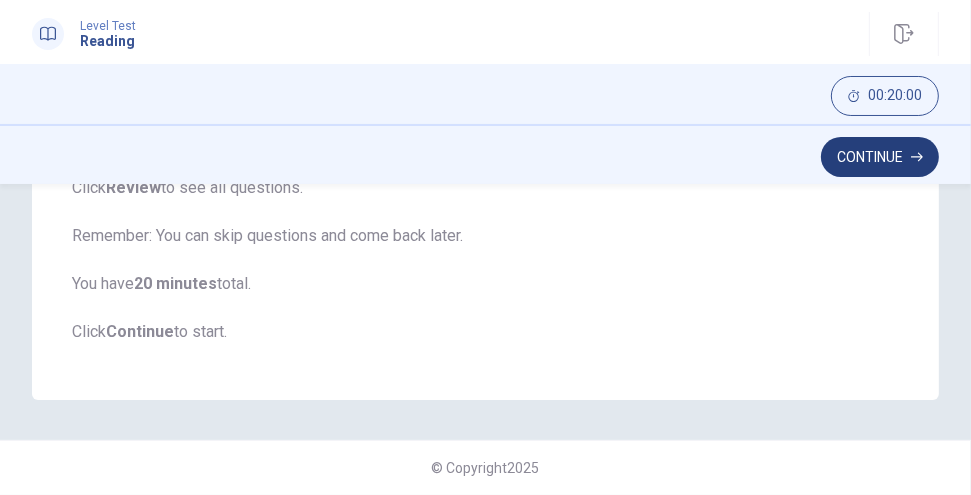 click on "Continue" at bounding box center (880, 157) 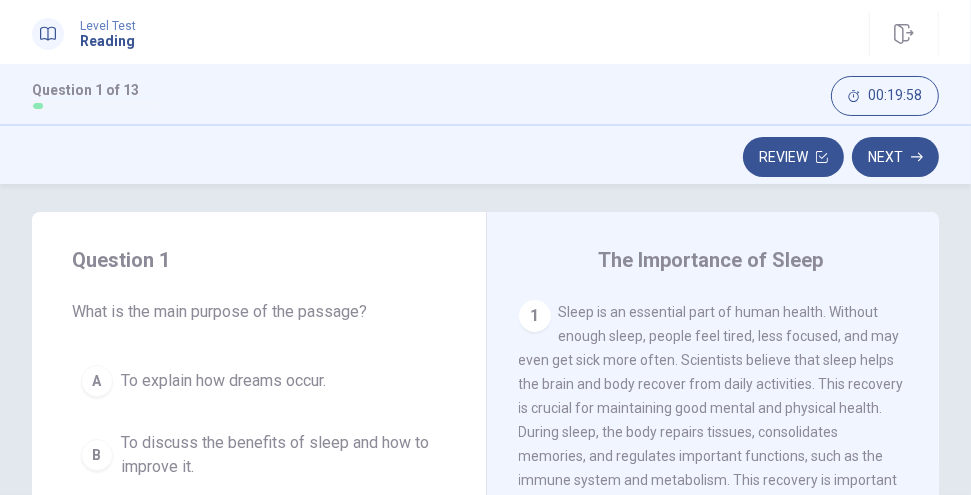 scroll, scrollTop: 0, scrollLeft: 0, axis: both 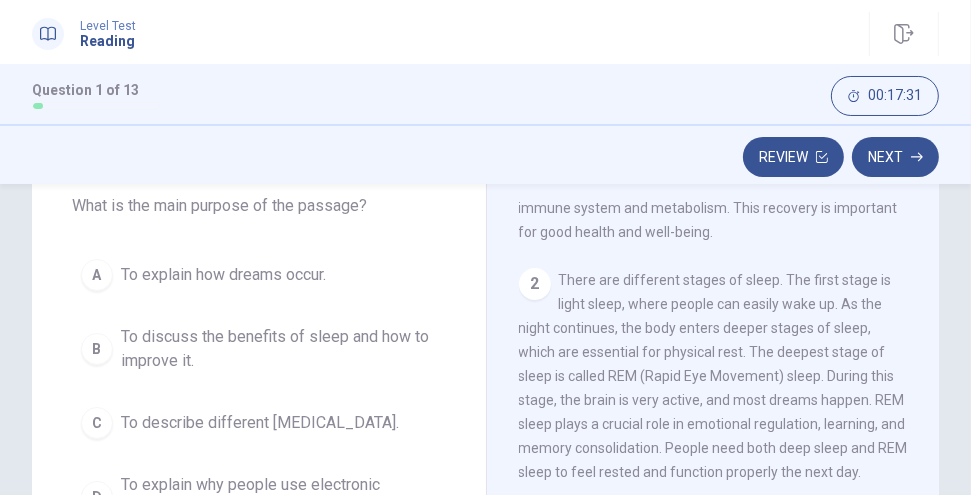drag, startPoint x: 957, startPoint y: 343, endPoint x: 963, endPoint y: 365, distance: 22.803509 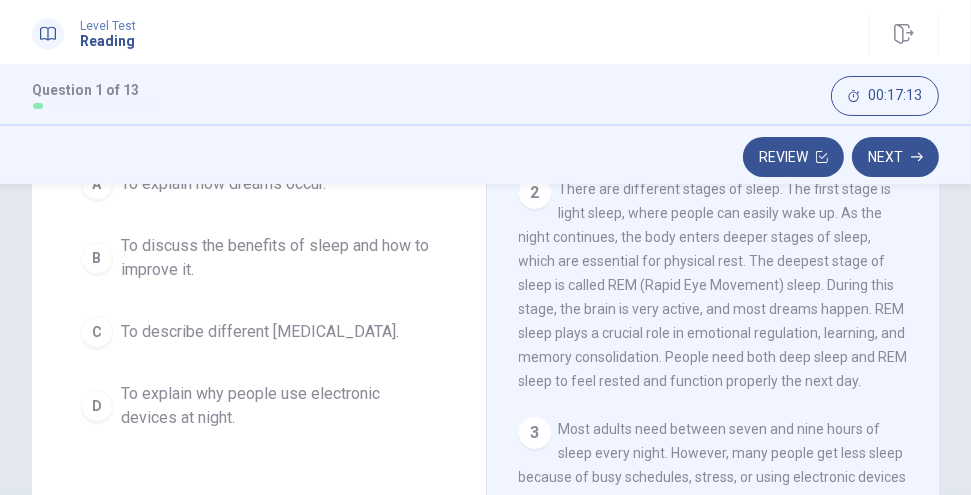 scroll, scrollTop: 212, scrollLeft: 0, axis: vertical 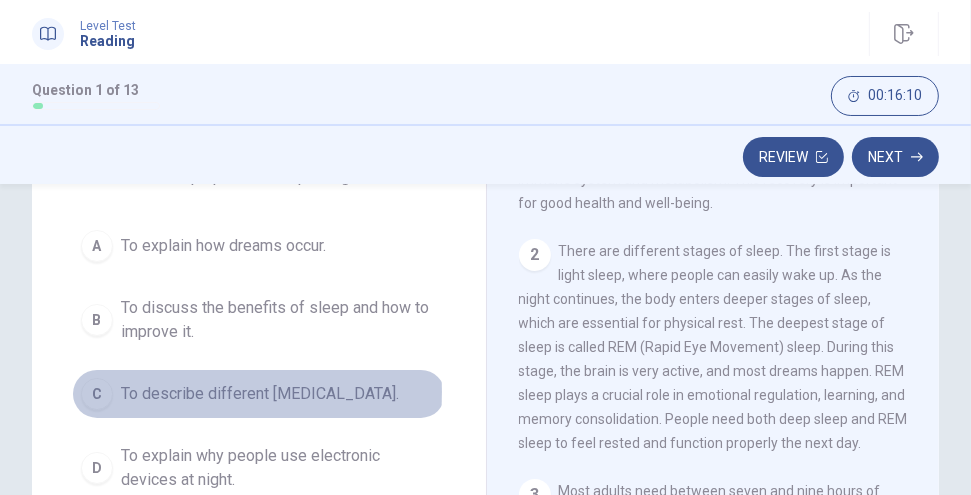 click on "C" at bounding box center [97, 394] 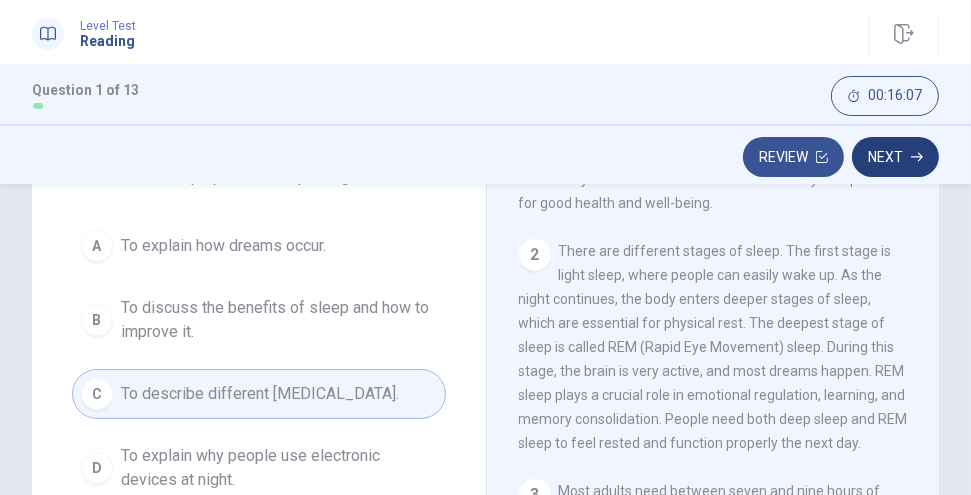 click on "Next" at bounding box center (895, 157) 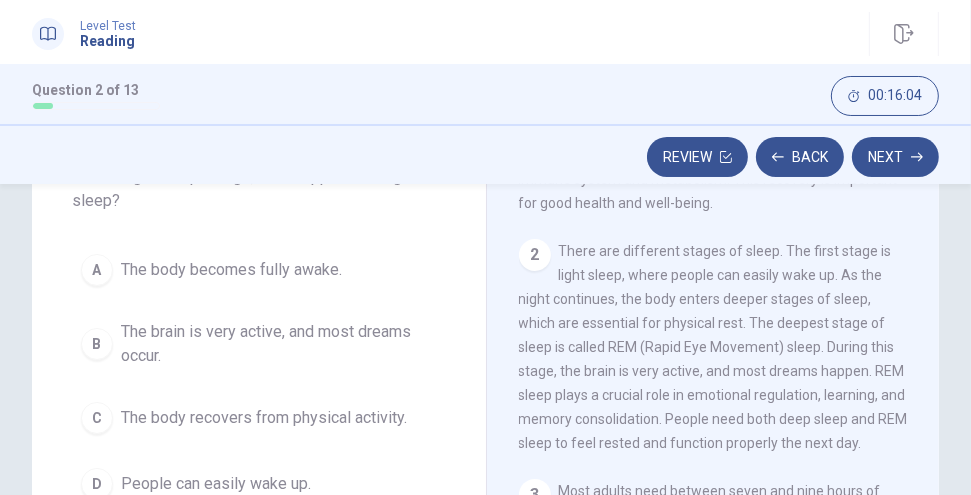 scroll, scrollTop: 0, scrollLeft: 0, axis: both 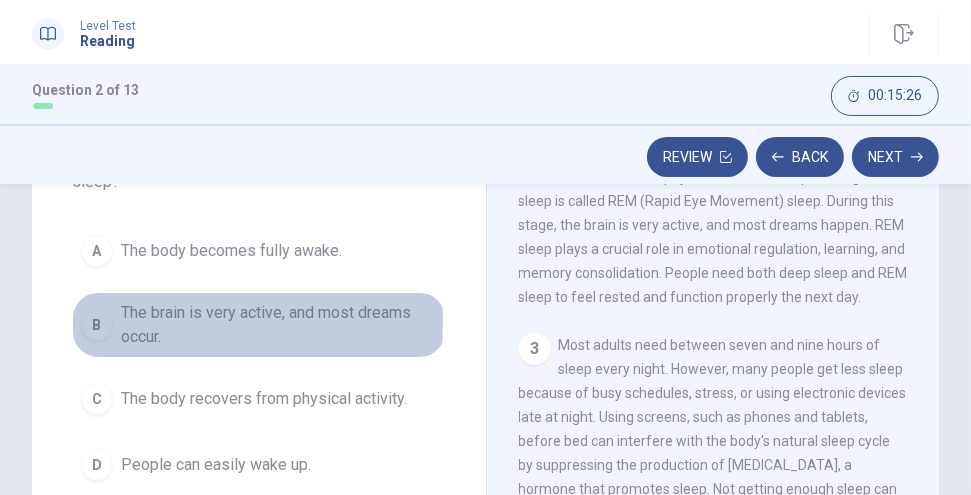 click on "B" at bounding box center [97, 325] 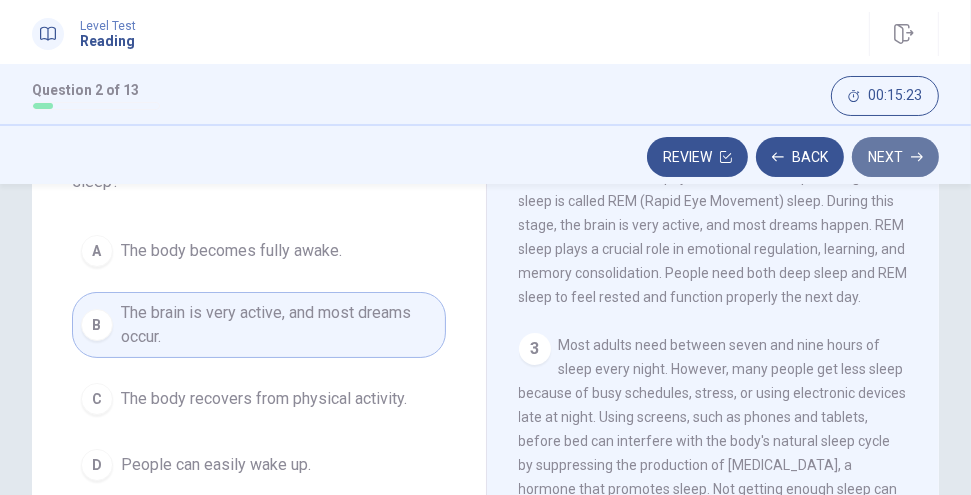 click on "Next" at bounding box center [895, 157] 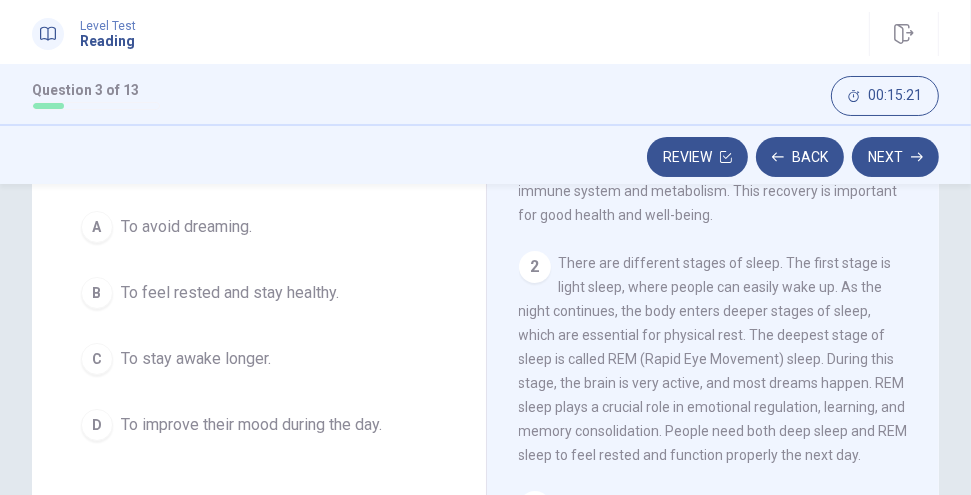 scroll, scrollTop: 126, scrollLeft: 0, axis: vertical 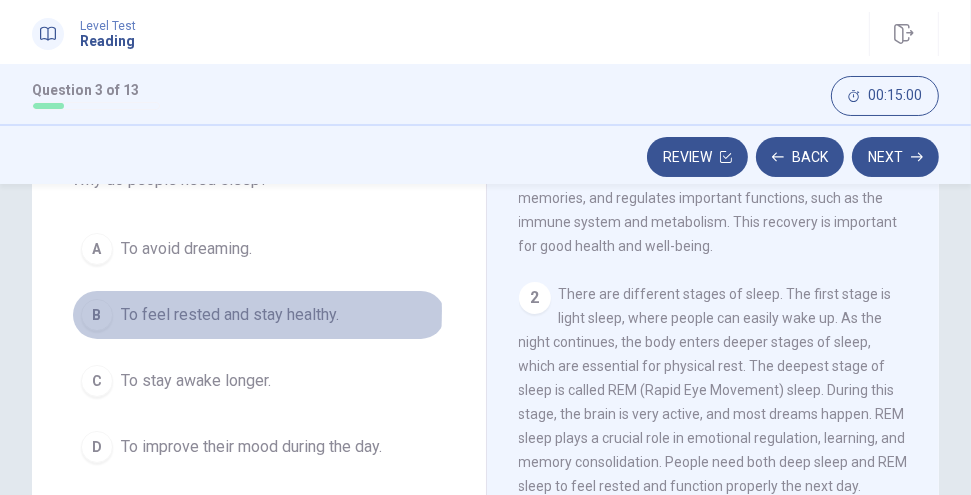 click on "B" at bounding box center (97, 315) 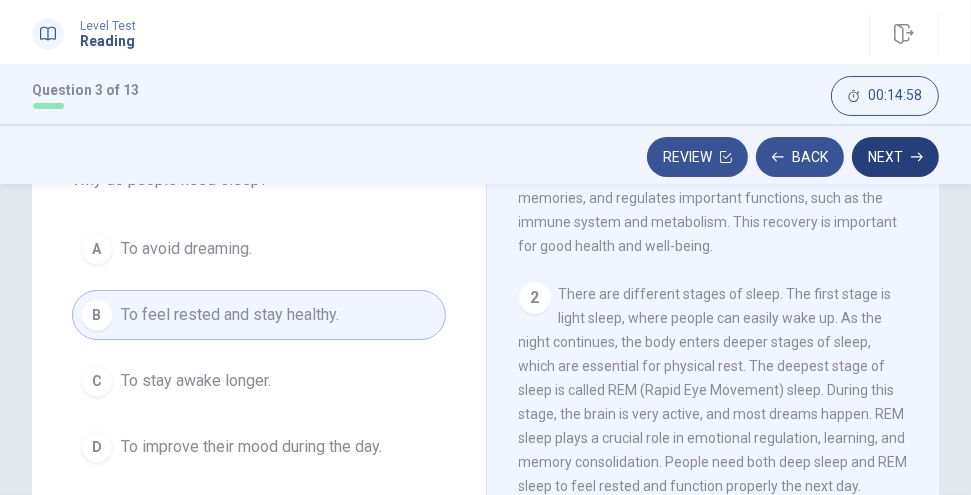 click on "Next" at bounding box center (895, 157) 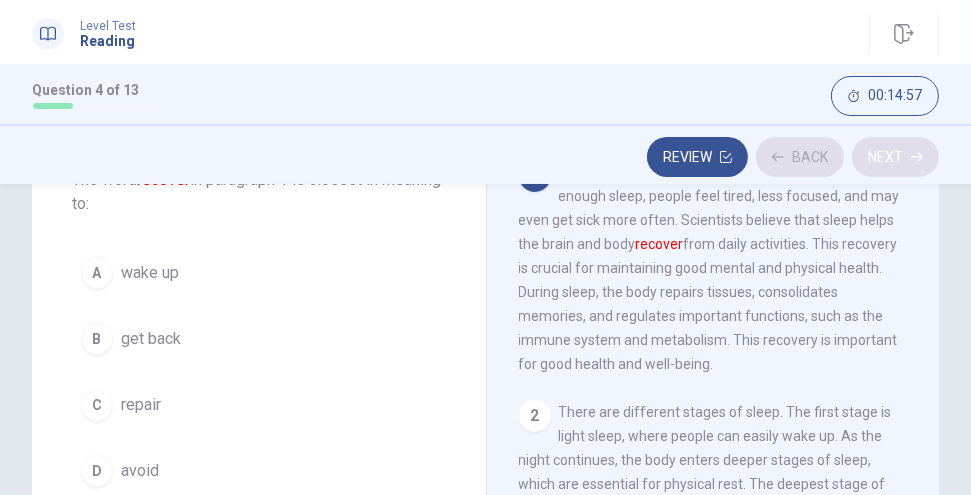 scroll, scrollTop: 0, scrollLeft: 0, axis: both 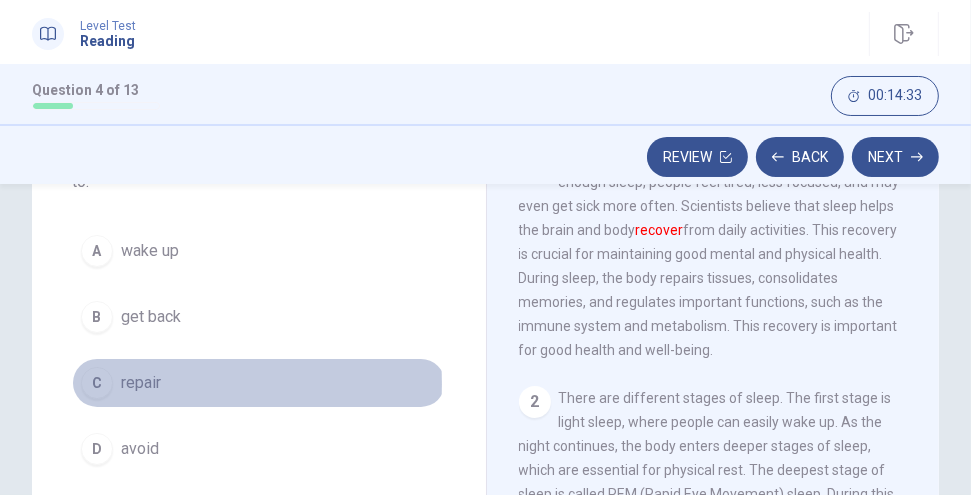 click on "C" at bounding box center [97, 383] 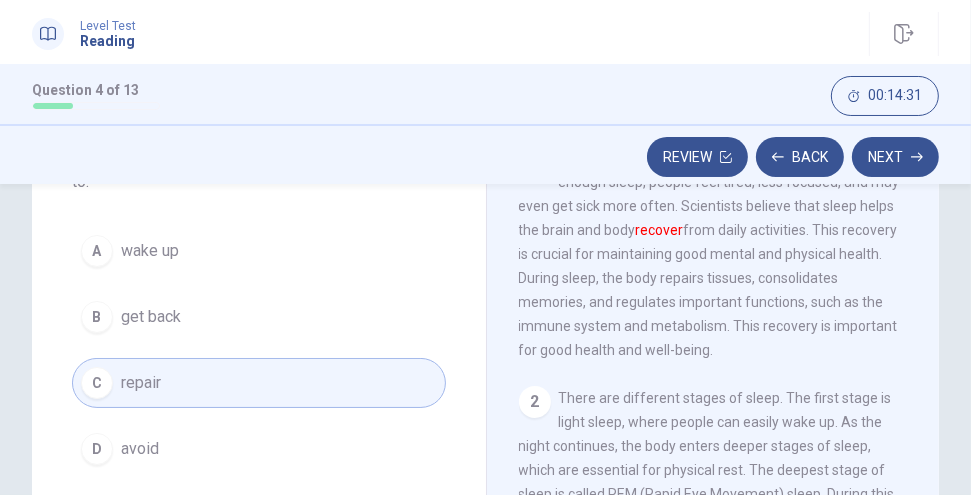 click on "Next" at bounding box center [895, 157] 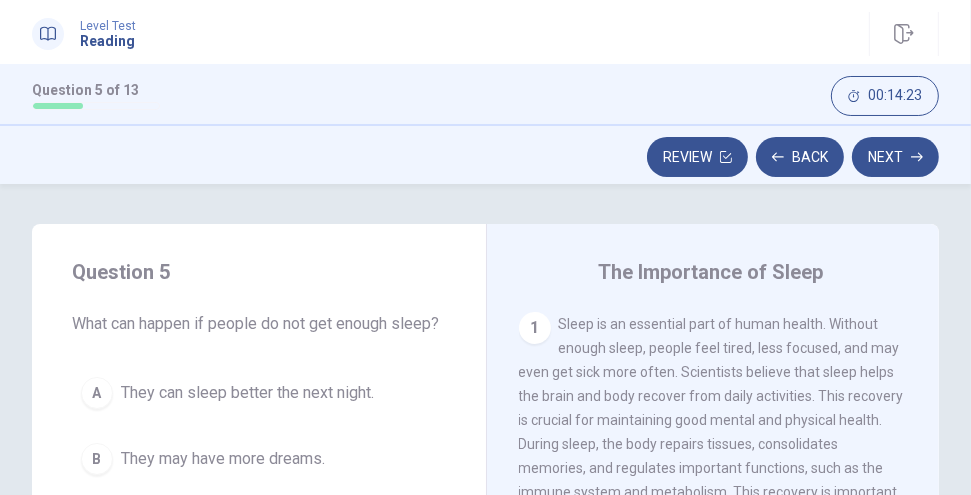 scroll, scrollTop: 166, scrollLeft: 0, axis: vertical 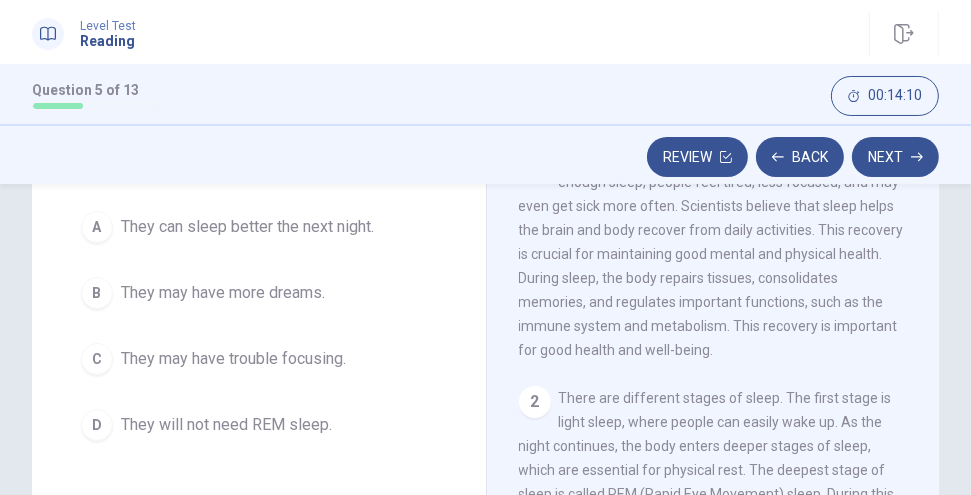 click on "C" at bounding box center [97, 359] 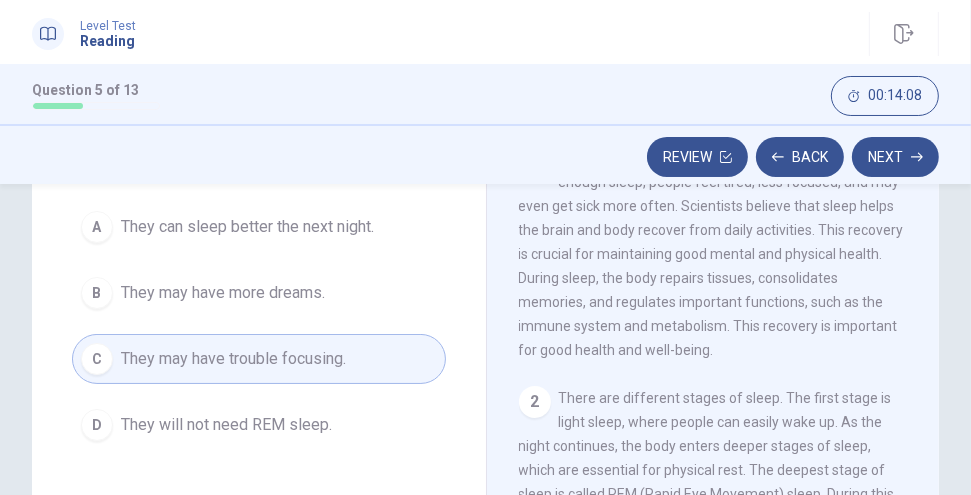 click on "Next" at bounding box center (895, 157) 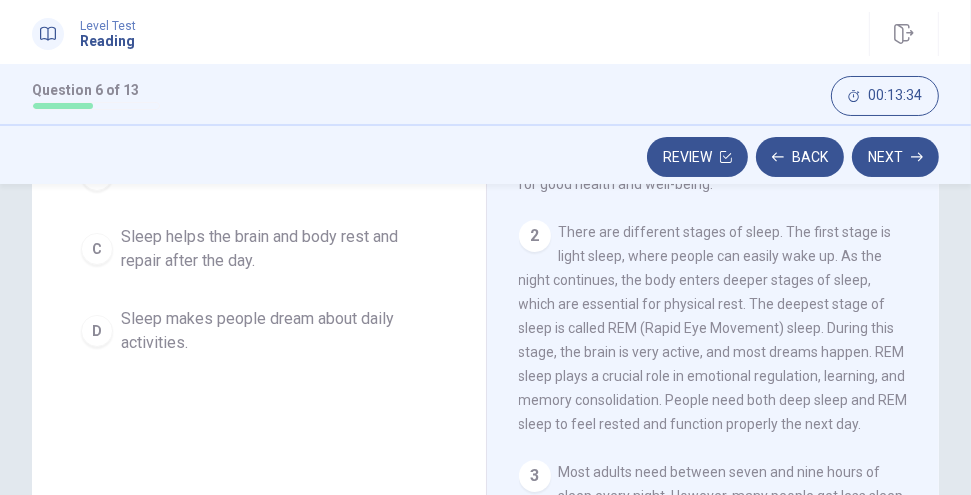 scroll, scrollTop: 333, scrollLeft: 0, axis: vertical 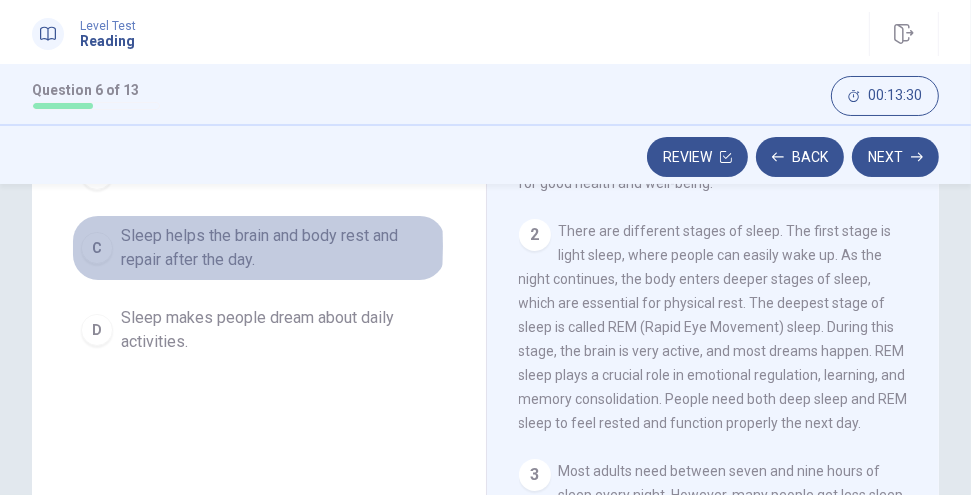 click on "C" at bounding box center (97, 248) 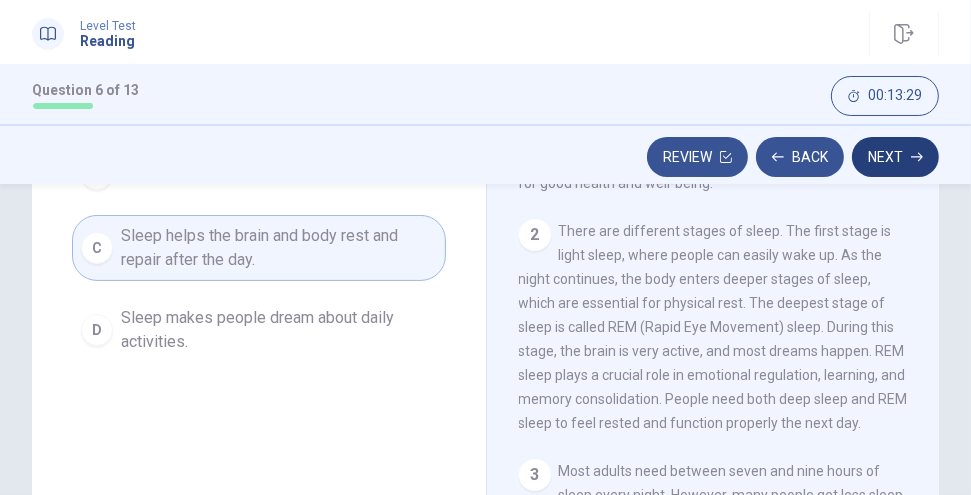 click 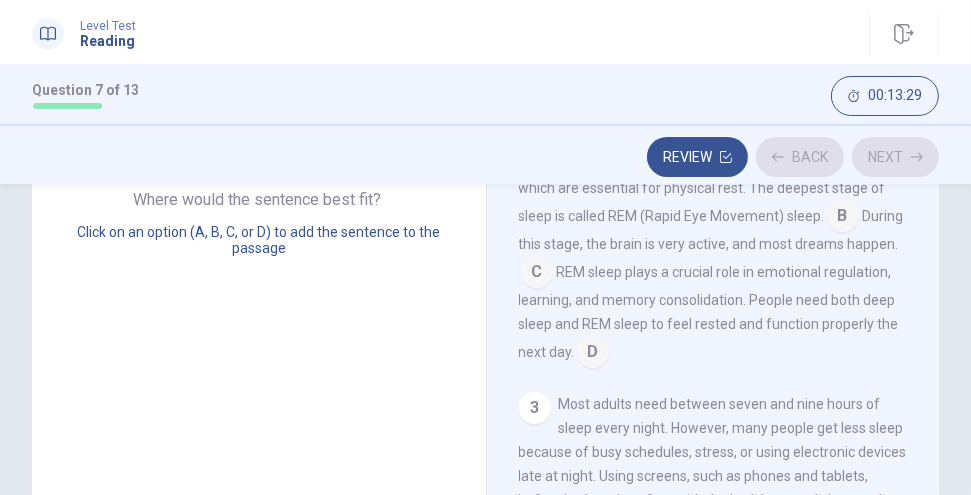scroll, scrollTop: 136, scrollLeft: 0, axis: vertical 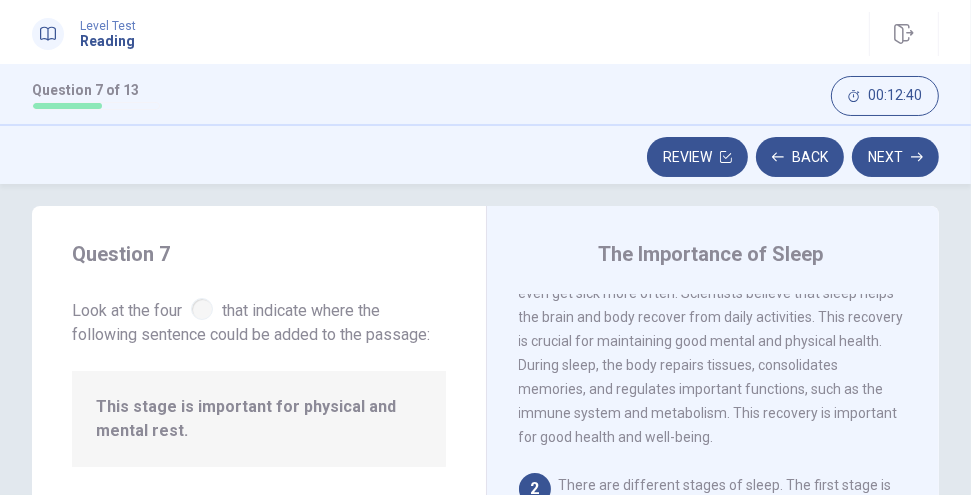 click at bounding box center (202, 309) 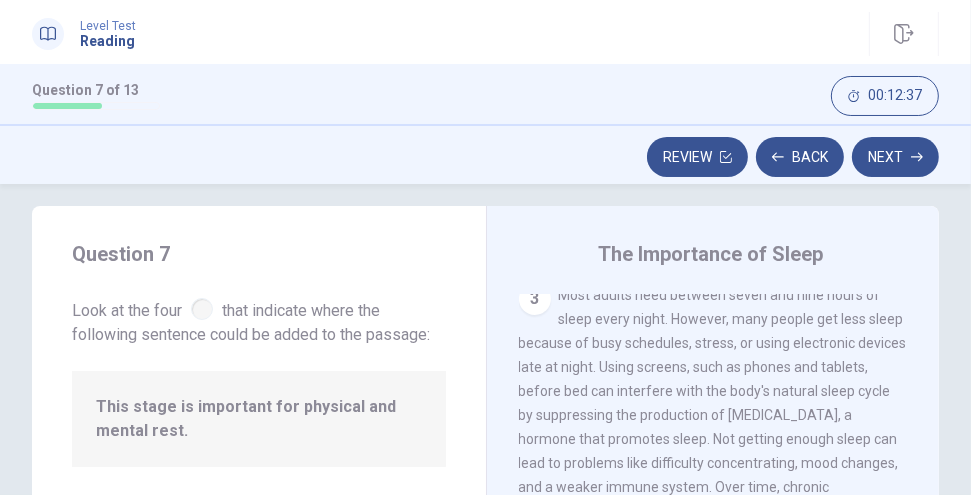scroll, scrollTop: 560, scrollLeft: 0, axis: vertical 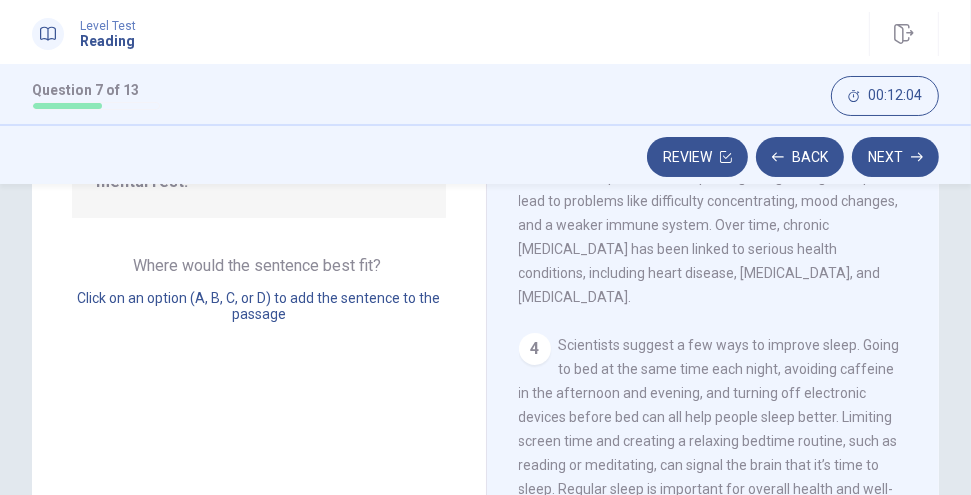 click on "4 Scientists suggest a few ways to improve sleep. Going to bed at the same time each night, avoiding caffeine in the afternoon and evening, and turning off electronic devices before bed can all help people sleep better. Limiting screen time and creating a relaxing bedtime routine, such as reading or meditating, can signal the brain that it’s time to sleep. Regular sleep is important for overall health and well-being, as it helps the body and mind recover from the stresses of daily life. People who follow these sleep habits often report feeling more refreshed and energetic during the day." at bounding box center (714, 465) 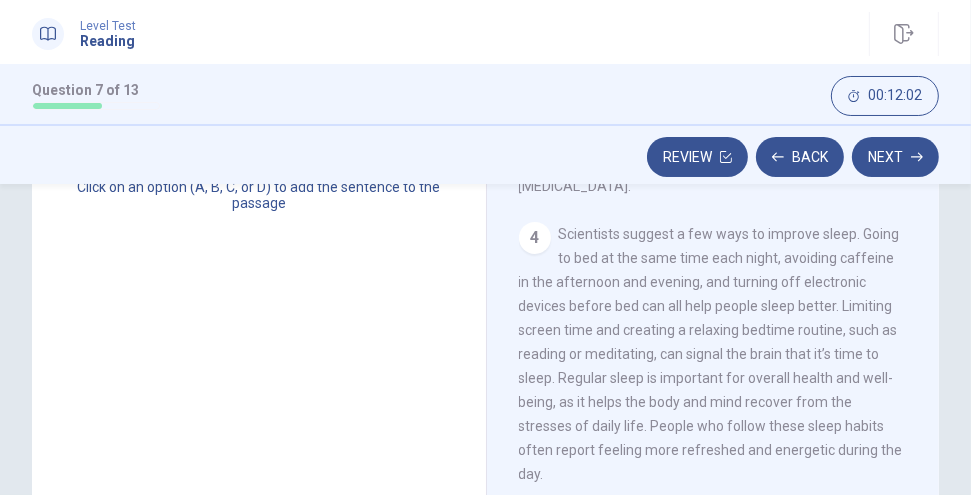 scroll, scrollTop: 388, scrollLeft: 0, axis: vertical 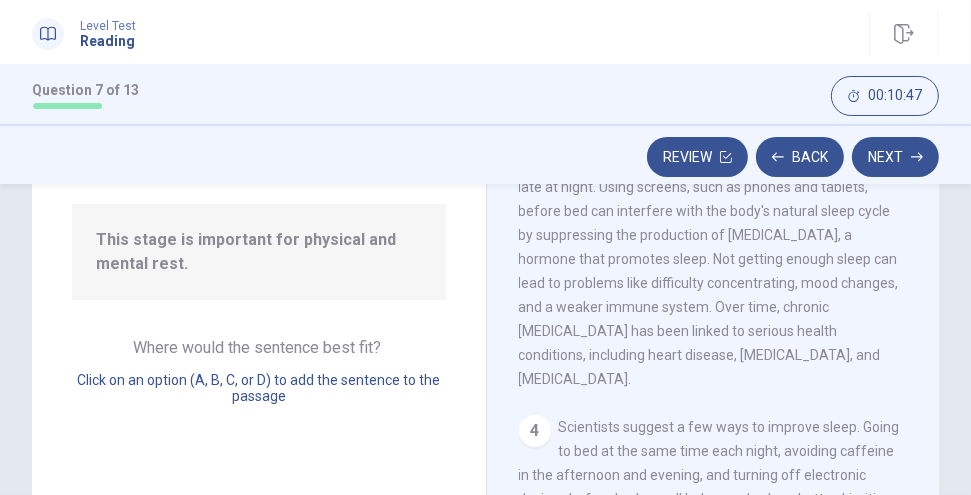 click on "Click on an option (A, B, C, or D) to add the sentence to the passage" at bounding box center (258, 388) 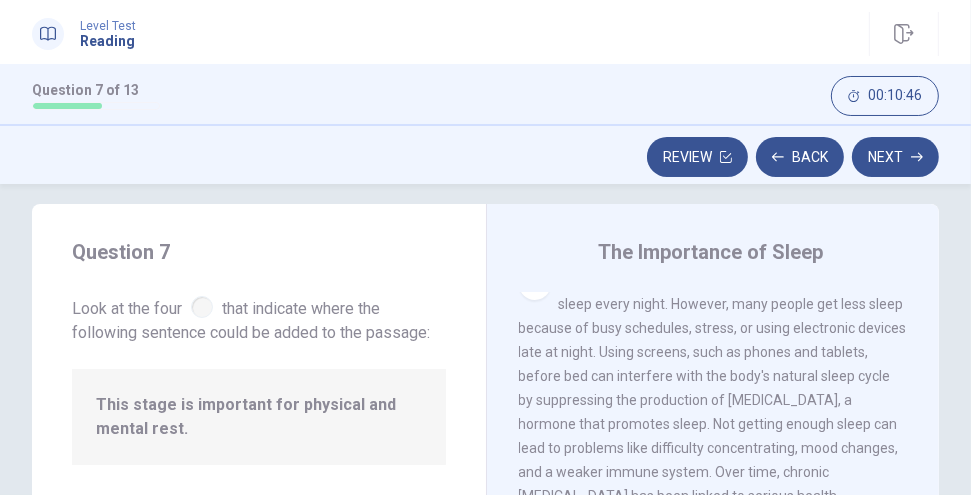 scroll, scrollTop: 0, scrollLeft: 0, axis: both 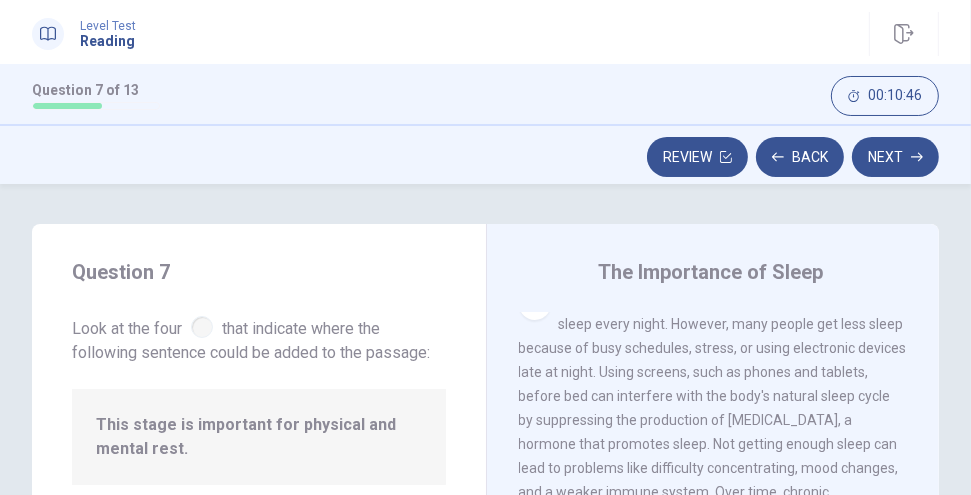 click at bounding box center (202, 327) 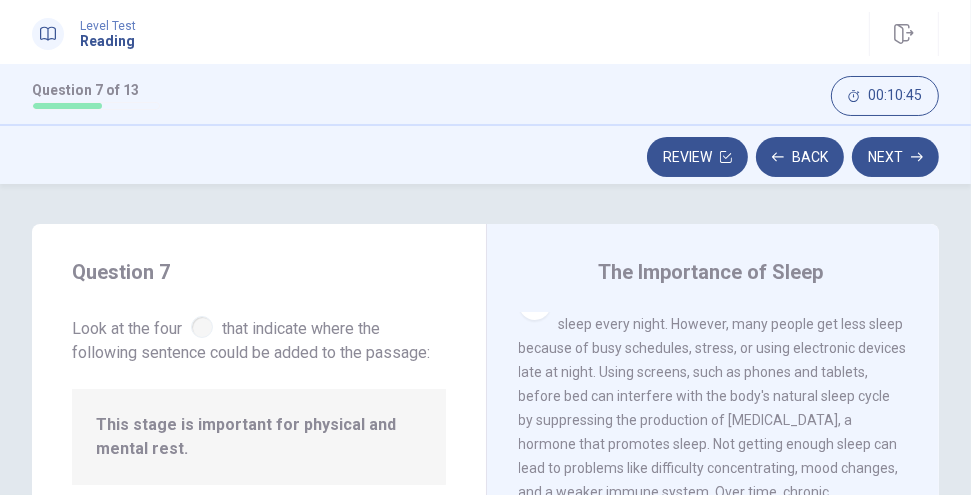click at bounding box center [202, 327] 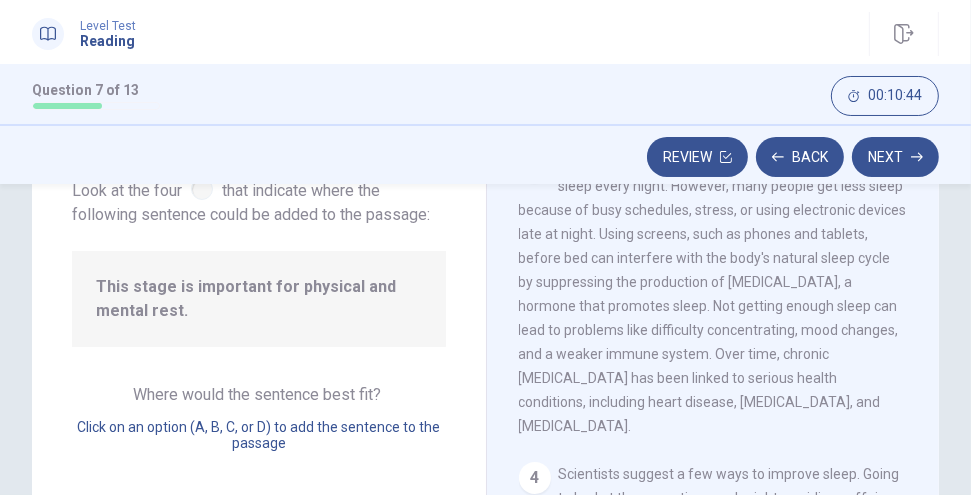 scroll, scrollTop: 166, scrollLeft: 0, axis: vertical 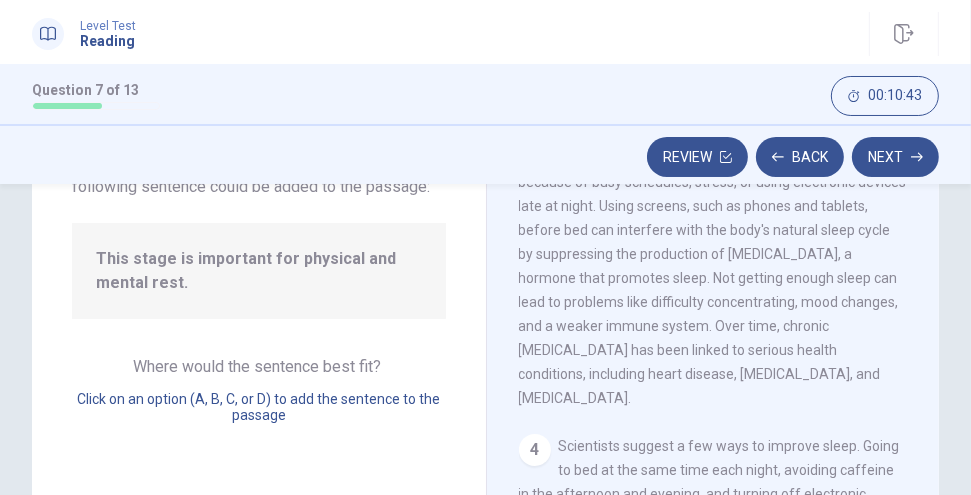 click on "This stage is important for physical and mental rest." at bounding box center [259, 271] 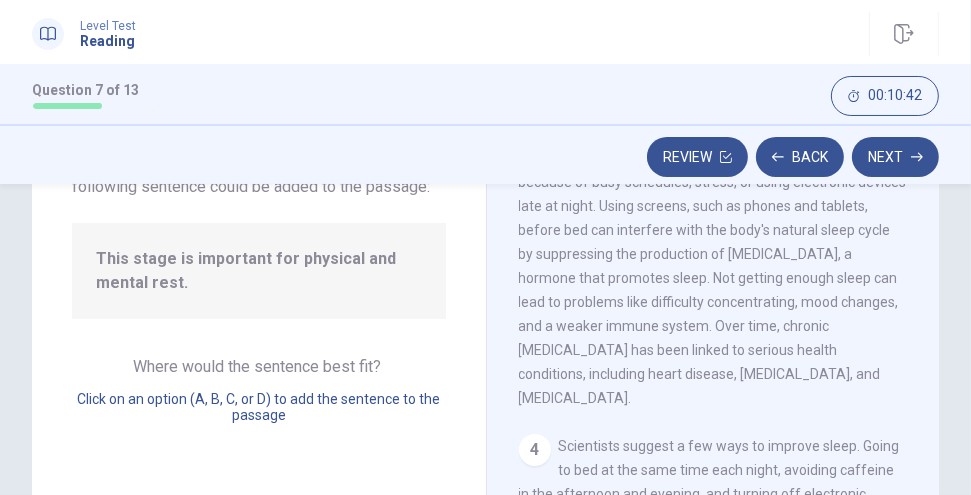 click on "This stage is important for physical and mental rest." at bounding box center (259, 271) 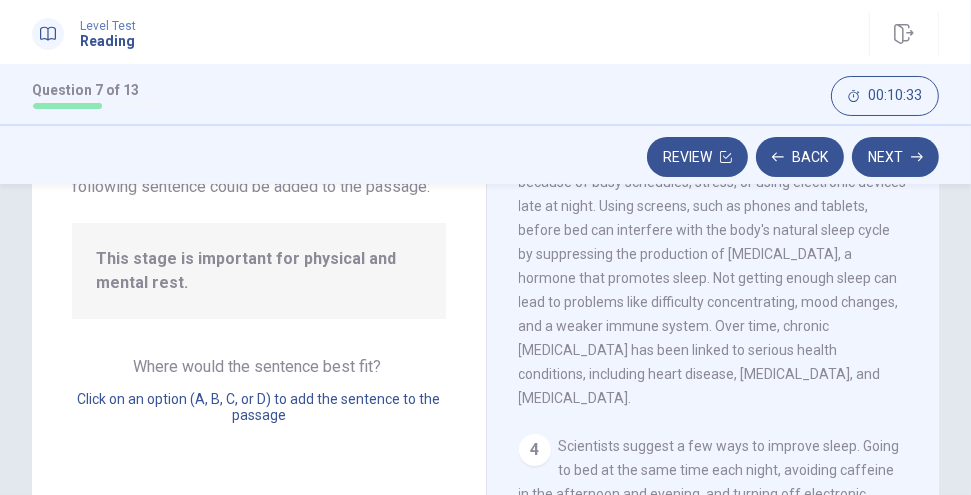 scroll, scrollTop: 333, scrollLeft: 0, axis: vertical 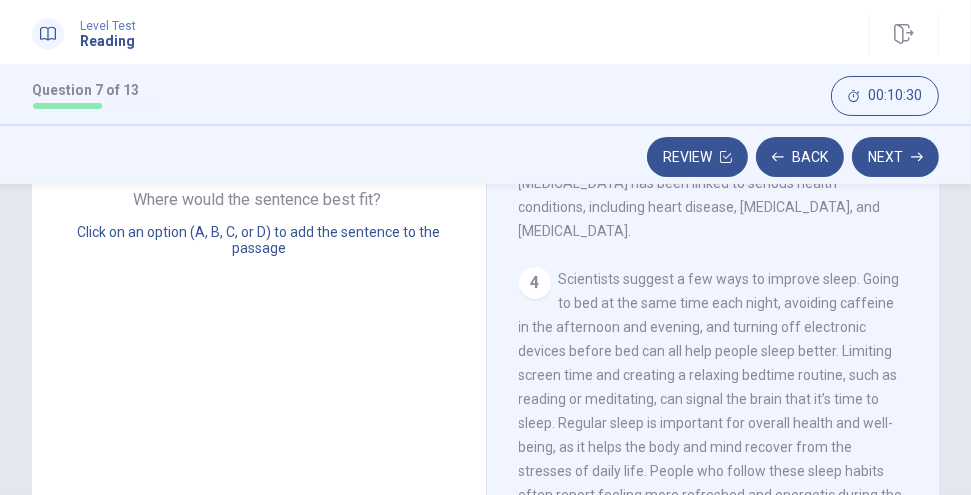 click on "Scientists suggest a few ways to improve sleep. Going to bed at the same time each night, avoiding caffeine in the afternoon and evening, and turning off electronic devices before bed can all help people sleep better. Limiting screen time and creating a relaxing bedtime routine, such as reading or meditating, can signal the brain that it’s time to sleep. Regular sleep is important for overall health and well-being, as it helps the body and mind recover from the stresses of daily life. People who follow these sleep habits often report feeling more refreshed and energetic during the day." at bounding box center (711, 399) 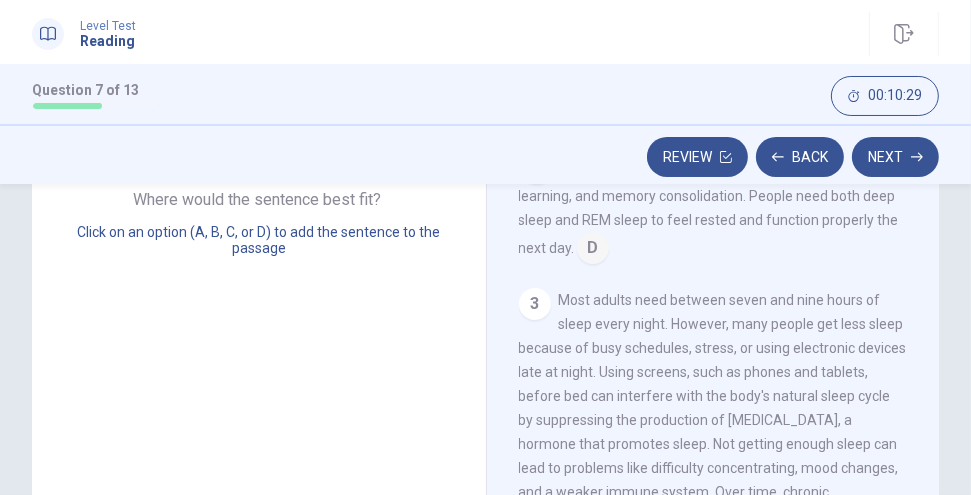 scroll, scrollTop: 0, scrollLeft: 0, axis: both 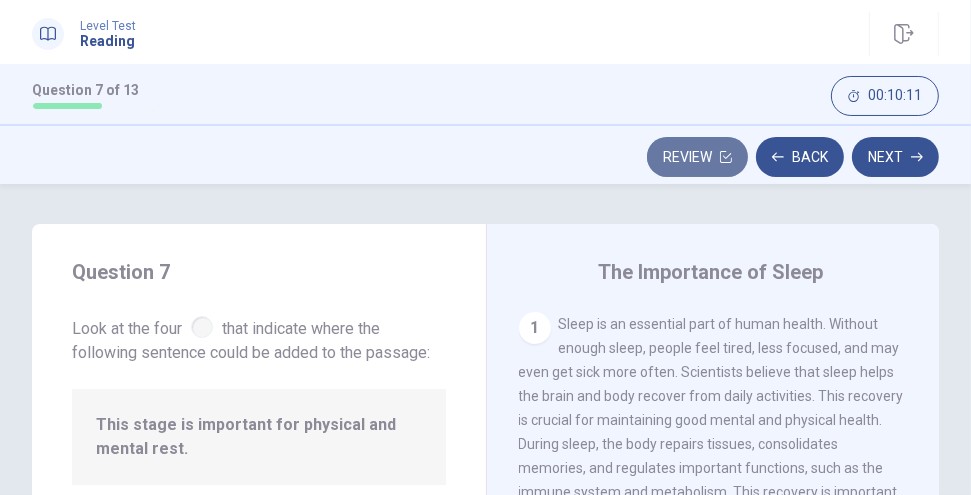 click on "Review" at bounding box center [697, 157] 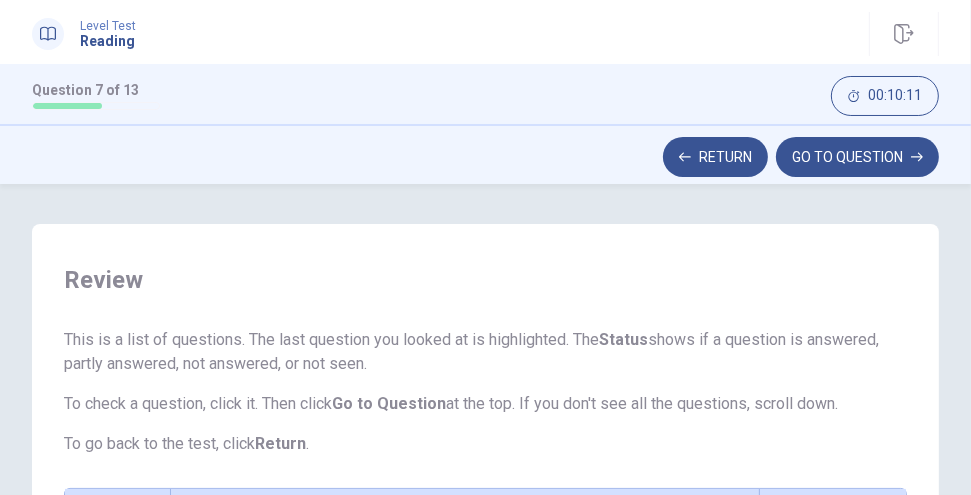 scroll, scrollTop: 196, scrollLeft: 0, axis: vertical 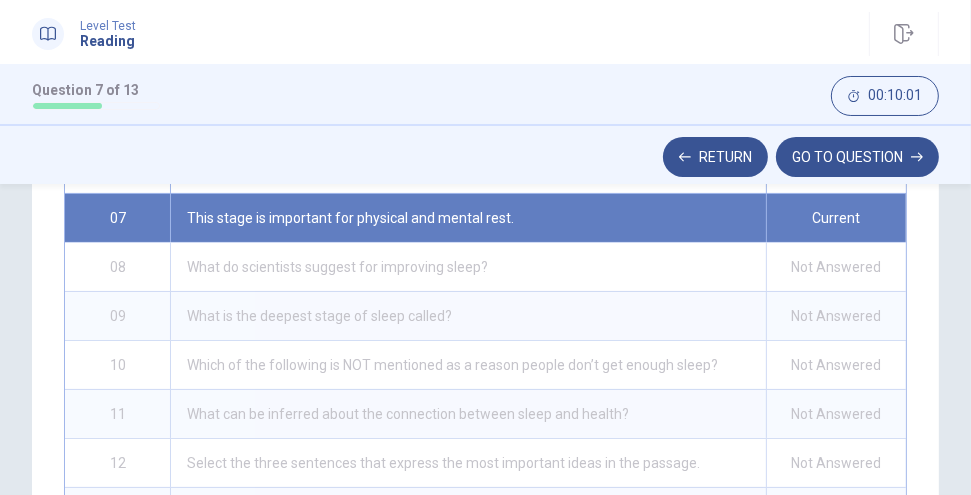 click on "This stage is important for physical and mental rest." at bounding box center [468, 218] 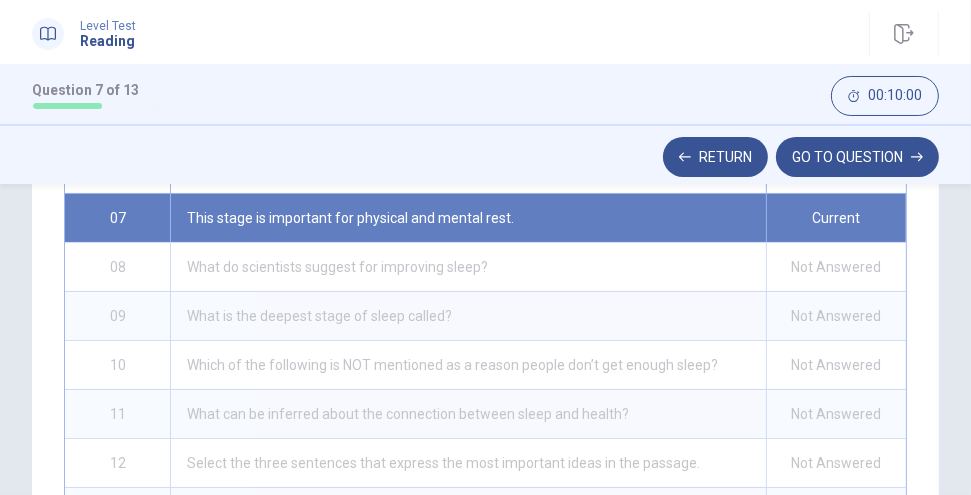 click on "07" at bounding box center [117, 218] 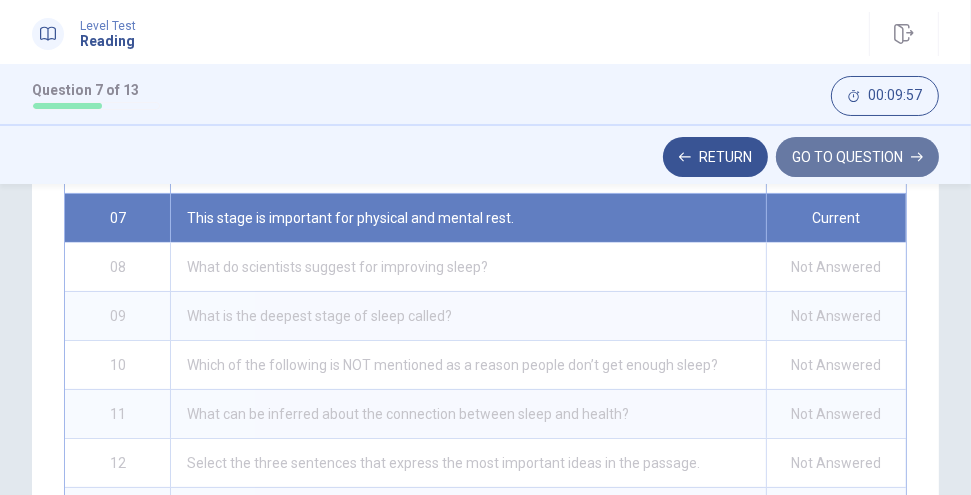 click on "GO TO QUESTION" at bounding box center (857, 157) 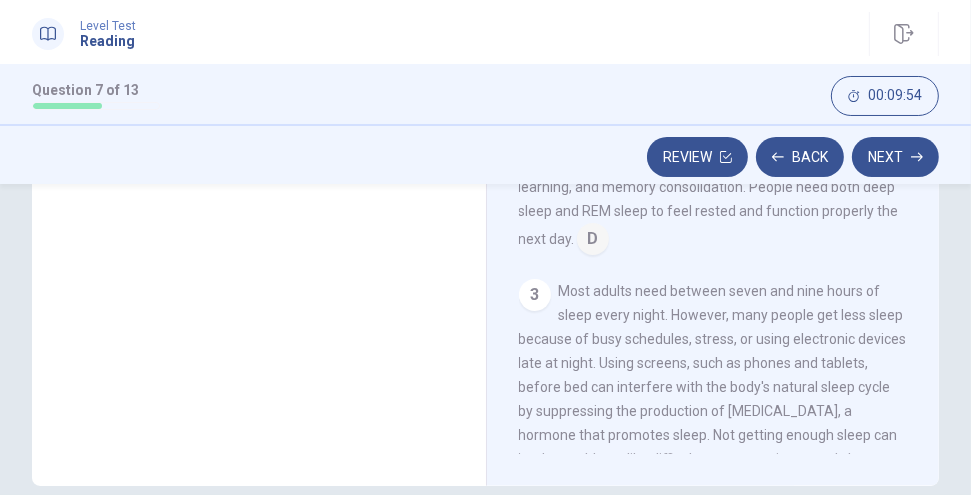 scroll, scrollTop: 0, scrollLeft: 0, axis: both 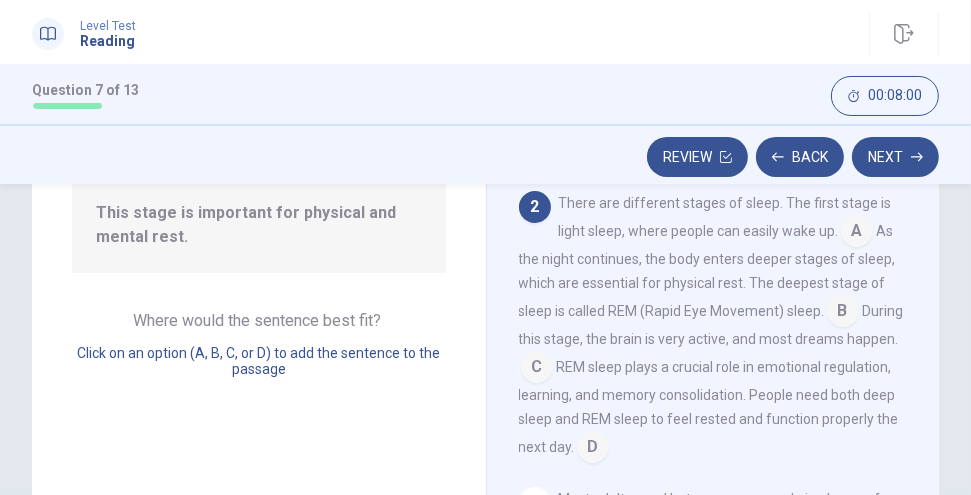 click at bounding box center (593, 449) 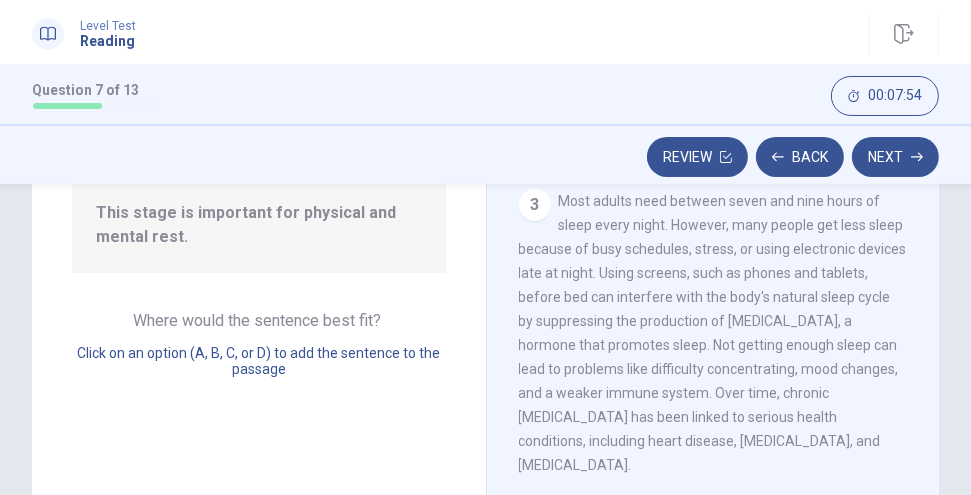 scroll, scrollTop: 482, scrollLeft: 0, axis: vertical 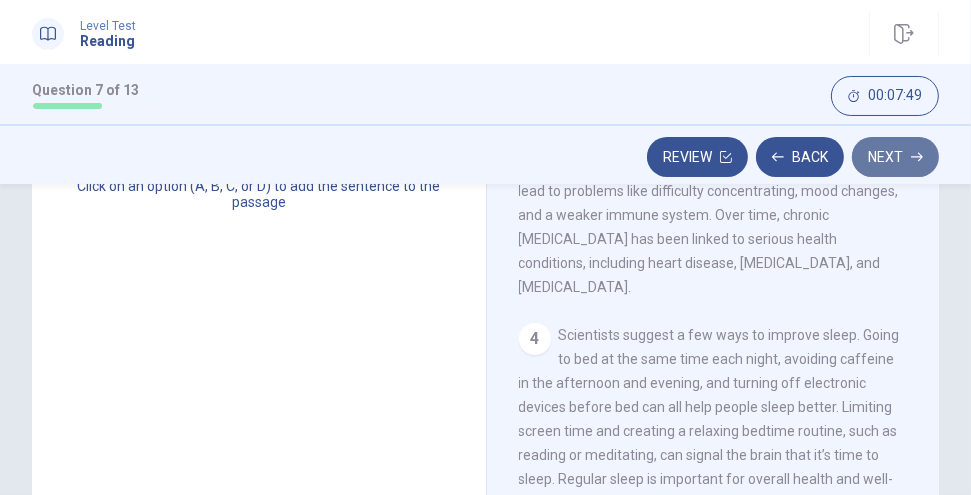 click on "Next" at bounding box center [895, 157] 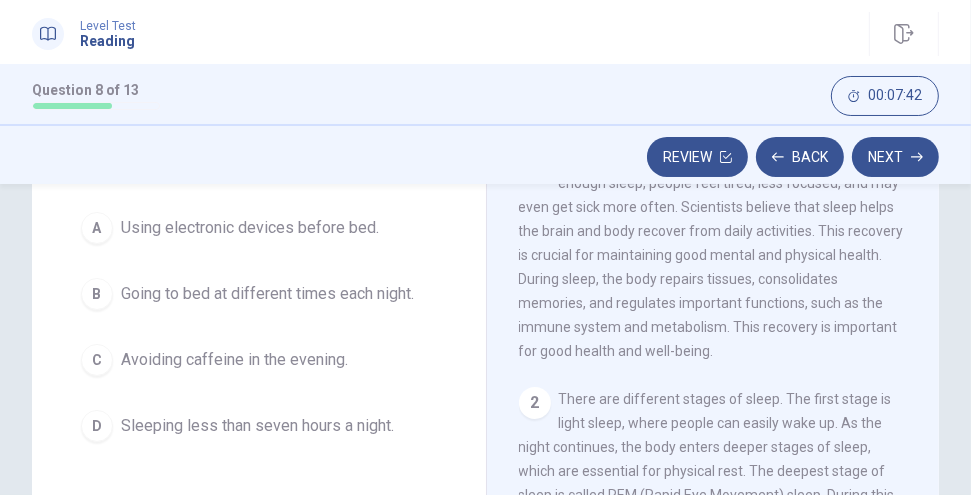 scroll, scrollTop: 166, scrollLeft: 0, axis: vertical 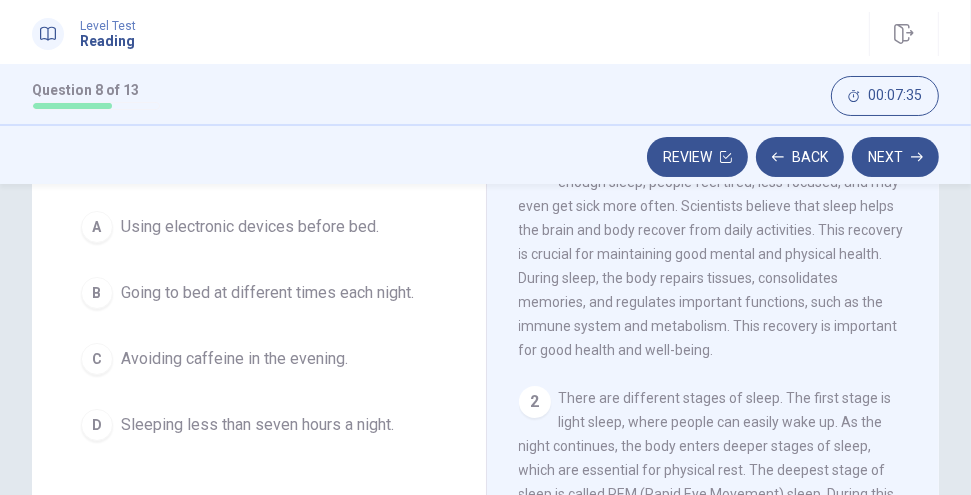 click on "C Avoiding caffeine in the evening." at bounding box center (259, 359) 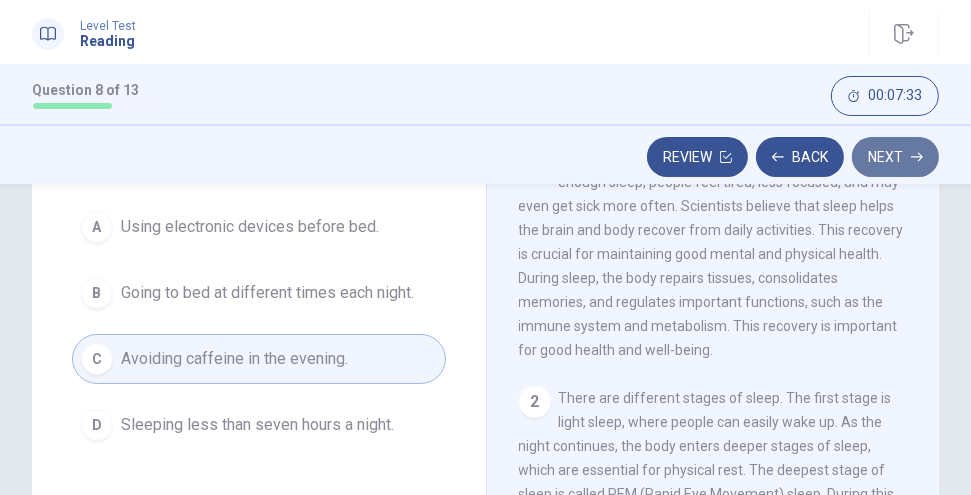 click on "Next" at bounding box center [895, 157] 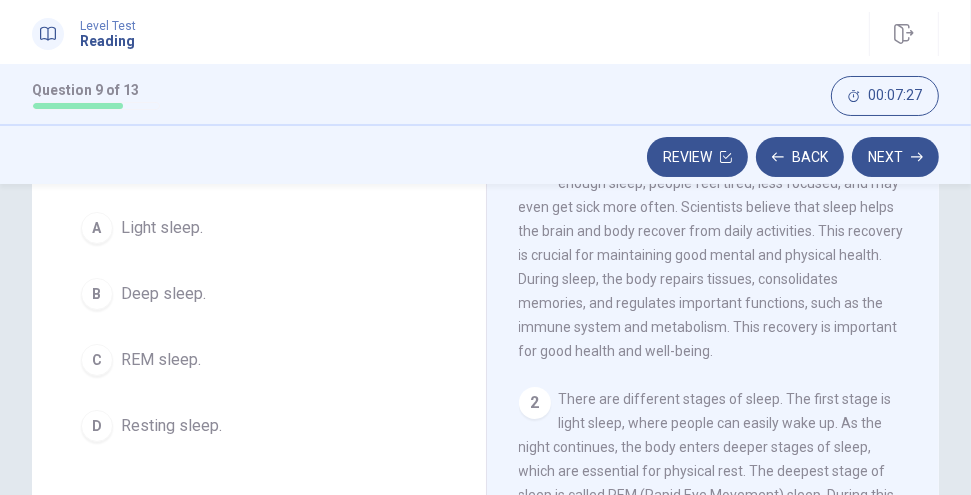 scroll, scrollTop: 166, scrollLeft: 0, axis: vertical 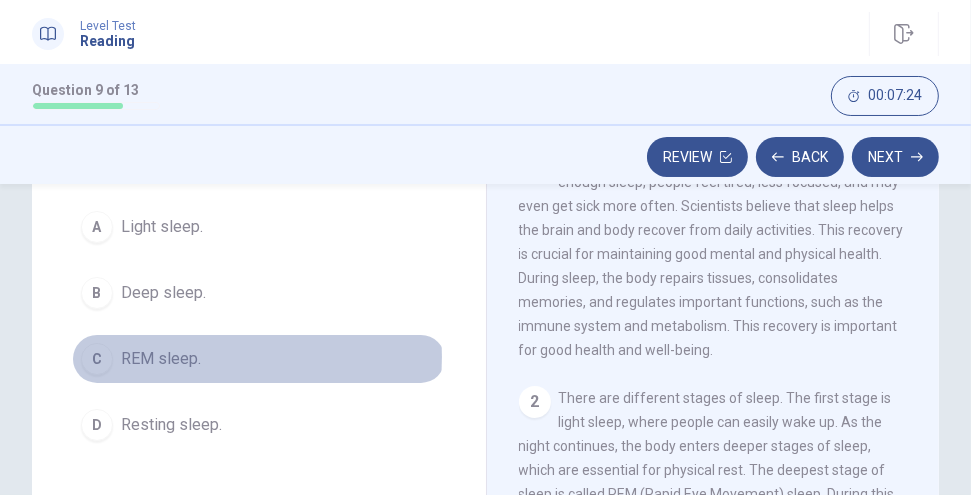 click on "REM sleep." at bounding box center [161, 359] 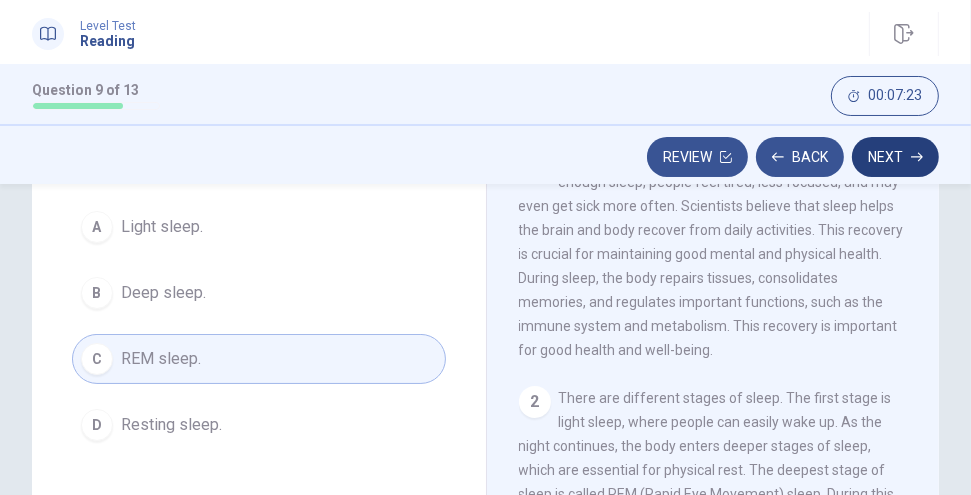 click on "Next" at bounding box center (895, 157) 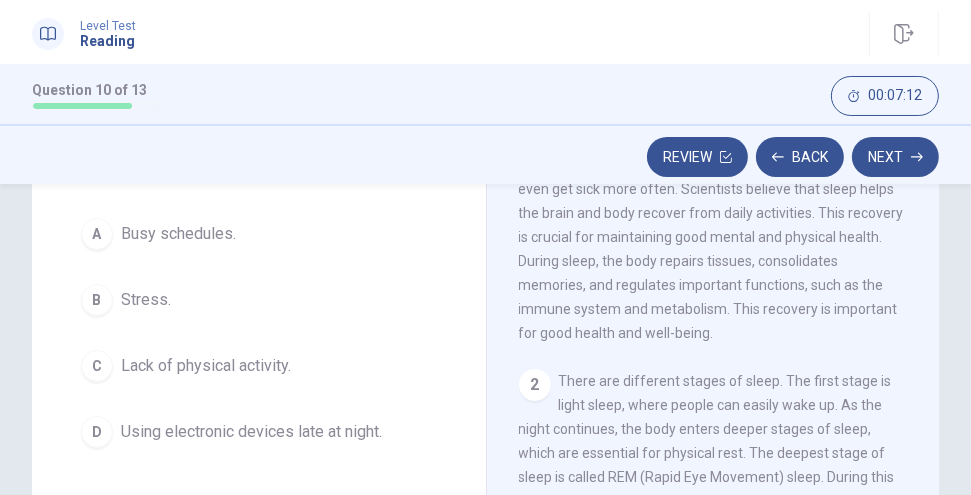 scroll, scrollTop: 190, scrollLeft: 0, axis: vertical 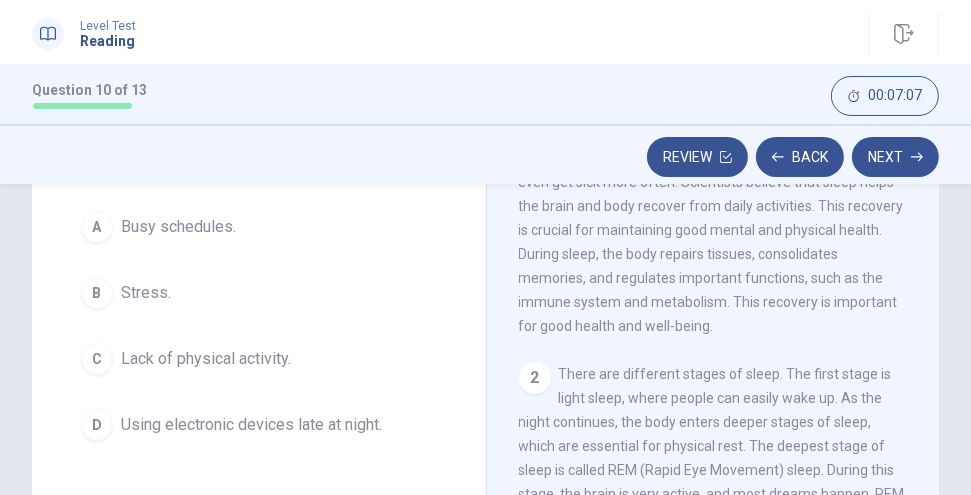 click on "B" at bounding box center [97, 293] 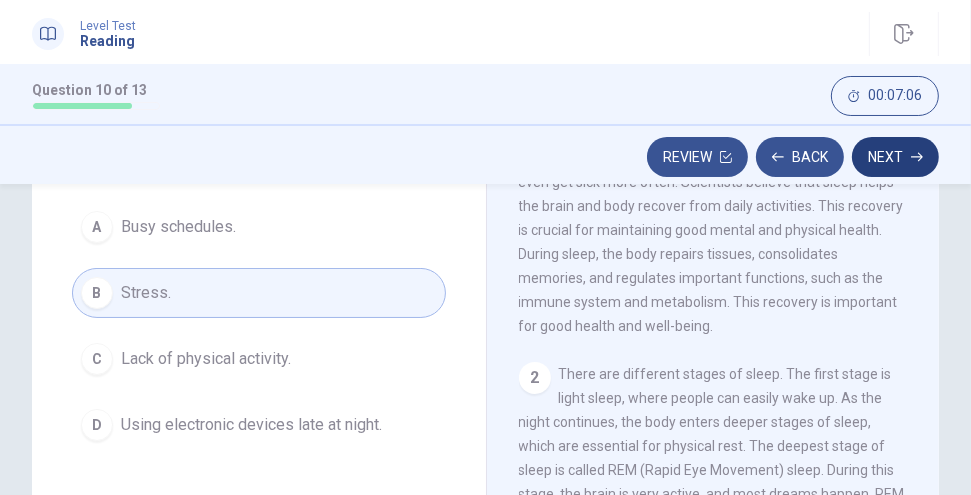 click 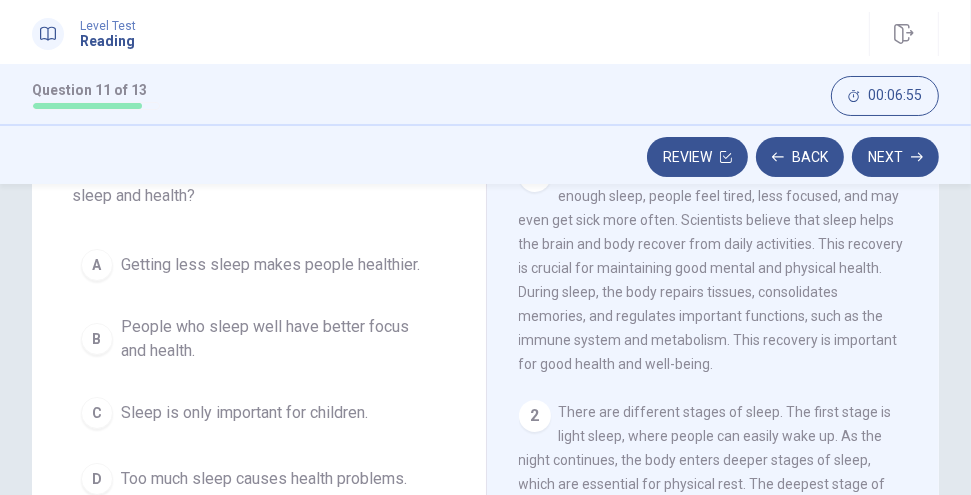 scroll, scrollTop: 190, scrollLeft: 0, axis: vertical 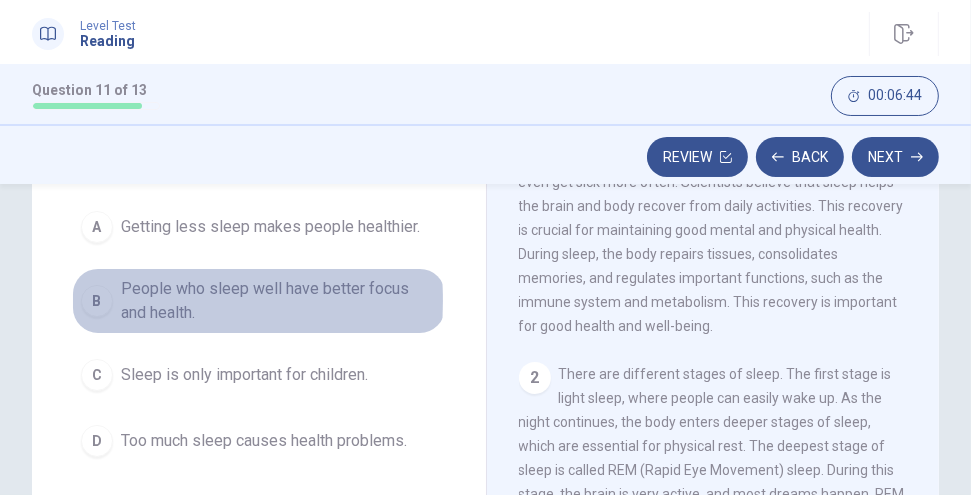 click on "B" at bounding box center (97, 301) 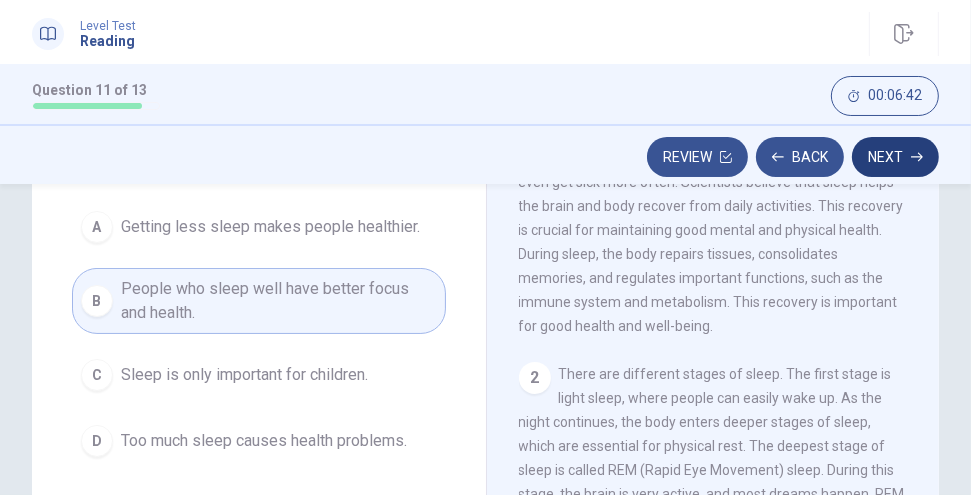 click on "Next" at bounding box center [895, 157] 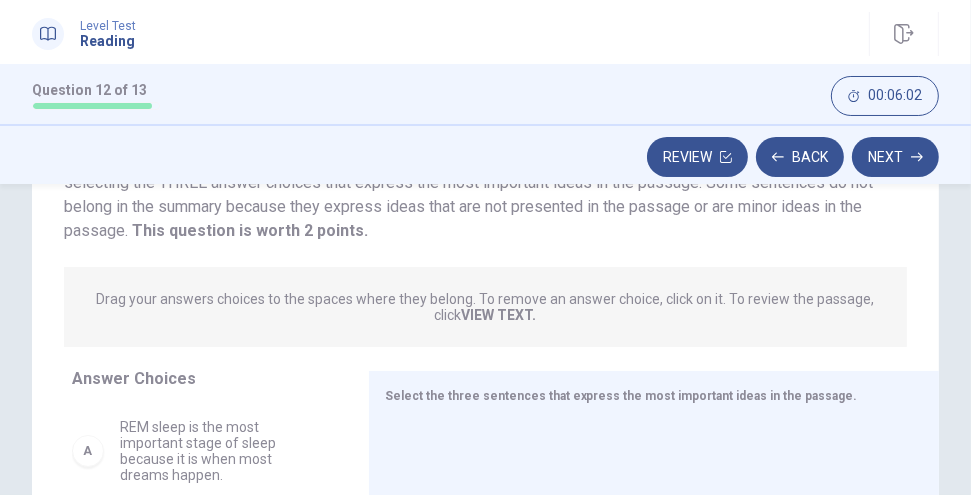 scroll, scrollTop: 357, scrollLeft: 0, axis: vertical 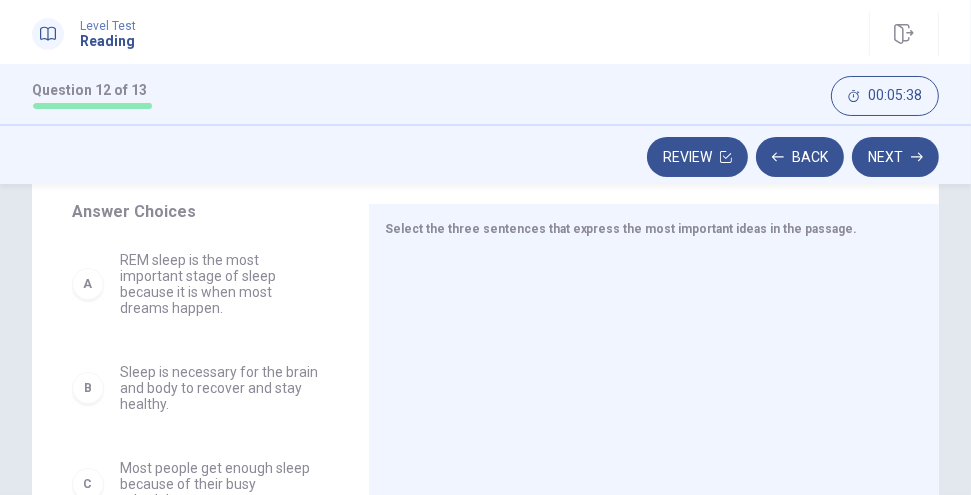 click on "B" at bounding box center (88, 388) 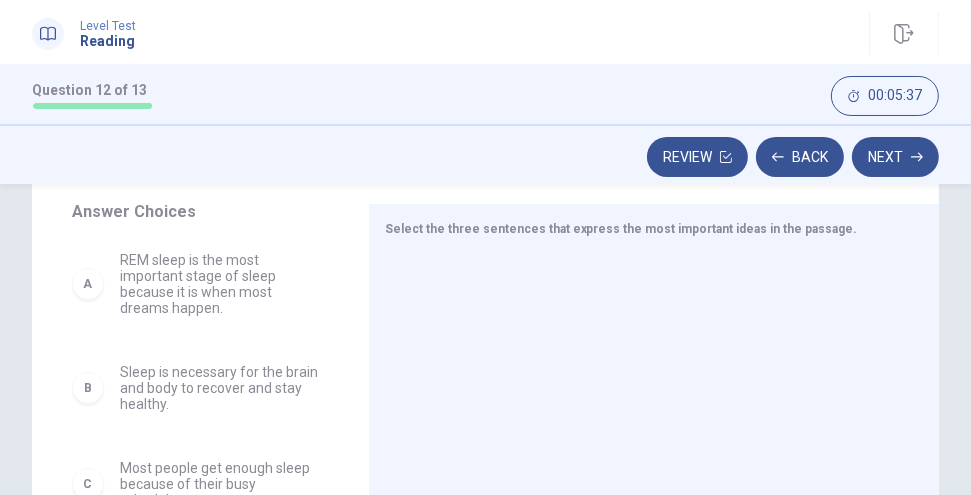 click on "B" at bounding box center (88, 388) 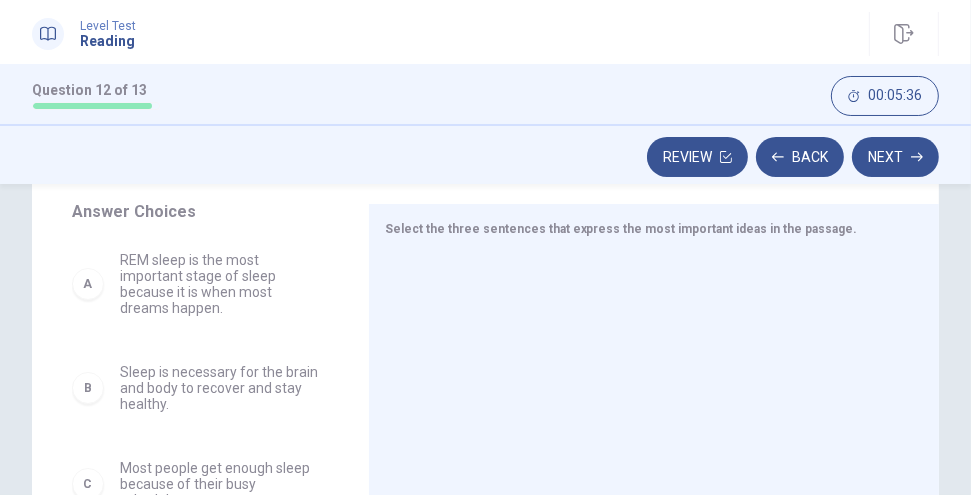 click on "Sleep is necessary for the brain and body to recover and stay healthy." at bounding box center (220, 388) 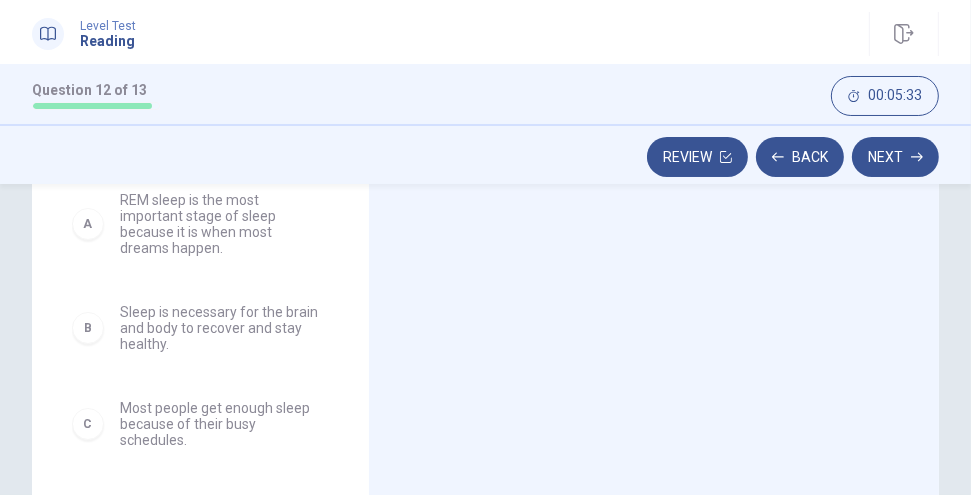 scroll, scrollTop: 455, scrollLeft: 0, axis: vertical 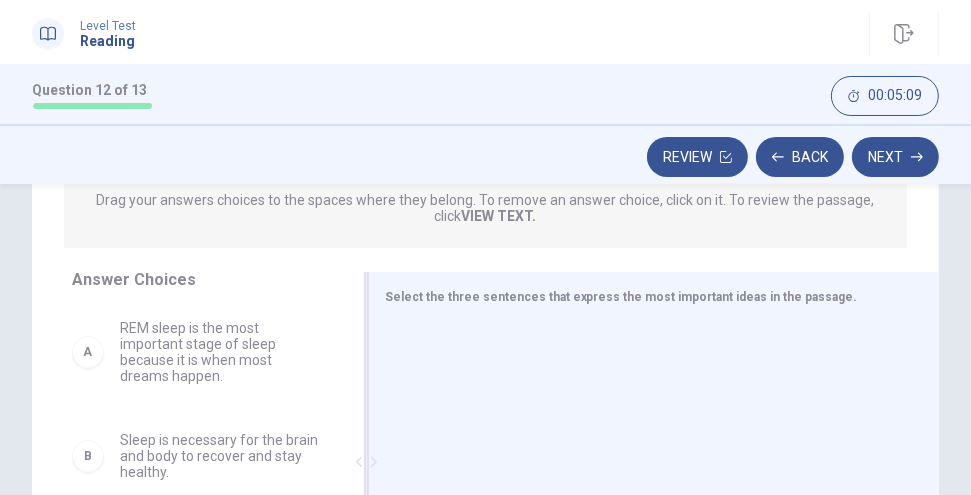 click on "Select the three sentences that express the most important ideas in the passage." at bounding box center [621, 297] 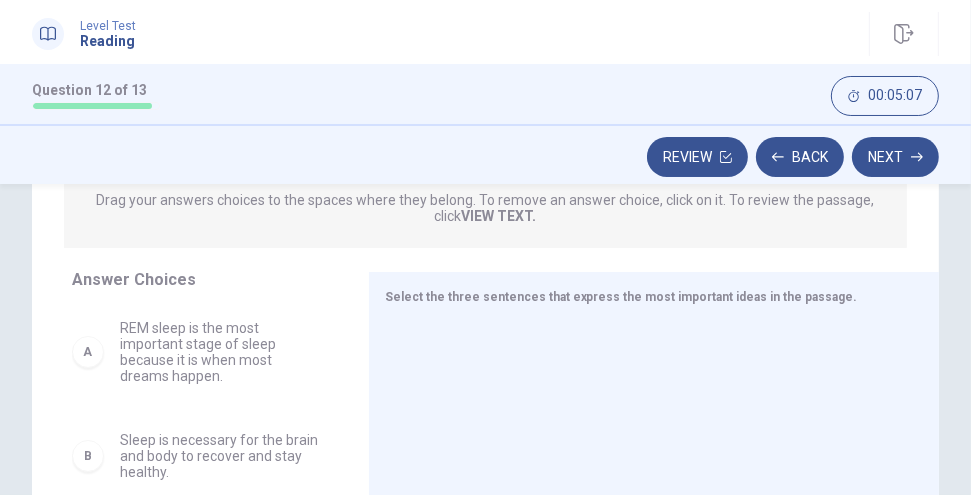 click on "A" at bounding box center (88, 352) 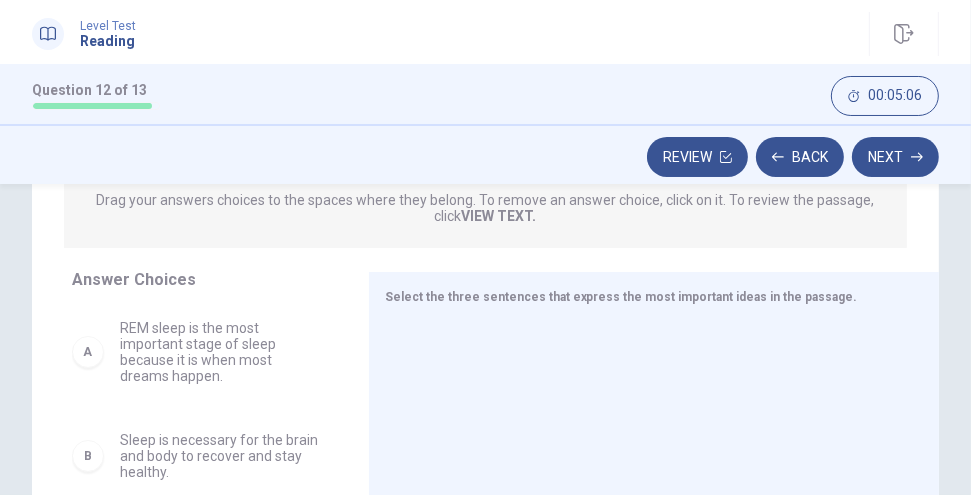 click on "A" at bounding box center [88, 352] 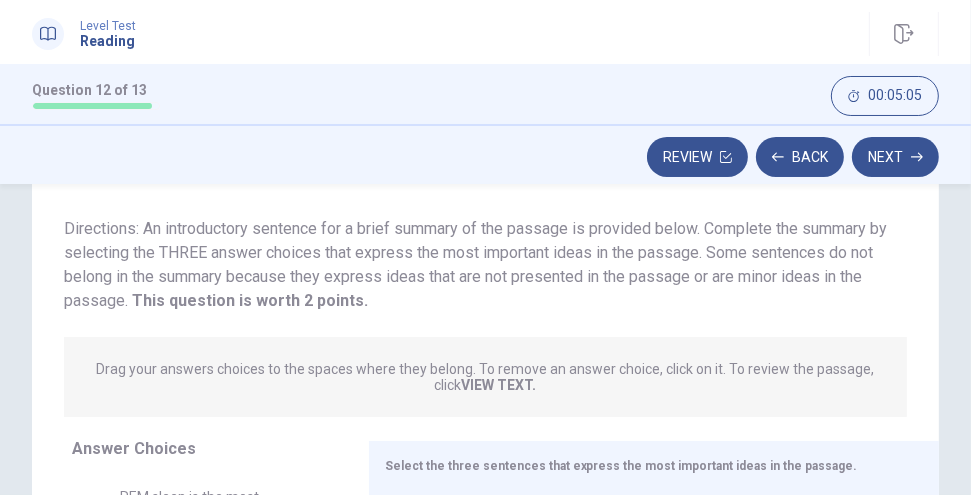 scroll, scrollTop: 0, scrollLeft: 0, axis: both 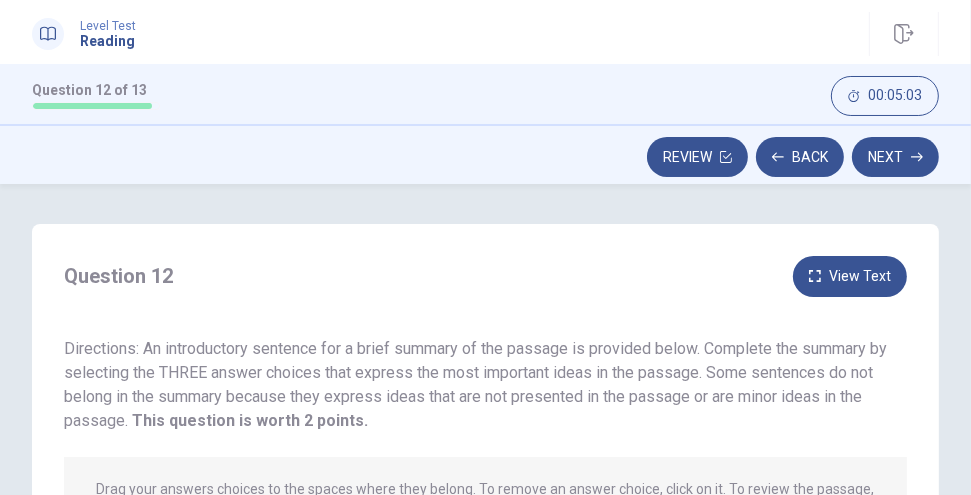 click on "View Text" at bounding box center [850, 276] 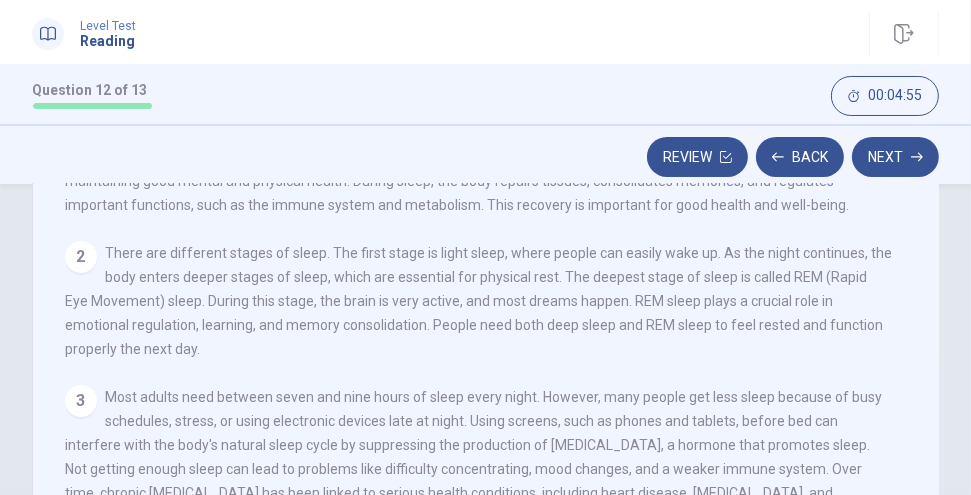 scroll, scrollTop: 0, scrollLeft: 0, axis: both 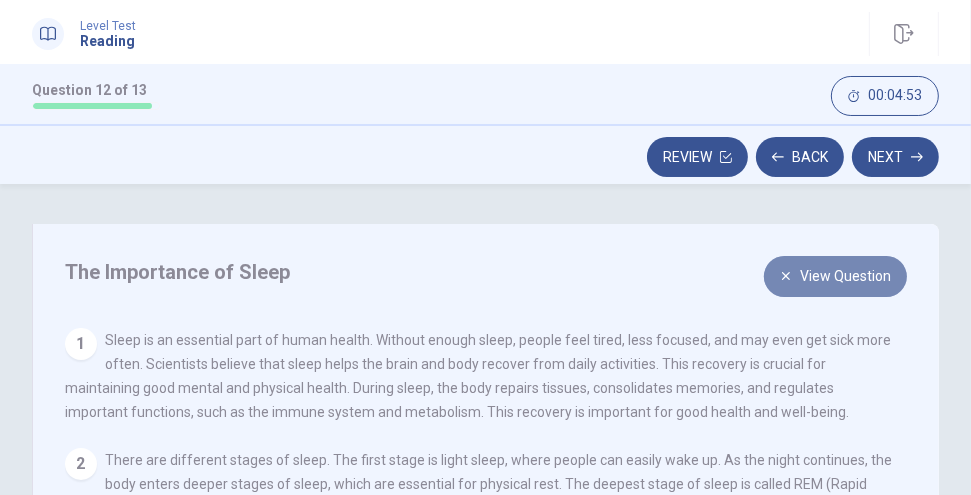 click on "View Question" at bounding box center (835, 276) 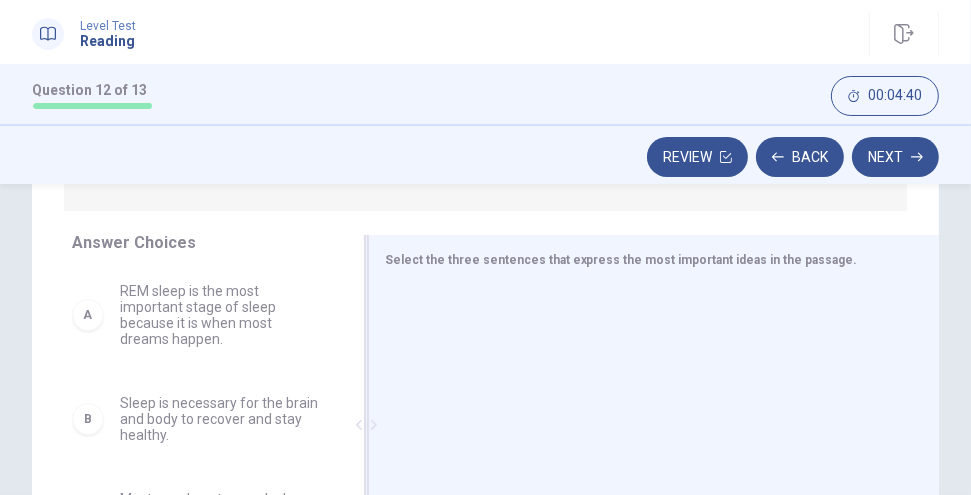 scroll, scrollTop: 333, scrollLeft: 0, axis: vertical 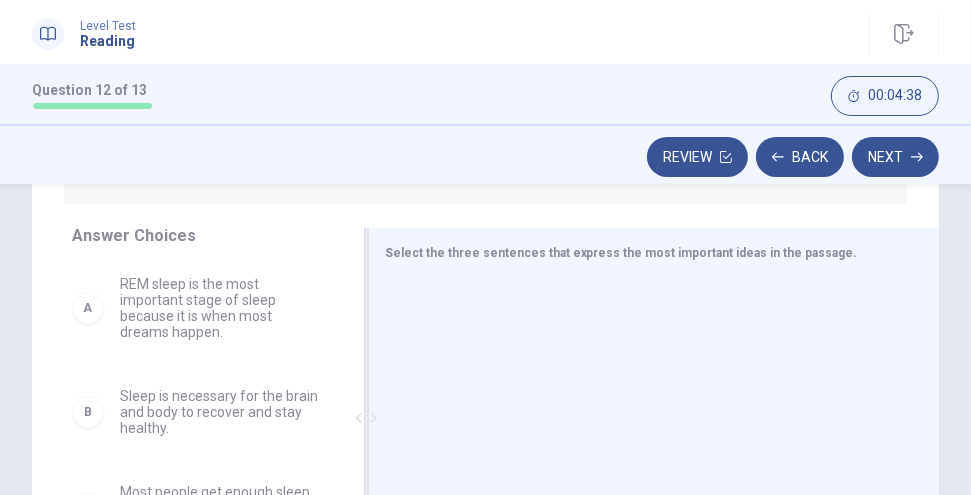 click on "Select the three sentences that express the most important ideas in the passage." at bounding box center [621, 253] 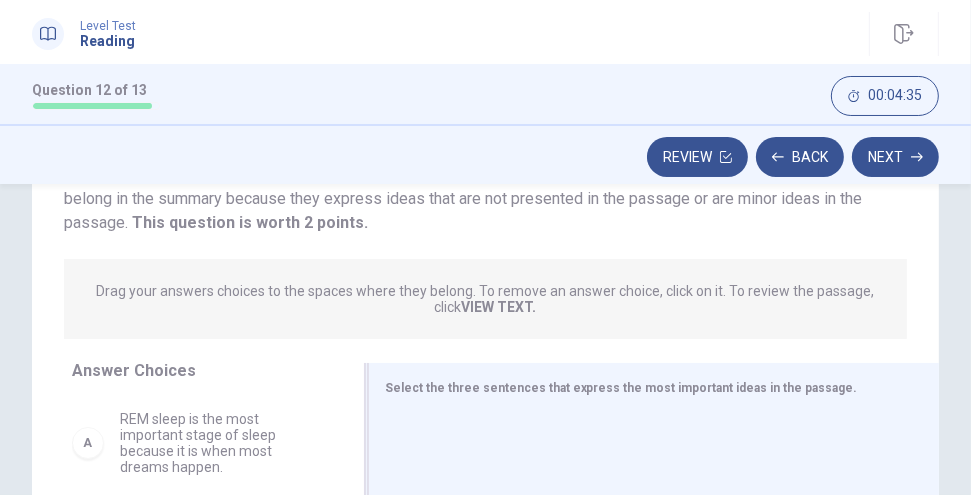 scroll, scrollTop: 207, scrollLeft: 0, axis: vertical 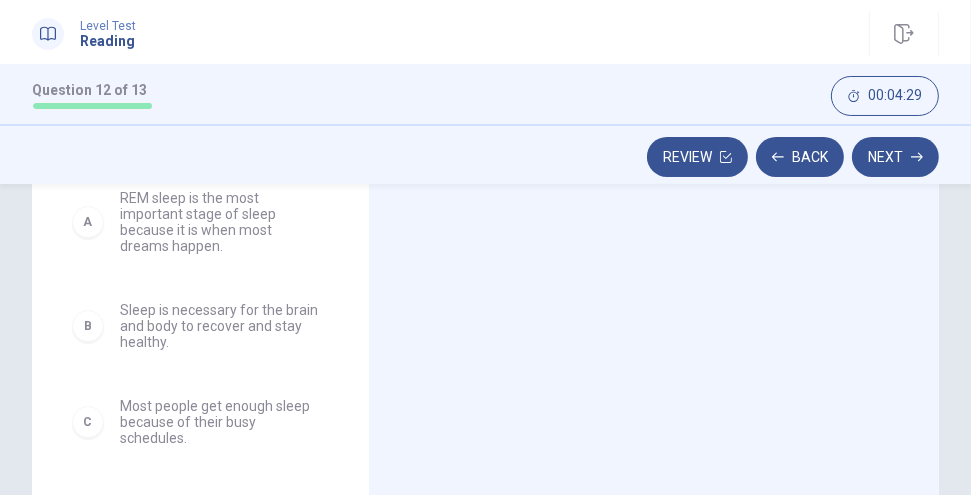 click on "A" at bounding box center [88, 222] 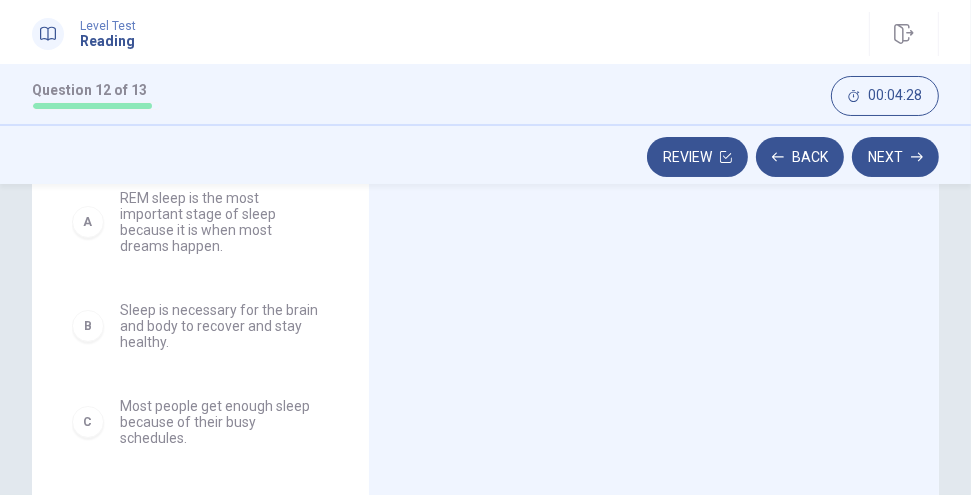 click on "REM sleep is the most important stage of sleep because it is when most dreams happen." at bounding box center [220, 222] 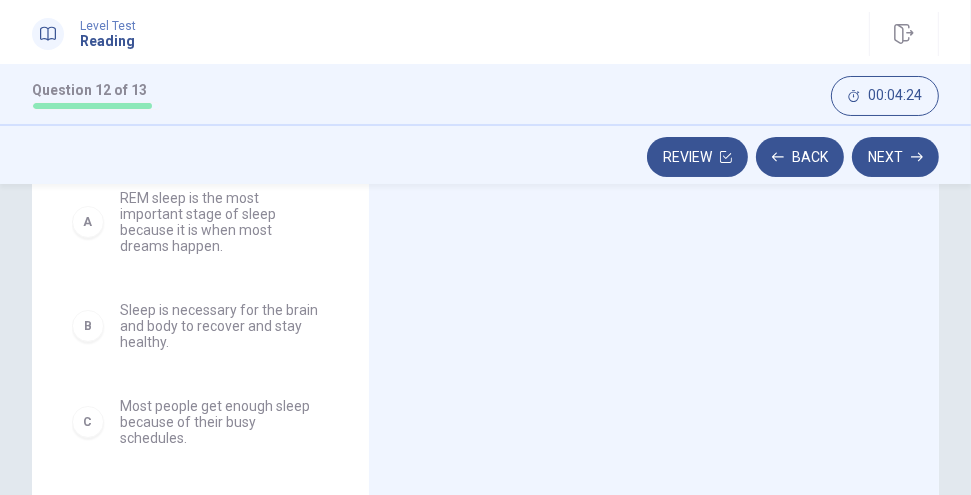 click on "Sleep is necessary for the brain and body to recover and stay healthy." at bounding box center (220, 326) 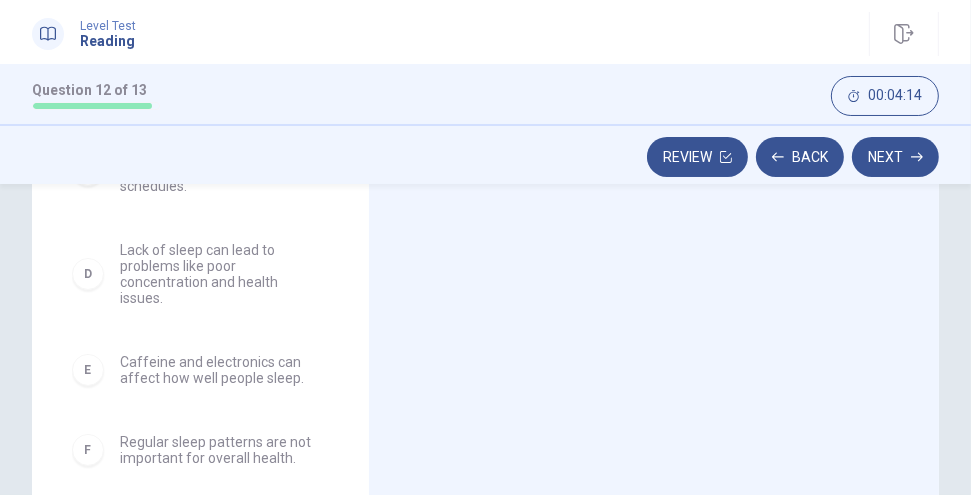 scroll, scrollTop: 267, scrollLeft: 0, axis: vertical 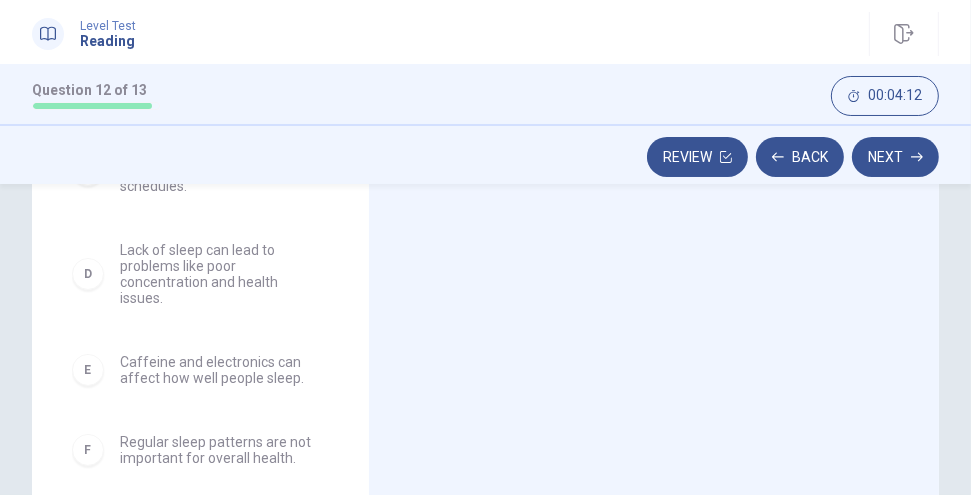 click on "Lack of sleep can lead to problems like poor concentration and health issues." at bounding box center [220, 274] 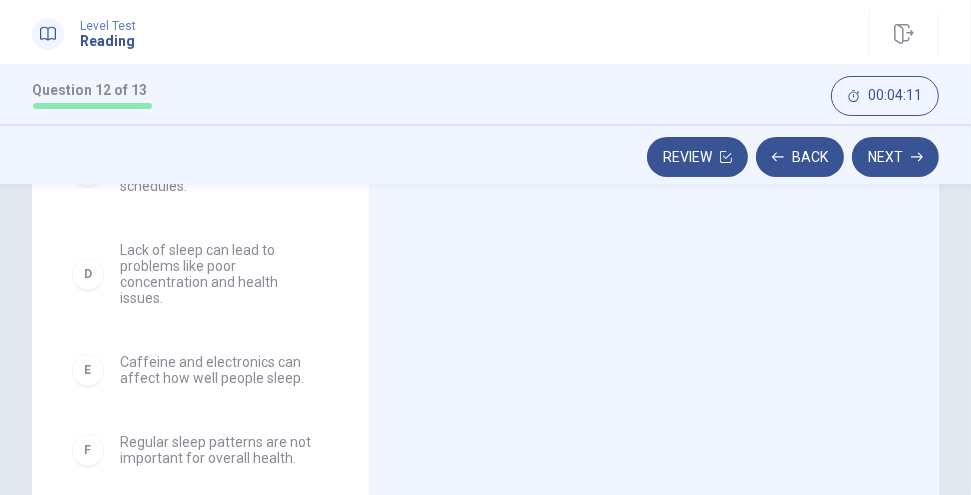 click on "D" at bounding box center (88, 274) 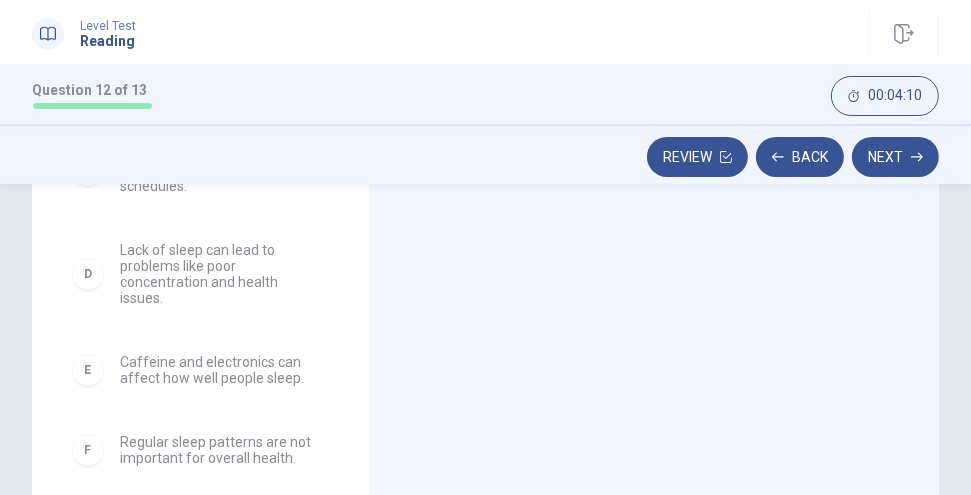 click on "D" at bounding box center [88, 274] 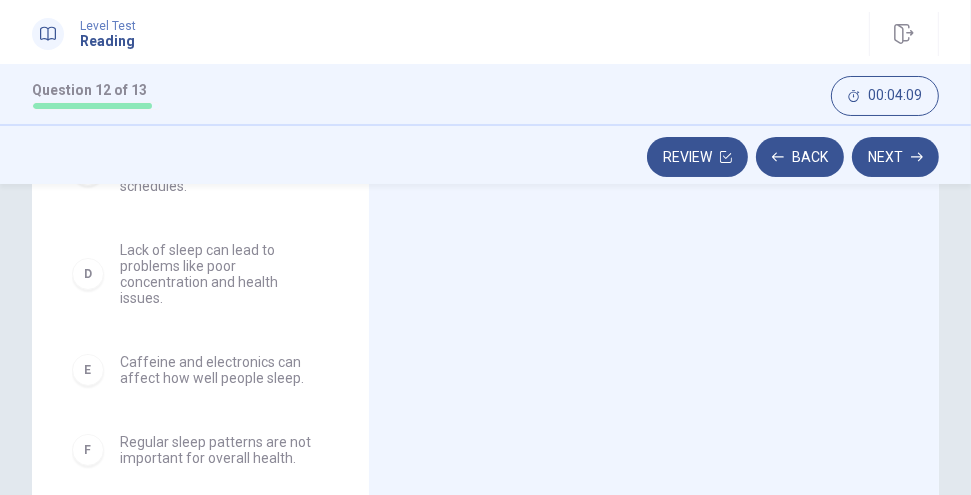 click on "D" at bounding box center (88, 274) 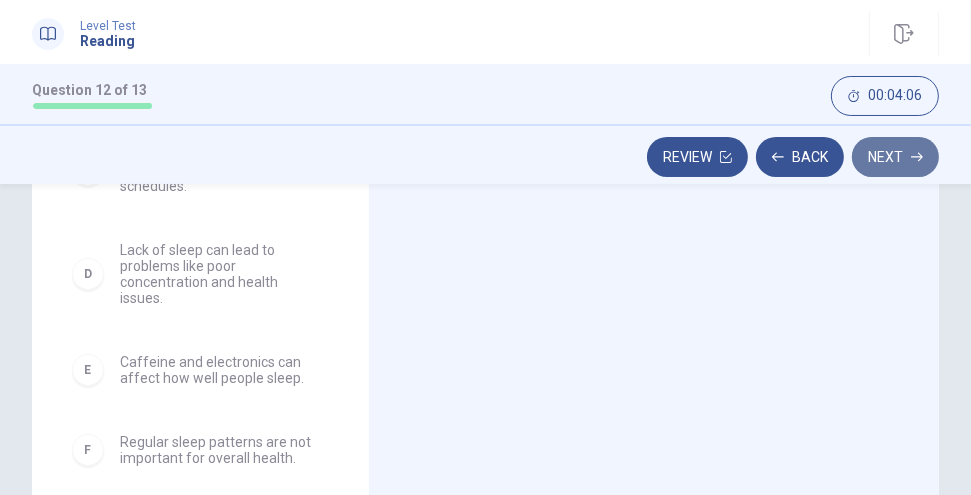 click on "Next" at bounding box center [895, 157] 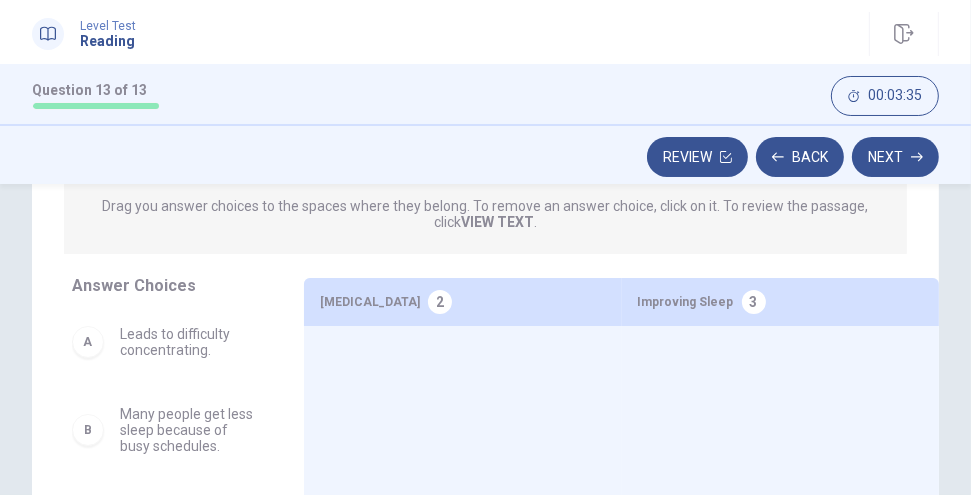 scroll, scrollTop: 215, scrollLeft: 0, axis: vertical 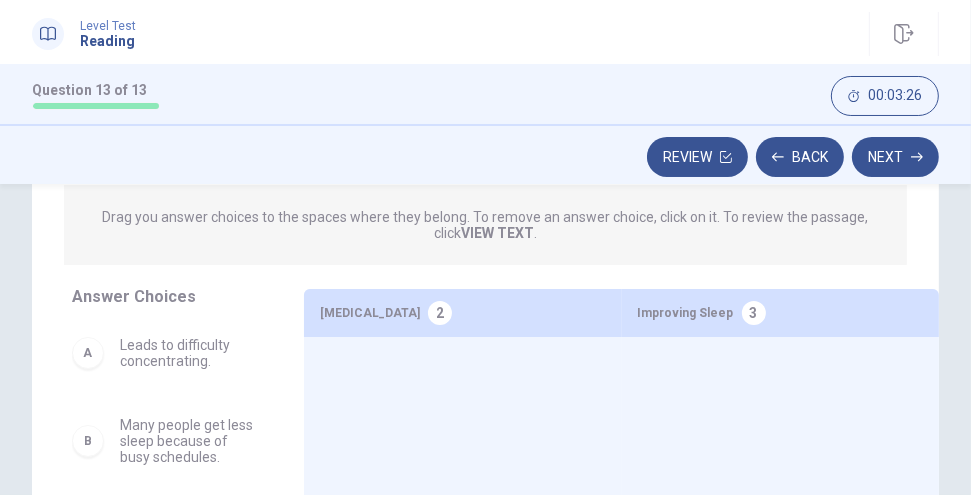 click on "2" at bounding box center [440, 313] 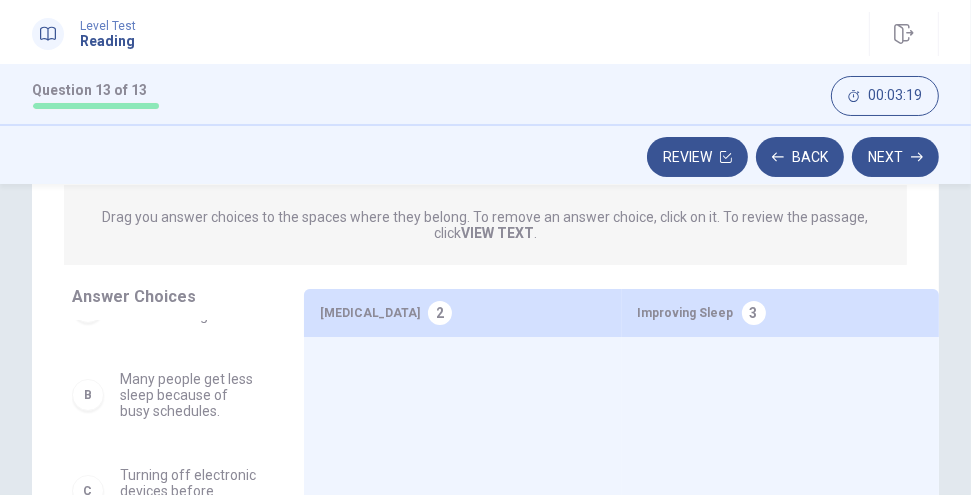 scroll, scrollTop: 53, scrollLeft: 0, axis: vertical 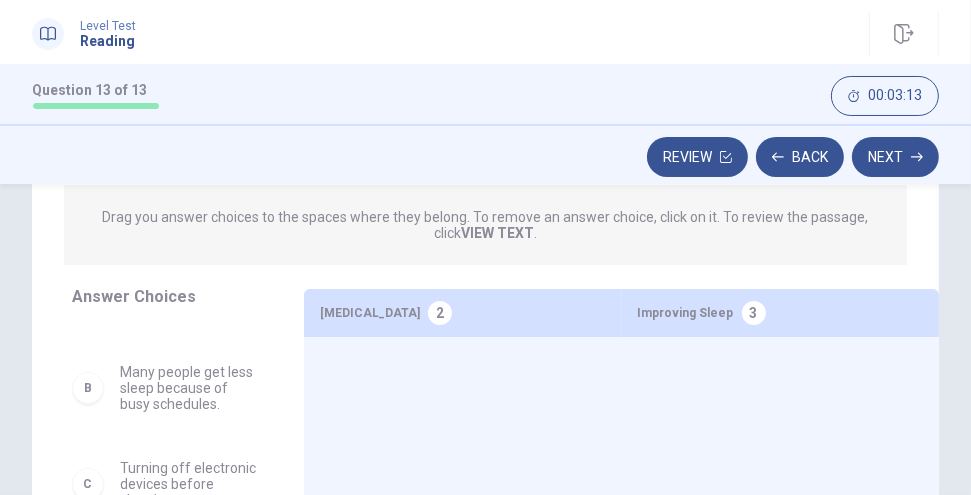 click on "B" at bounding box center (88, 388) 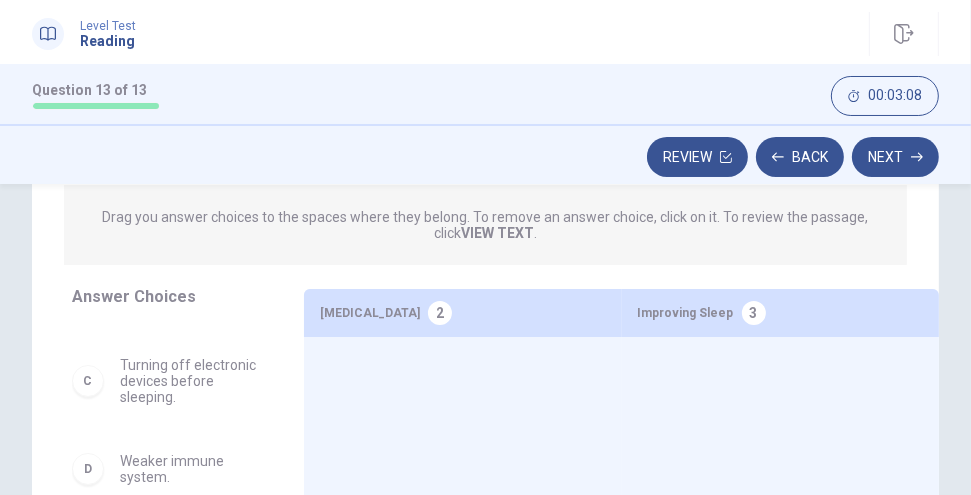 scroll, scrollTop: 166, scrollLeft: 0, axis: vertical 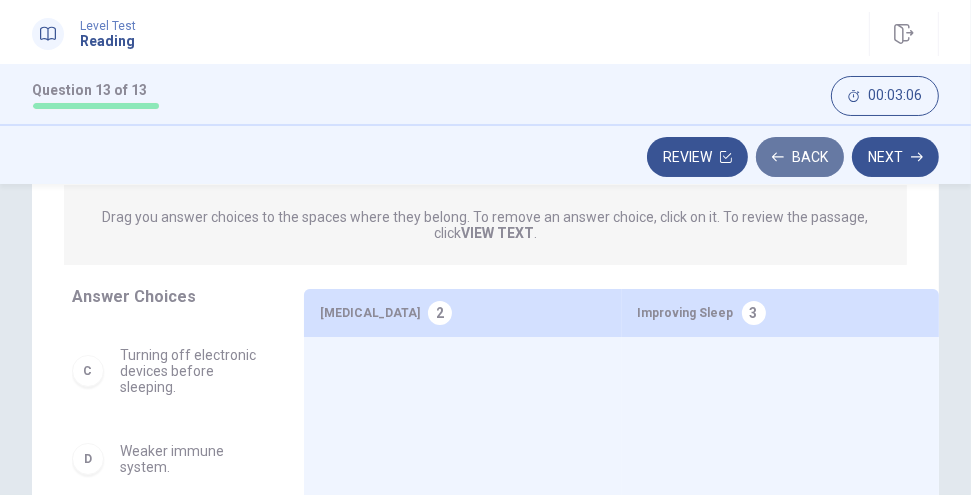 click on "Back" at bounding box center [800, 157] 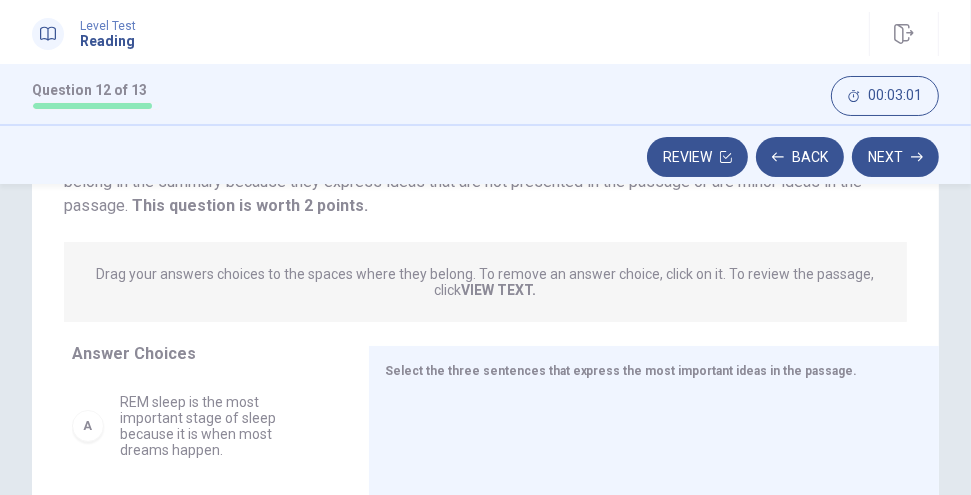 scroll, scrollTop: 381, scrollLeft: 0, axis: vertical 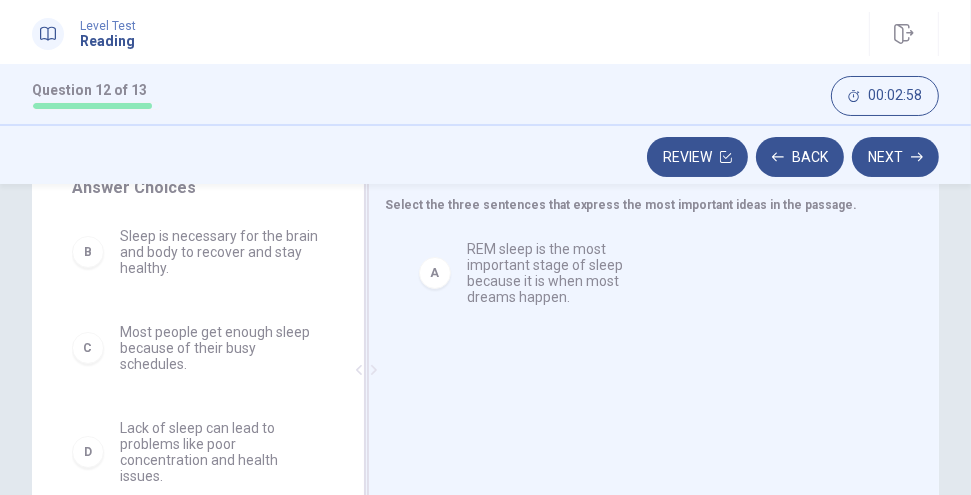 drag, startPoint x: 90, startPoint y: 260, endPoint x: 454, endPoint y: 279, distance: 364.49554 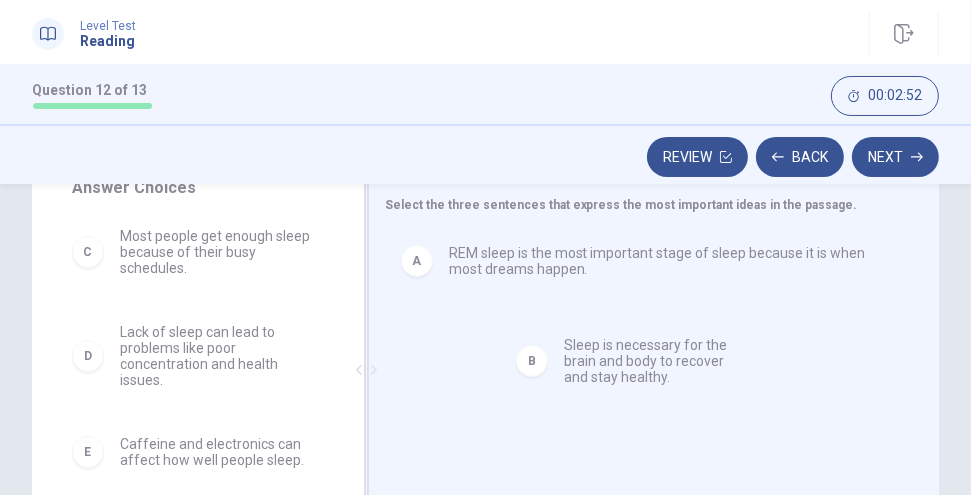 drag, startPoint x: 85, startPoint y: 254, endPoint x: 519, endPoint y: 350, distance: 444.49072 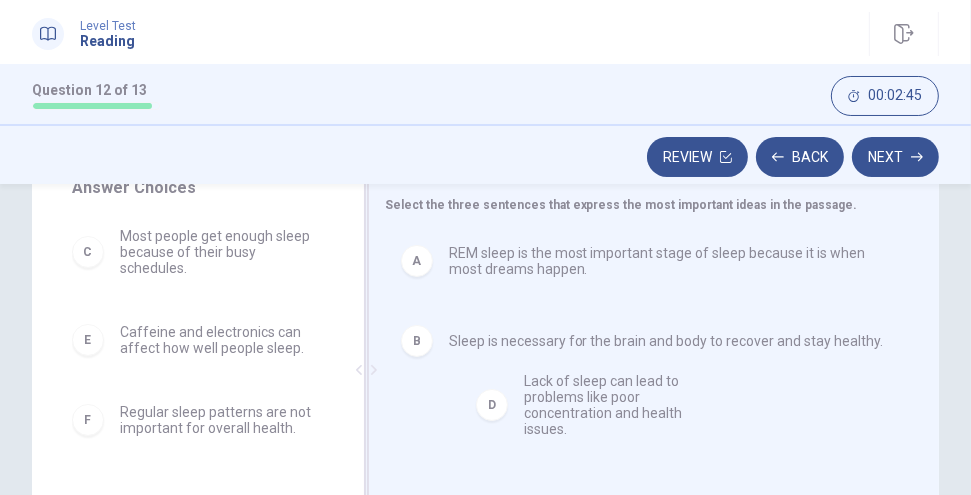 drag, startPoint x: 150, startPoint y: 352, endPoint x: 544, endPoint y: 406, distance: 397.6833 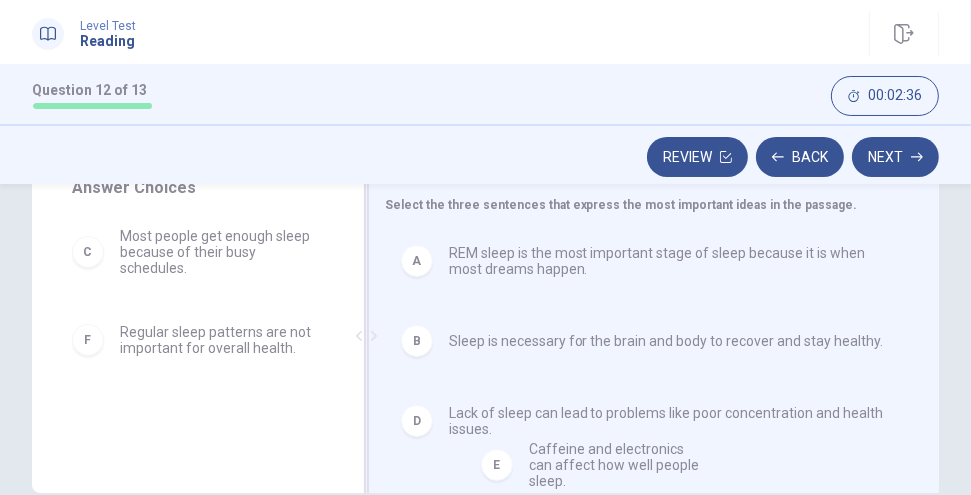 drag, startPoint x: 194, startPoint y: 343, endPoint x: 593, endPoint y: 470, distance: 418.72424 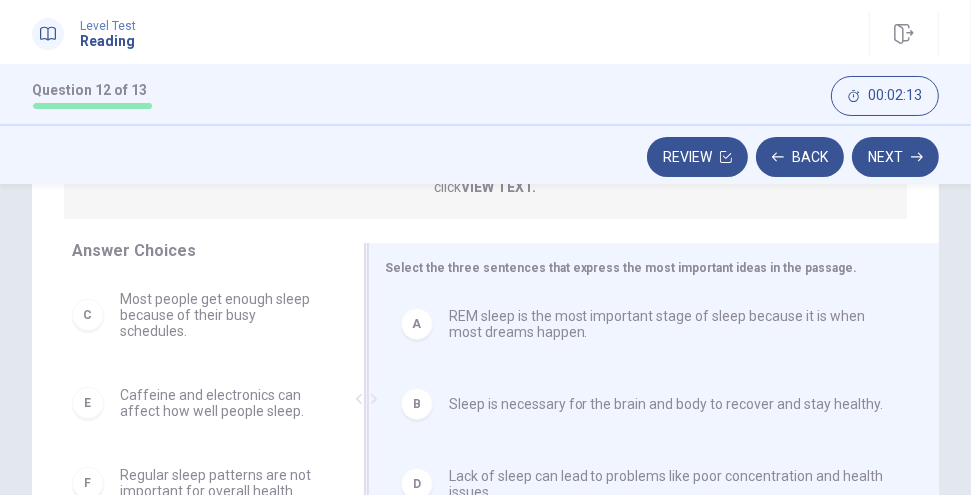 scroll, scrollTop: 306, scrollLeft: 0, axis: vertical 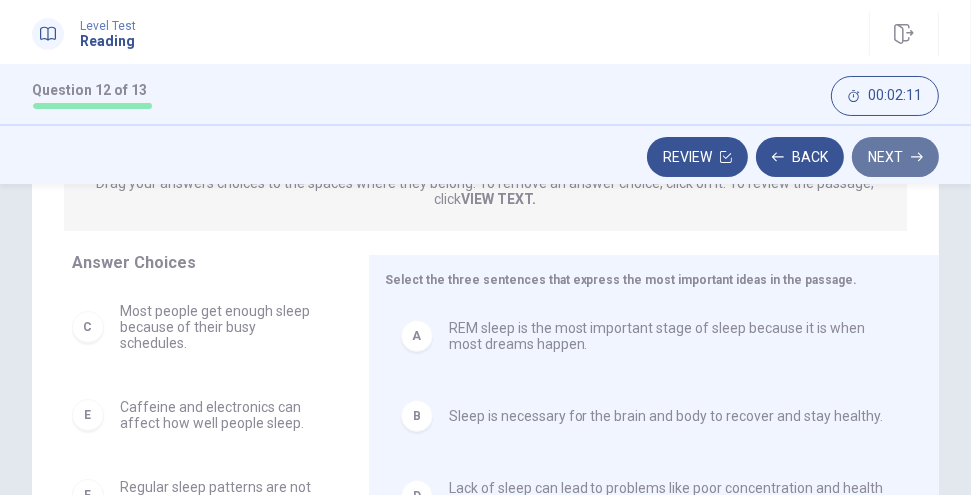 click on "Next" at bounding box center (895, 157) 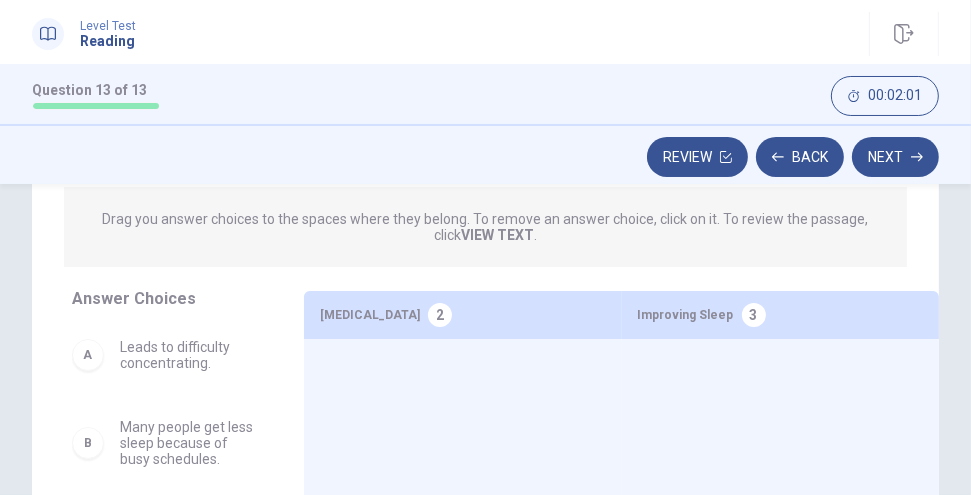scroll, scrollTop: 224, scrollLeft: 0, axis: vertical 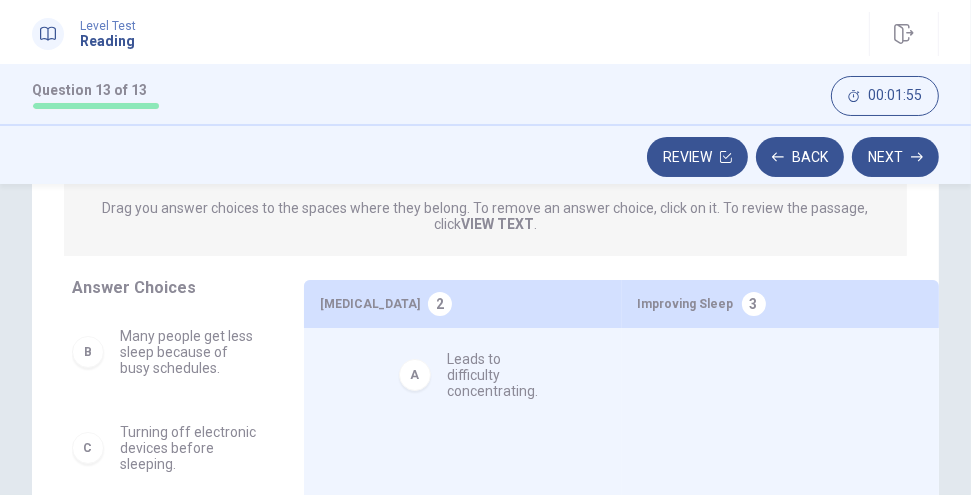 drag, startPoint x: 154, startPoint y: 346, endPoint x: 470, endPoint y: 371, distance: 316.9874 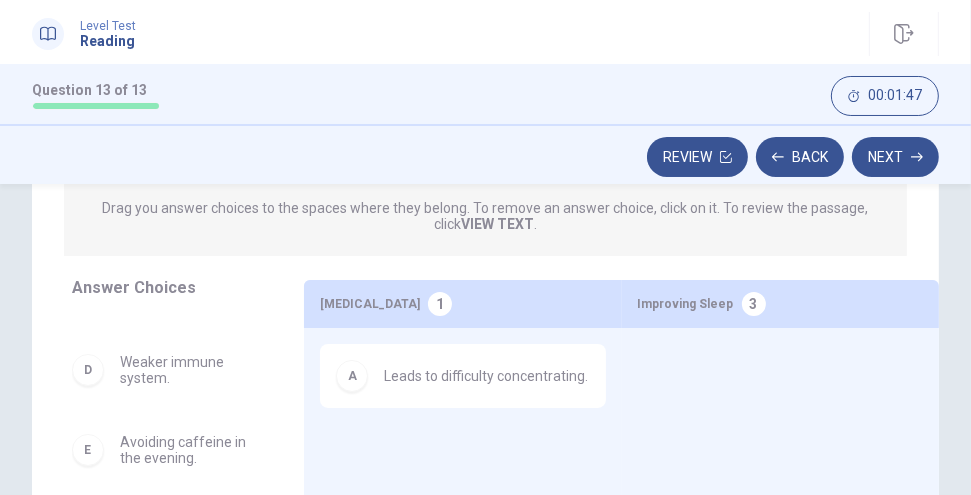 scroll, scrollTop: 0, scrollLeft: 0, axis: both 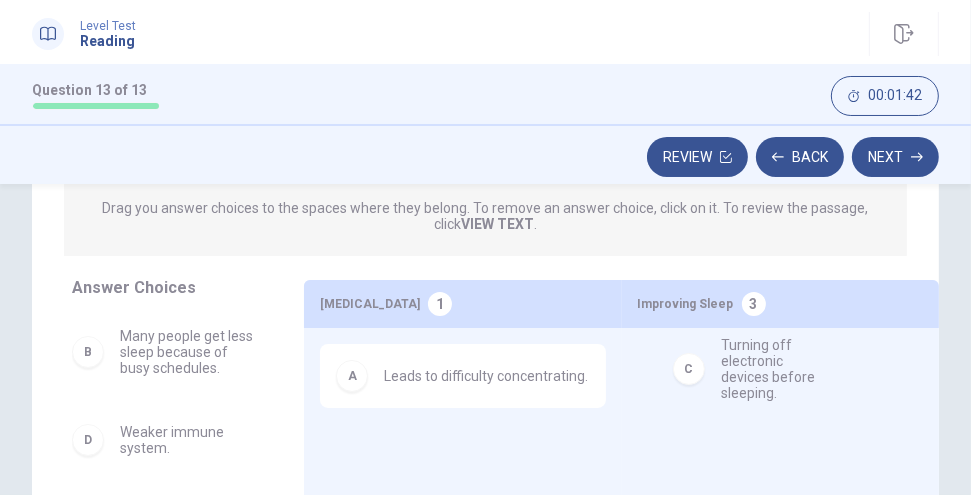 drag, startPoint x: 149, startPoint y: 448, endPoint x: 749, endPoint y: 366, distance: 605.5774 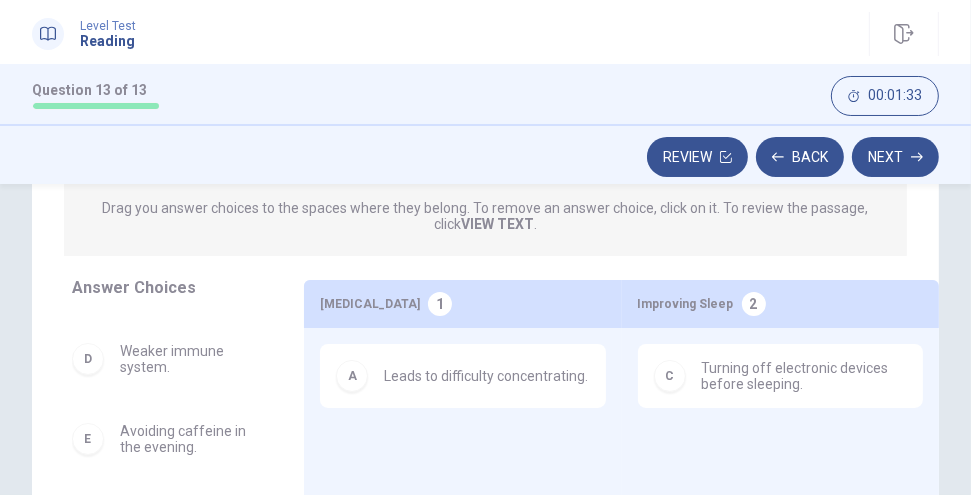 scroll, scrollTop: 82, scrollLeft: 0, axis: vertical 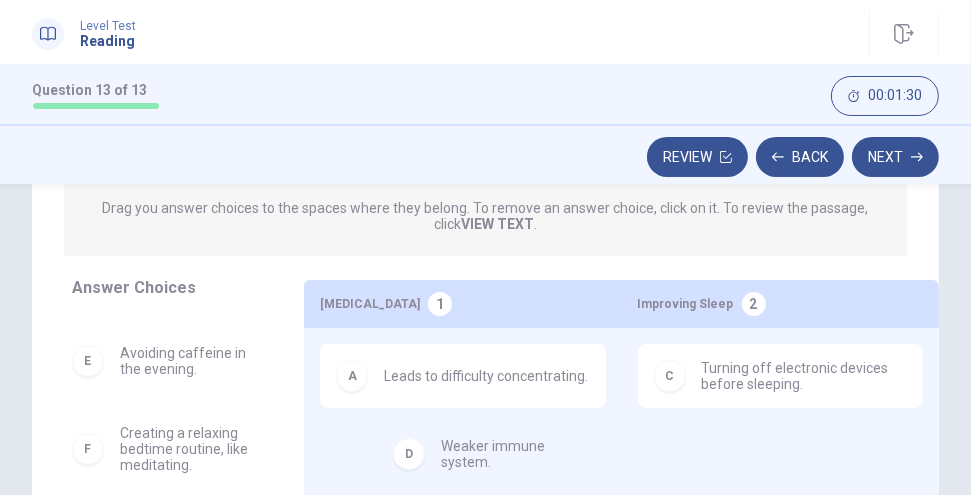 drag, startPoint x: 147, startPoint y: 360, endPoint x: 459, endPoint y: 454, distance: 325.85272 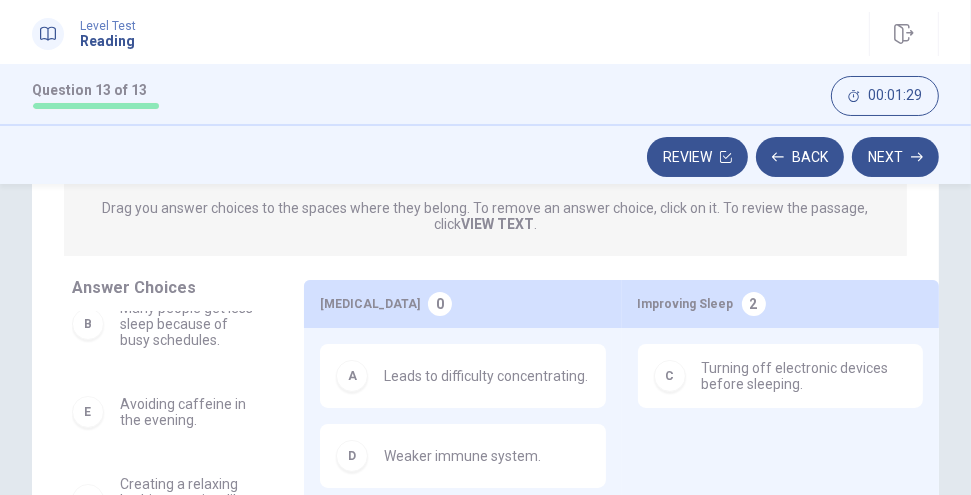 scroll, scrollTop: 27, scrollLeft: 0, axis: vertical 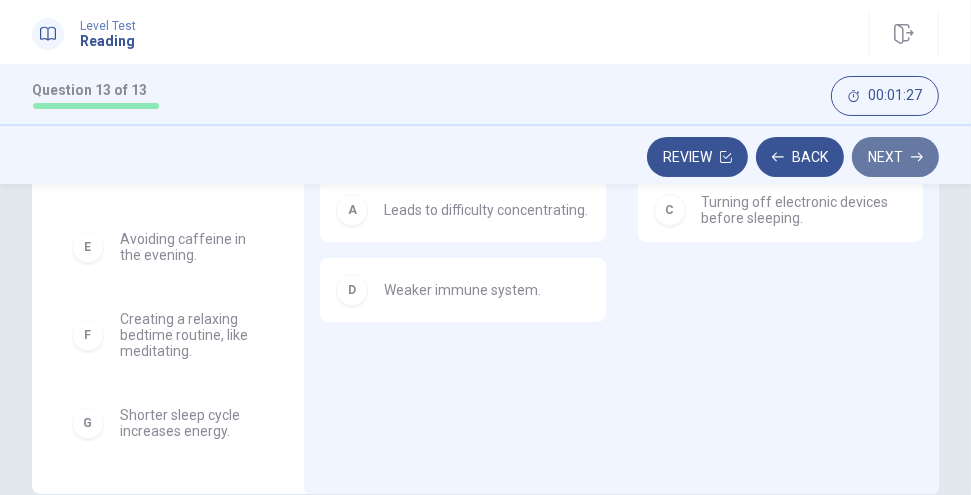 click on "Next" at bounding box center [895, 157] 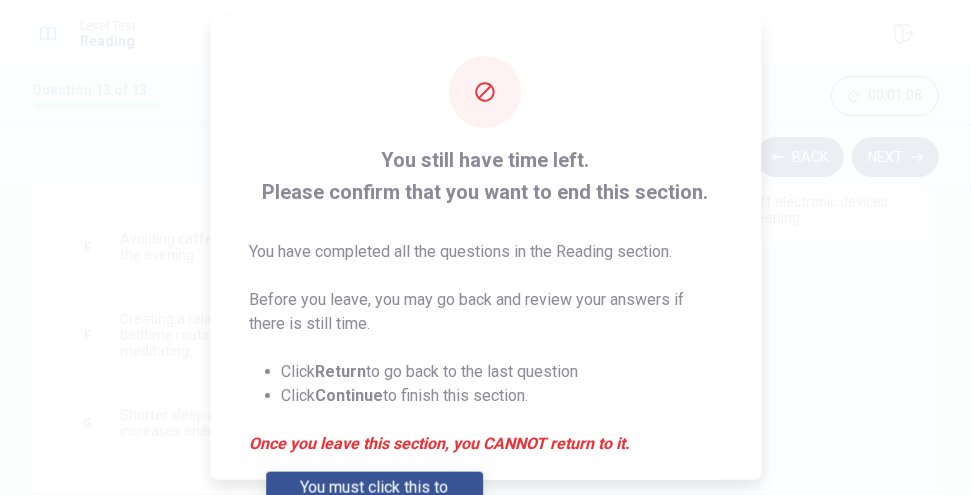 scroll, scrollTop: 250, scrollLeft: 0, axis: vertical 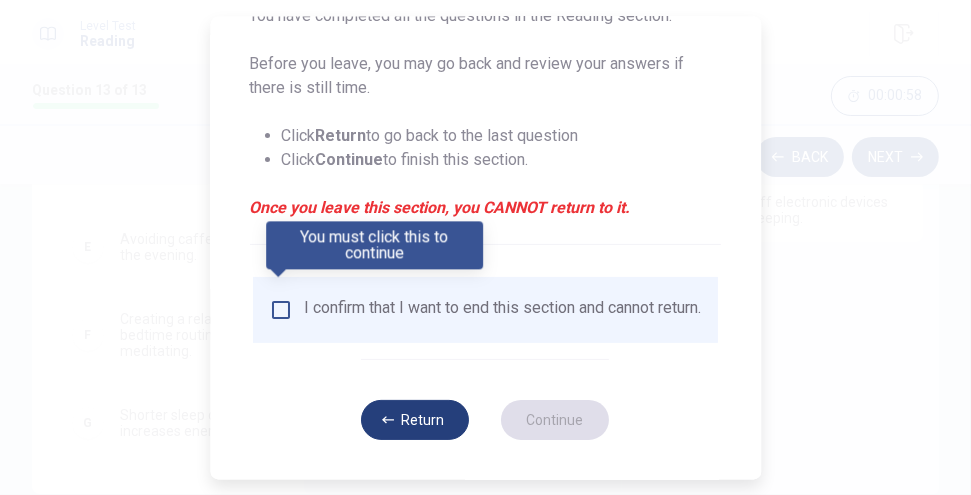 click on "Return" at bounding box center [416, 419] 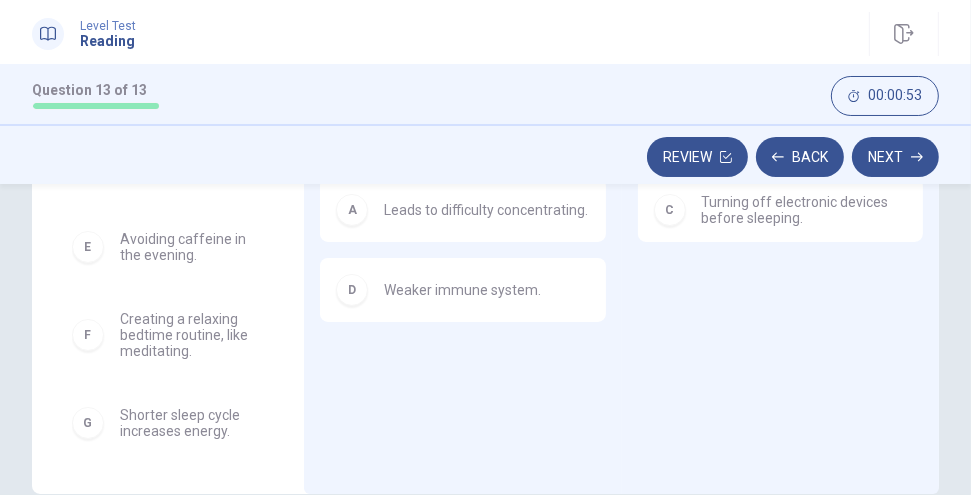 scroll, scrollTop: 150, scrollLeft: 0, axis: vertical 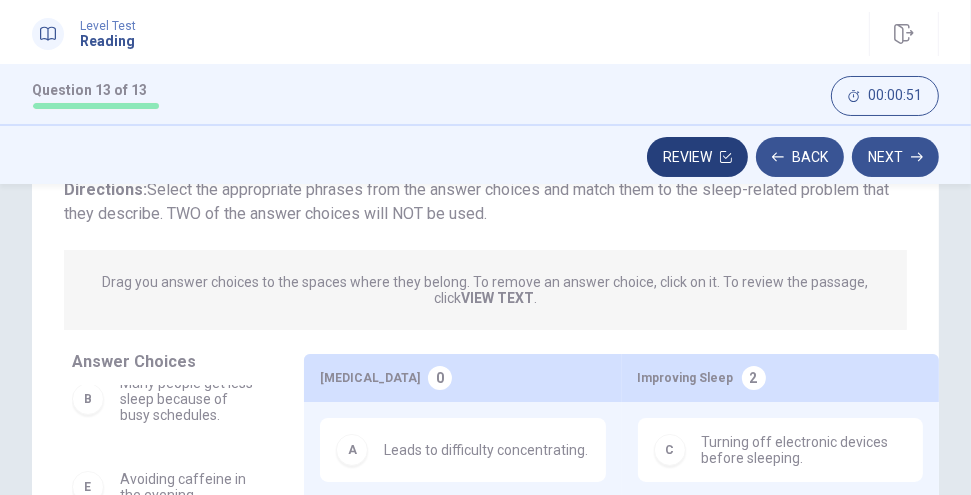 click on "Review" at bounding box center [697, 157] 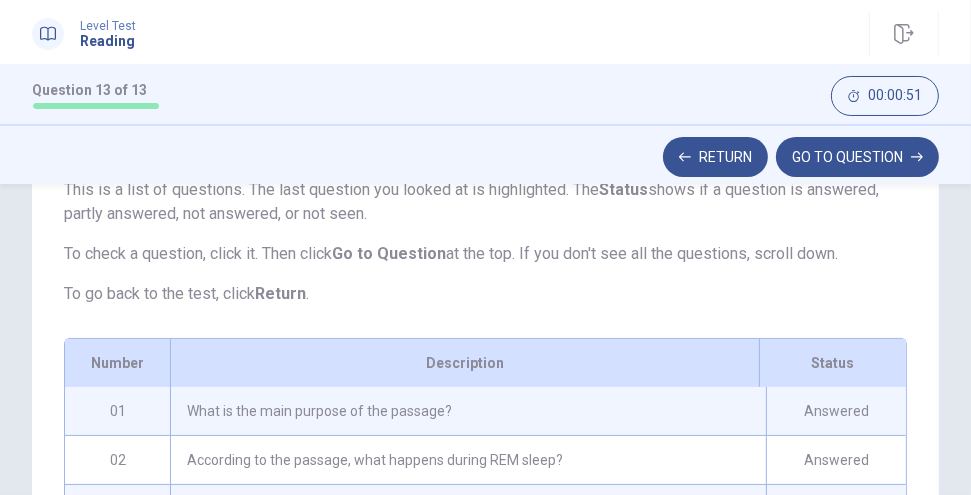 scroll, scrollTop: 348, scrollLeft: 0, axis: vertical 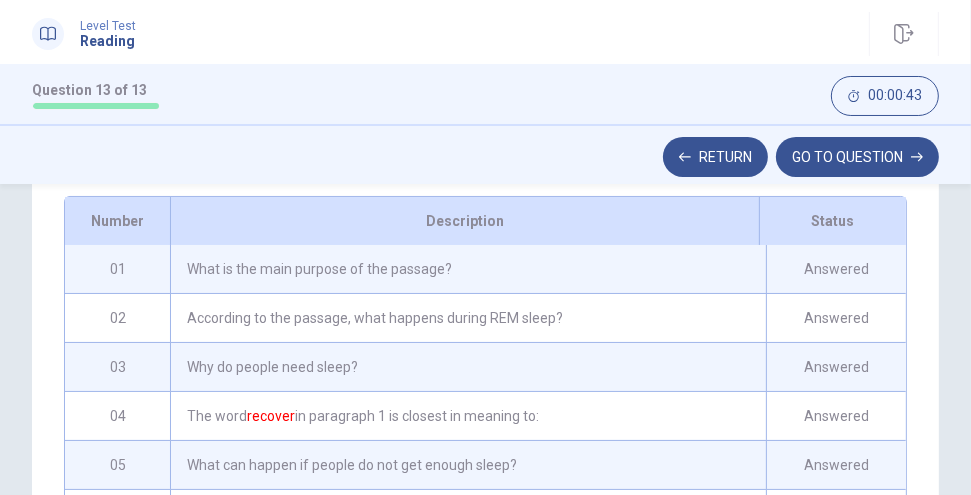 click on "What is the main purpose of the passage?" at bounding box center [468, 269] 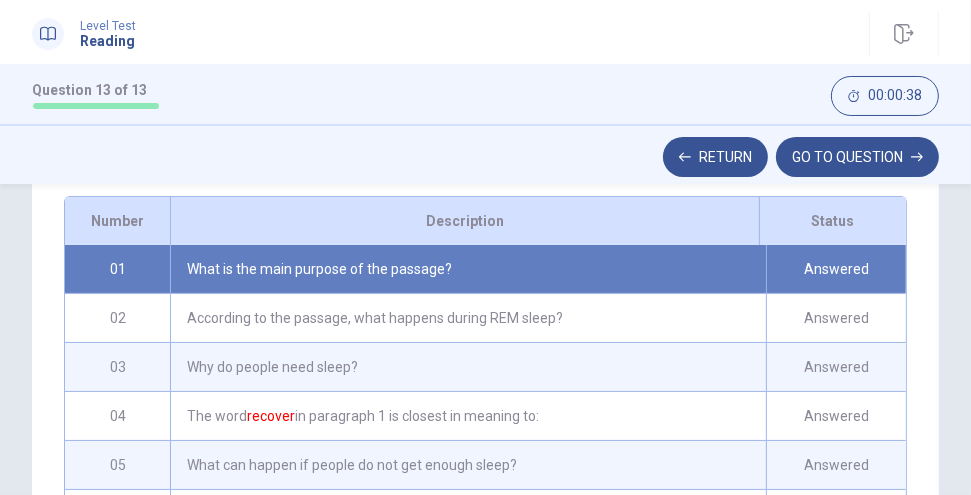 click on "According to the passage, what happens during REM sleep?" at bounding box center (468, 318) 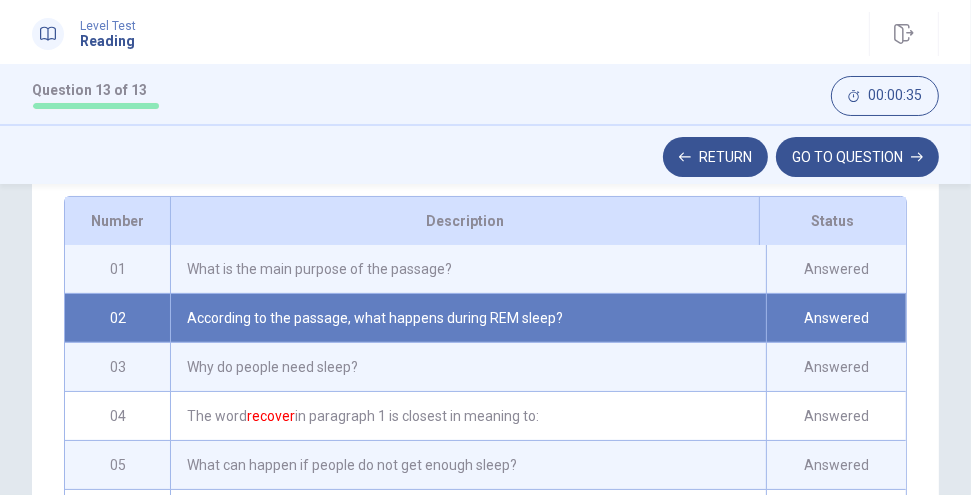 click on "Why do people need sleep?" at bounding box center (468, 367) 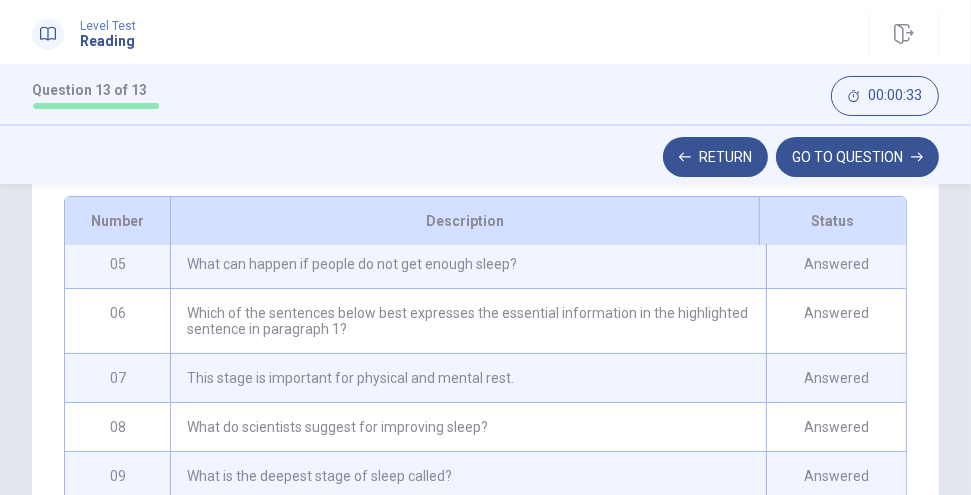 scroll, scrollTop: 227, scrollLeft: 0, axis: vertical 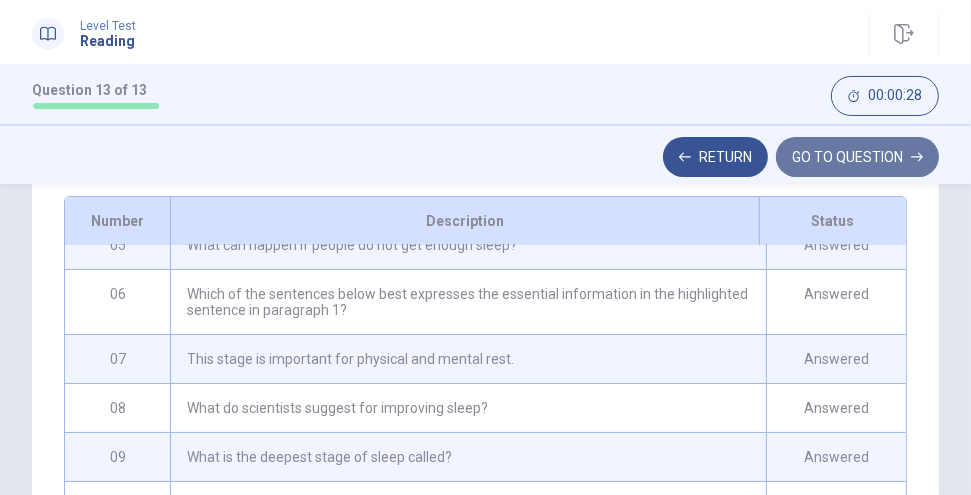 click on "GO TO QUESTION" at bounding box center [857, 157] 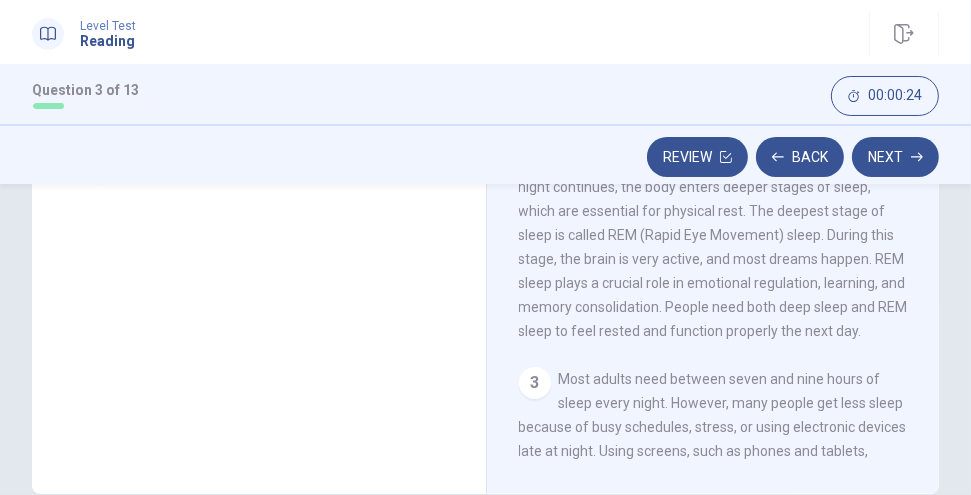 scroll, scrollTop: 518, scrollLeft: 0, axis: vertical 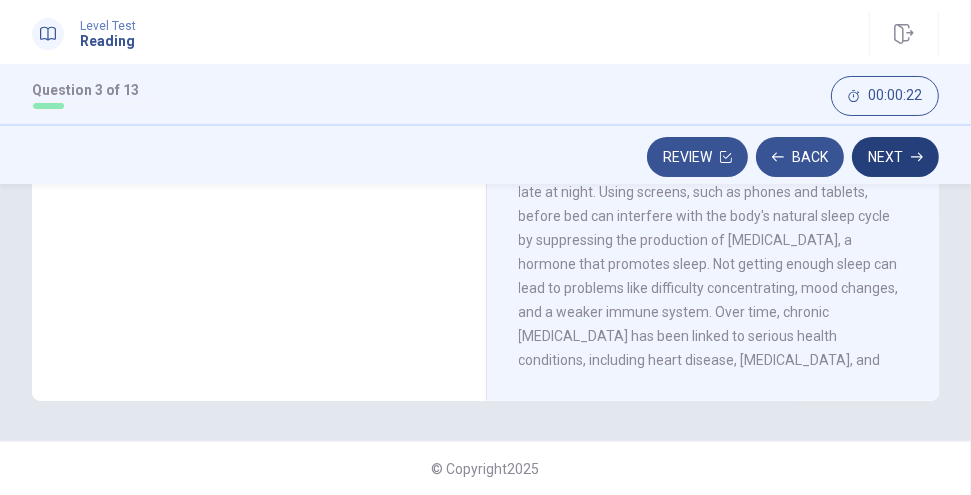 click on "Next" at bounding box center (895, 157) 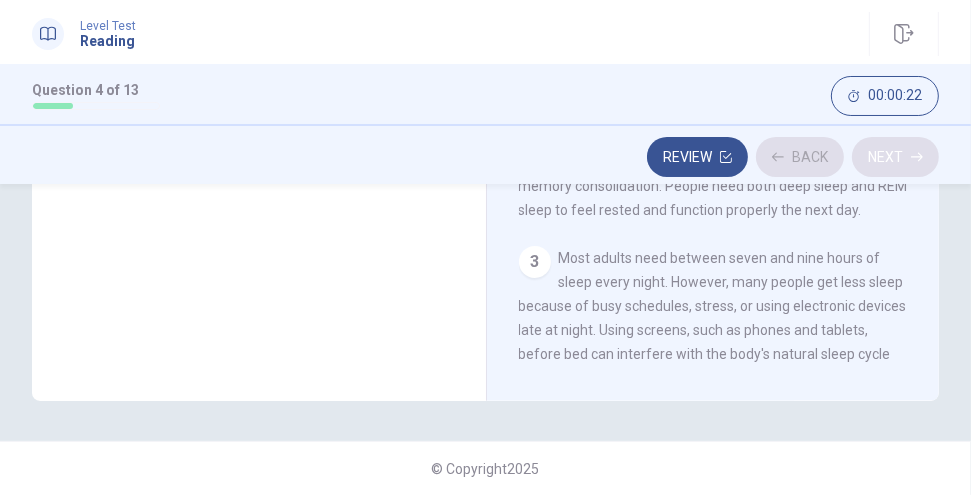 scroll, scrollTop: 0, scrollLeft: 0, axis: both 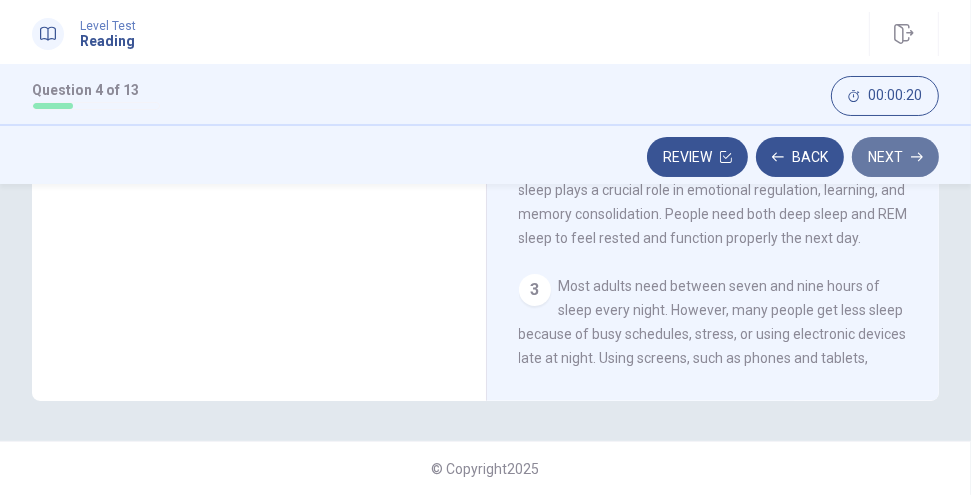 click on "Next" at bounding box center (895, 157) 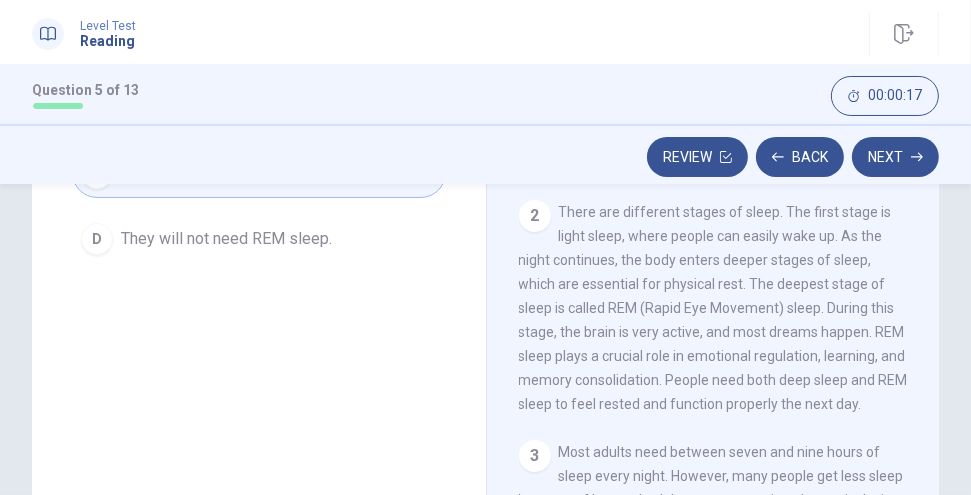 scroll, scrollTop: 518, scrollLeft: 0, axis: vertical 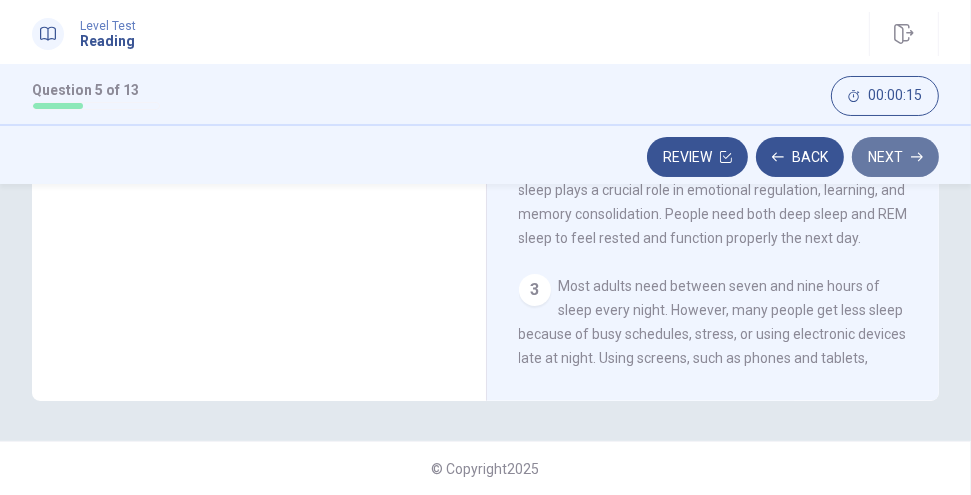 click on "Next" at bounding box center [895, 157] 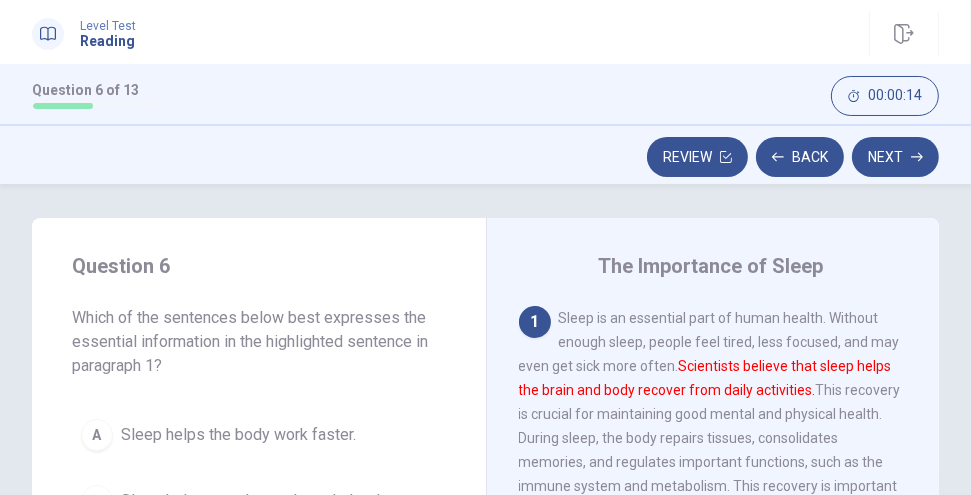 scroll, scrollTop: 0, scrollLeft: 0, axis: both 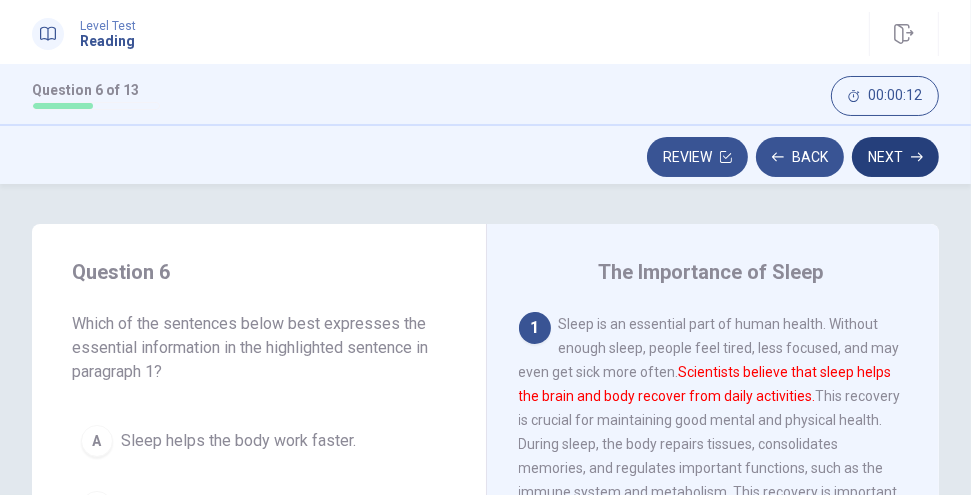 click on "Next" at bounding box center (895, 157) 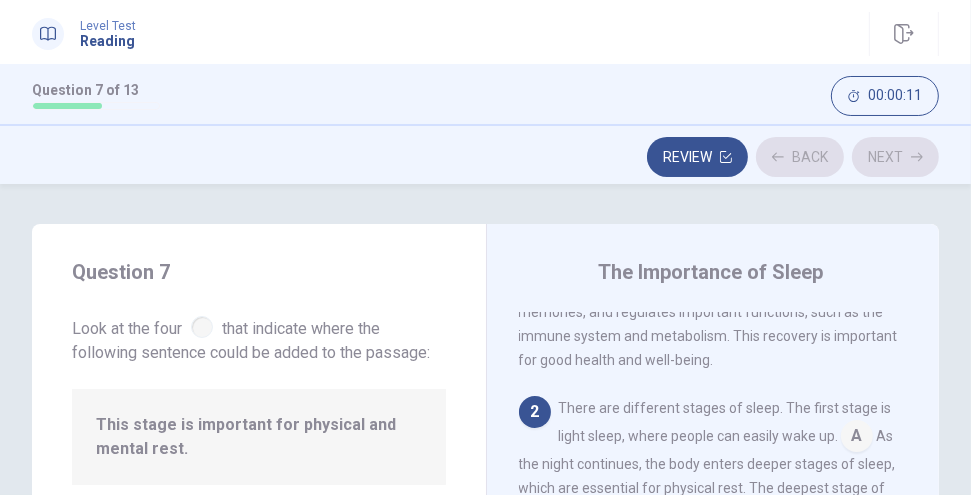 scroll, scrollTop: 160, scrollLeft: 0, axis: vertical 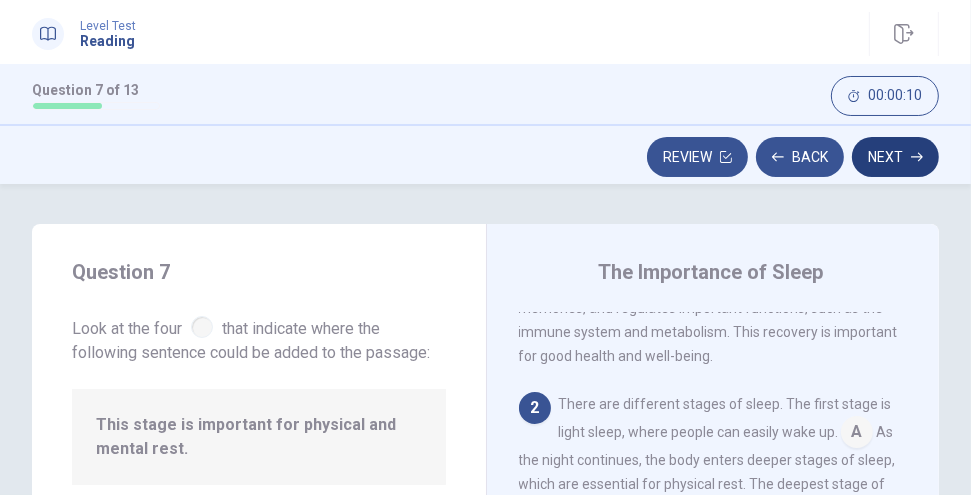 click on "Next" at bounding box center [895, 157] 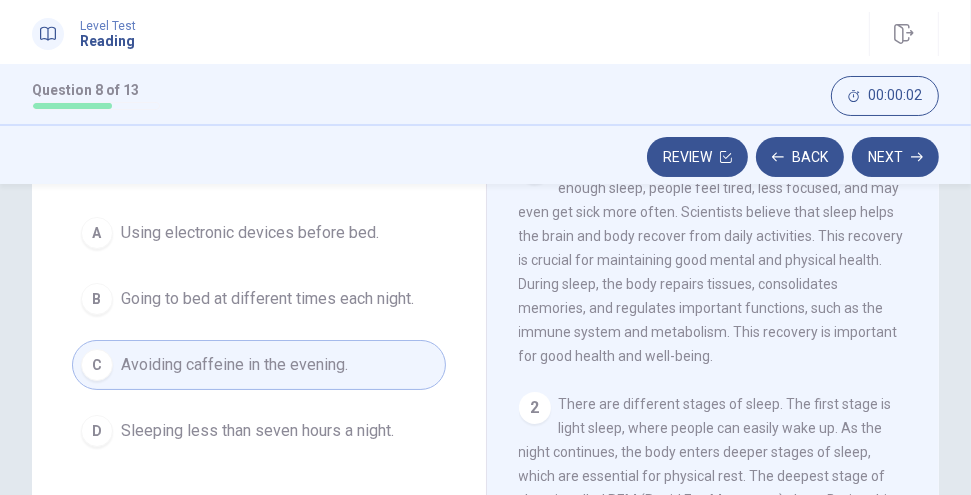 scroll, scrollTop: 166, scrollLeft: 0, axis: vertical 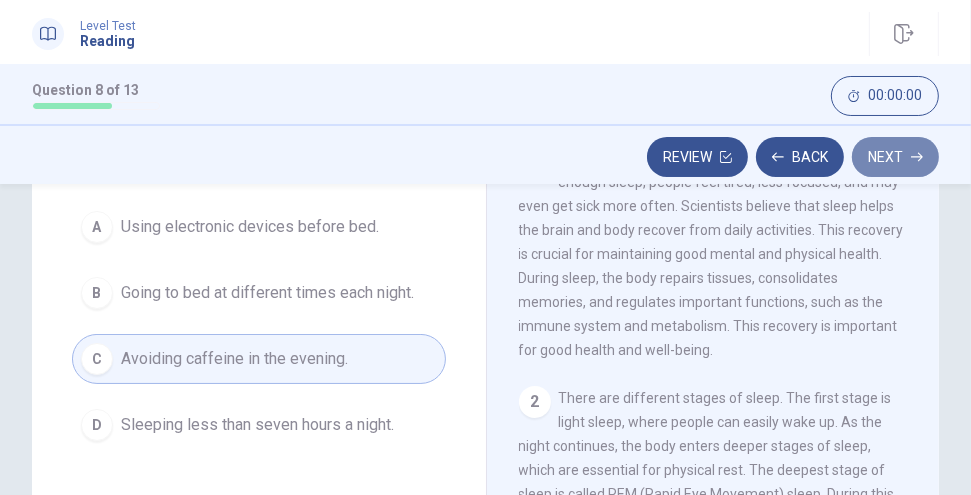 click on "Next" at bounding box center (895, 157) 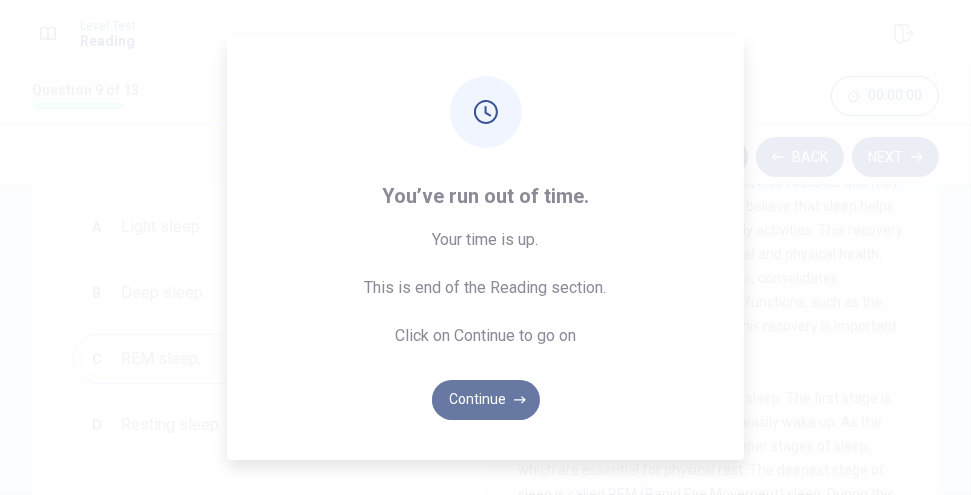click on "Continue" at bounding box center [486, 400] 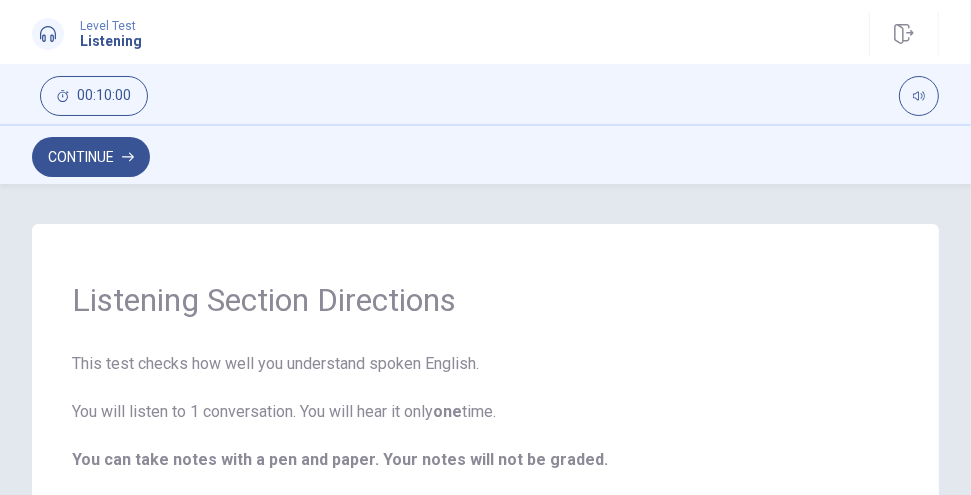 scroll, scrollTop: 166, scrollLeft: 0, axis: vertical 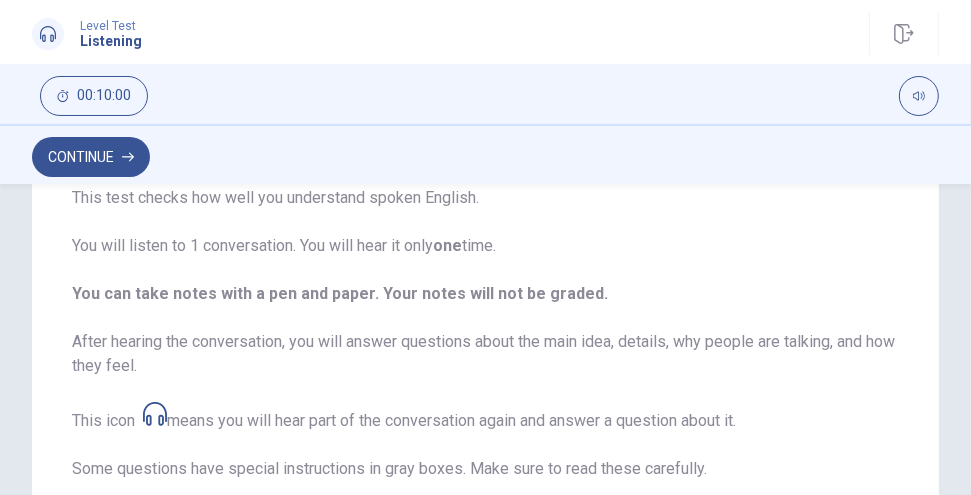 click on "00:10:00" at bounding box center [485, 96] 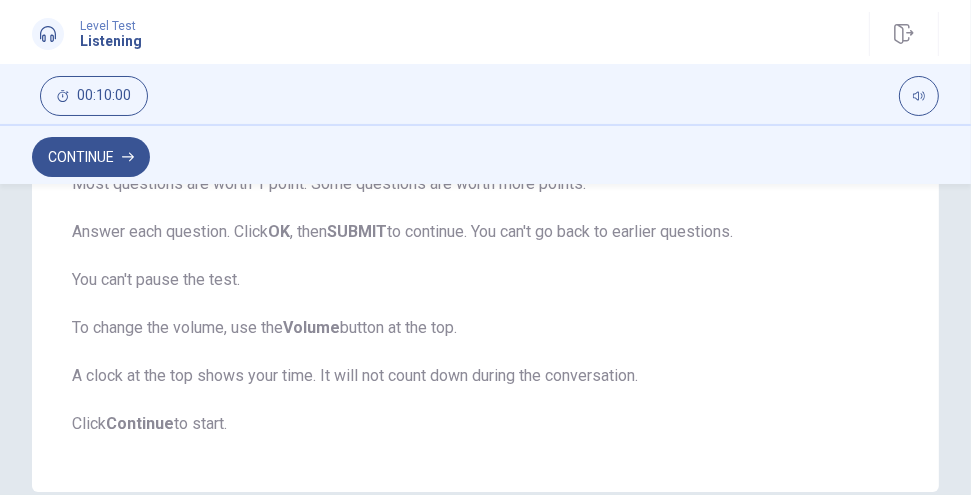 scroll, scrollTop: 0, scrollLeft: 0, axis: both 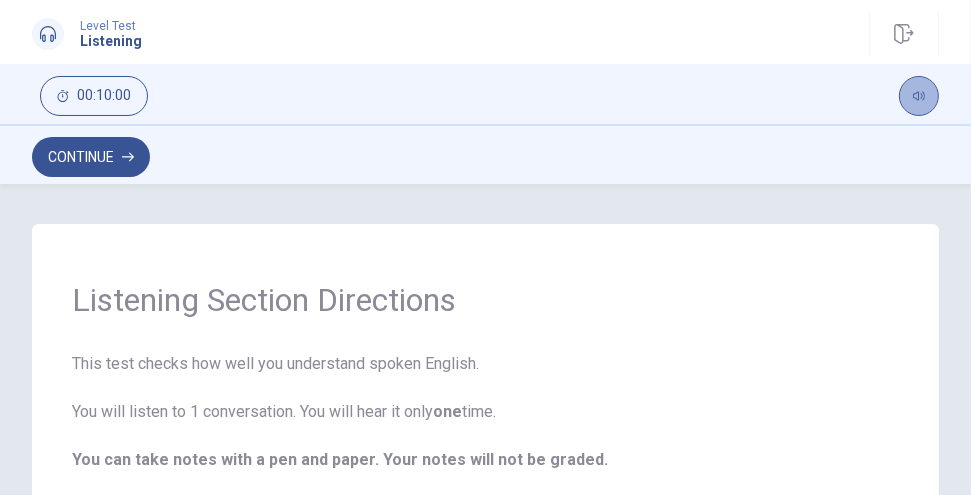 click 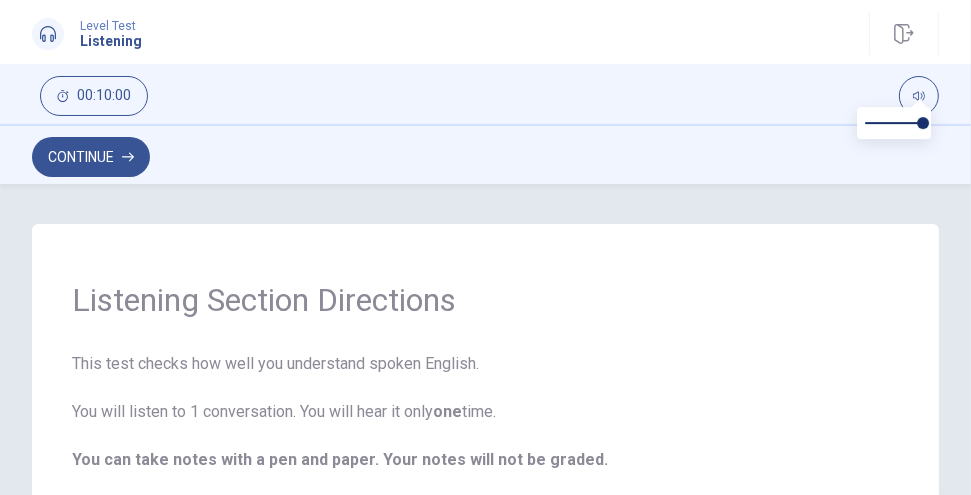 click on "00:10:00" at bounding box center (485, 96) 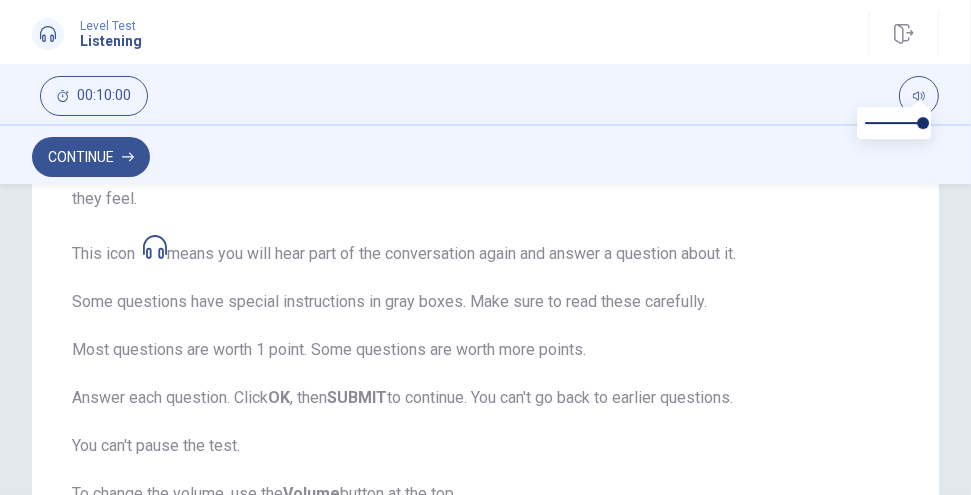 scroll, scrollTop: 499, scrollLeft: 0, axis: vertical 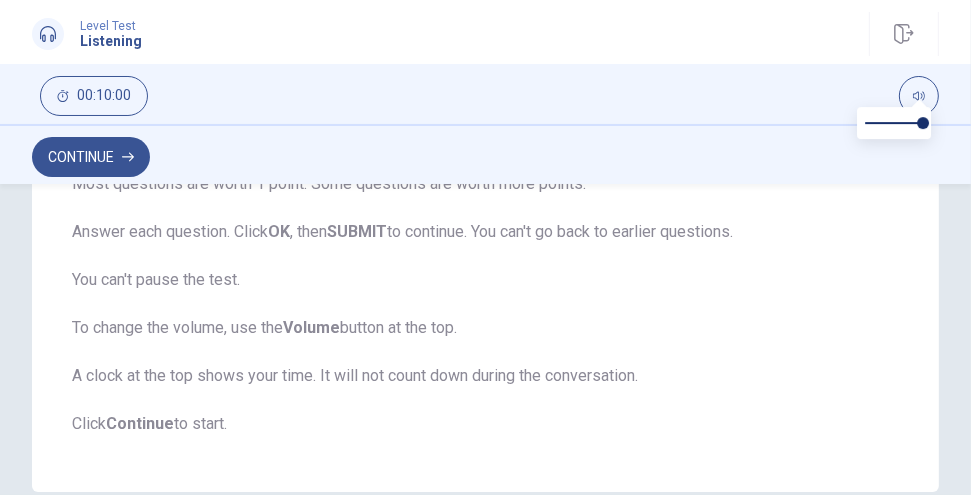 click on "This test checks how well you understand spoken English.
You will listen to 1 conversation. You will hear it only  one  time.
You can take notes with a pen and paper. Your notes will not be graded.
After hearing the conversation, you will answer questions about the main idea, details, why people are talking, and how they feel.
This icon    means you will hear part of the conversation again and answer a question about it.
Some questions have special instructions in gray boxes. Make sure to read these carefully.
Most questions are worth 1 point. Some questions are worth more points.
Answer each question. Click  OK , then  SUBMIT  to continue. You can't go back to earlier questions.
You can't pause the test.
To change the volume, use the  Volume  button at the top.
A clock at the top shows your time. It will not count down during the conversation.
Click  Continue  to start." at bounding box center (485, 144) 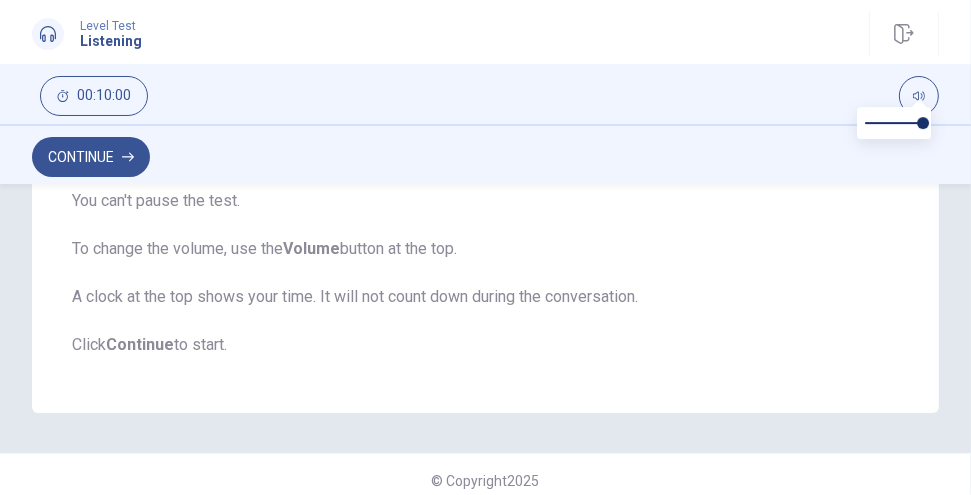 scroll, scrollTop: 590, scrollLeft: 0, axis: vertical 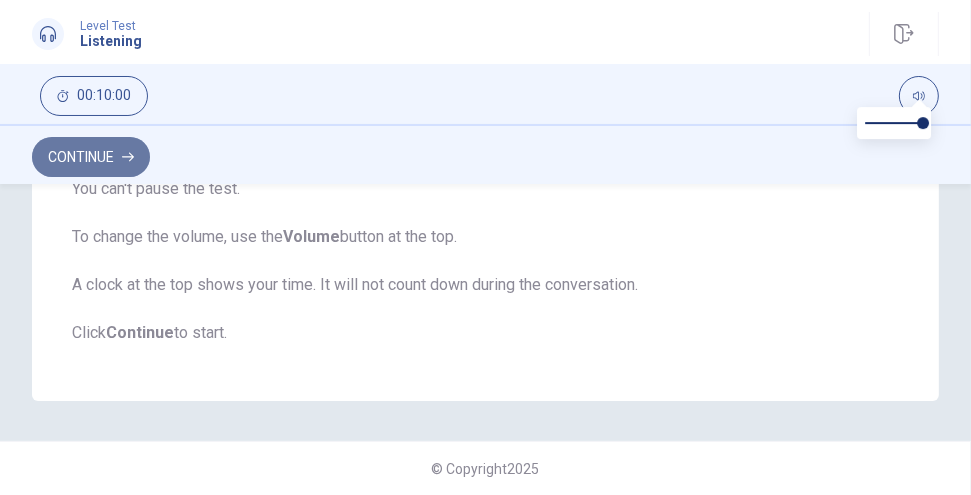 click on "Continue" at bounding box center [91, 157] 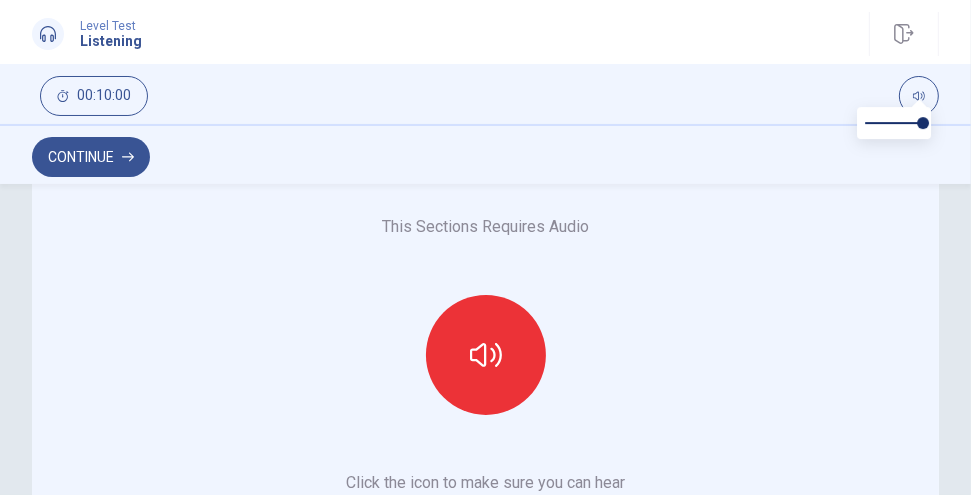 scroll, scrollTop: 401, scrollLeft: 0, axis: vertical 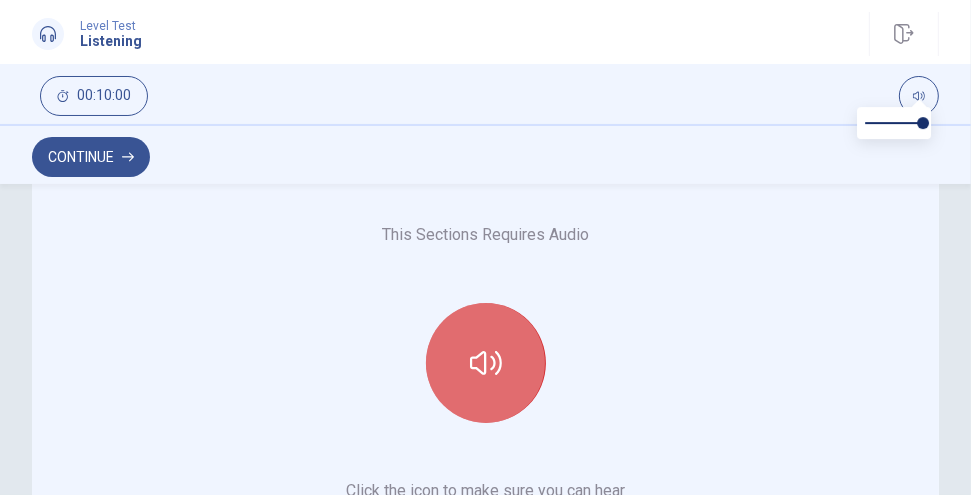 click 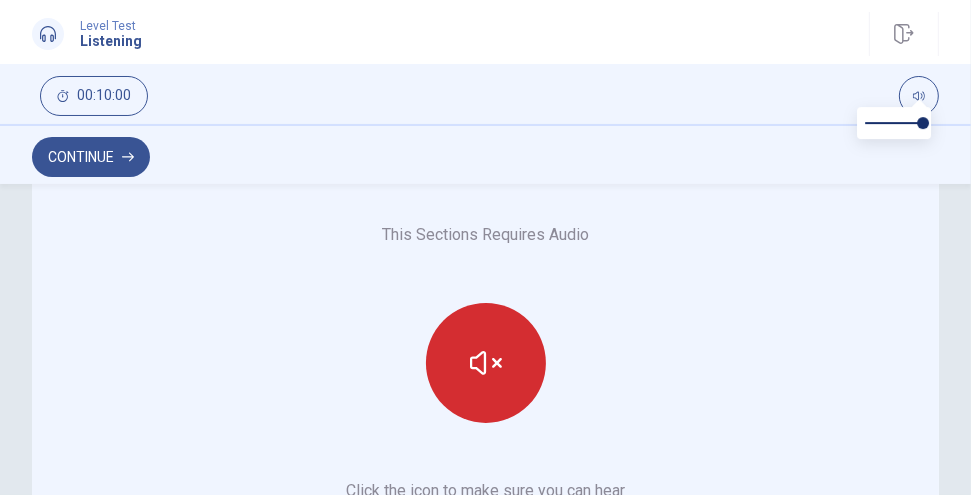 scroll, scrollTop: 567, scrollLeft: 0, axis: vertical 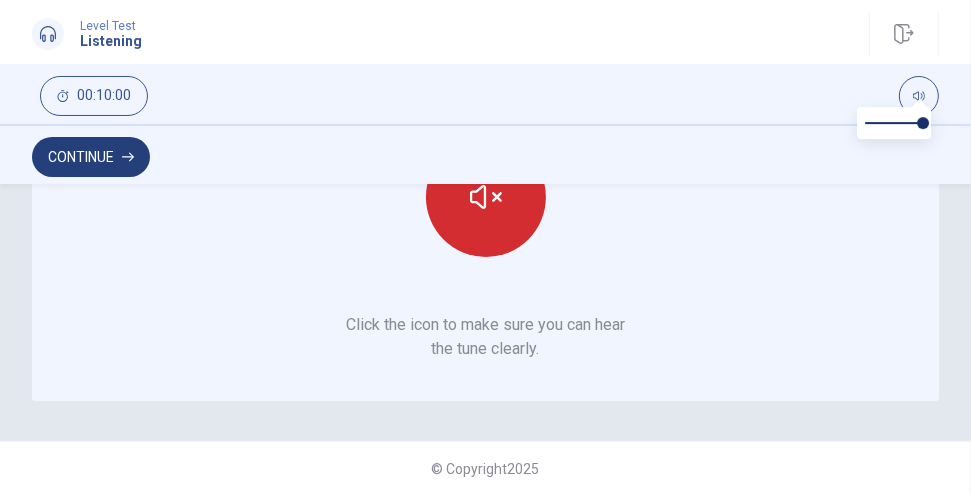click on "Continue" at bounding box center [91, 157] 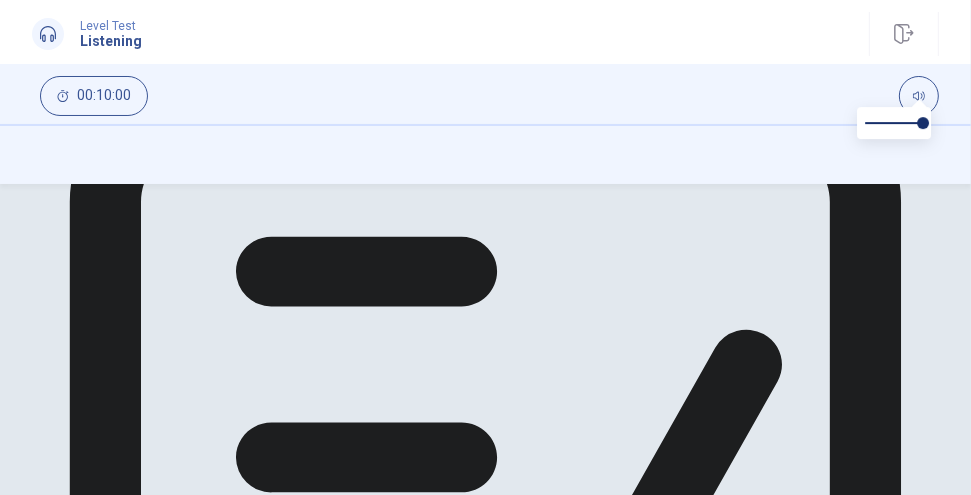 scroll, scrollTop: 175, scrollLeft: 0, axis: vertical 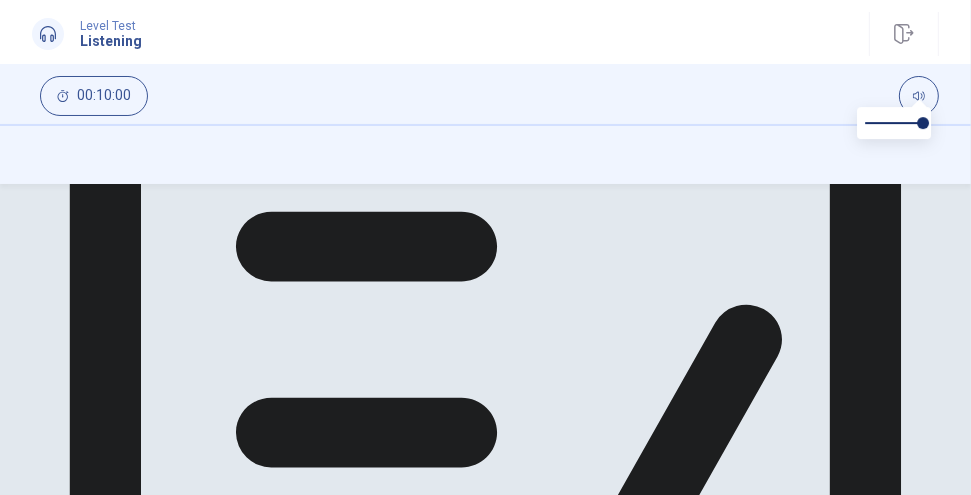 click on "Get ready to answer the questions. You may use your notes to help you answer." at bounding box center (485, 520) 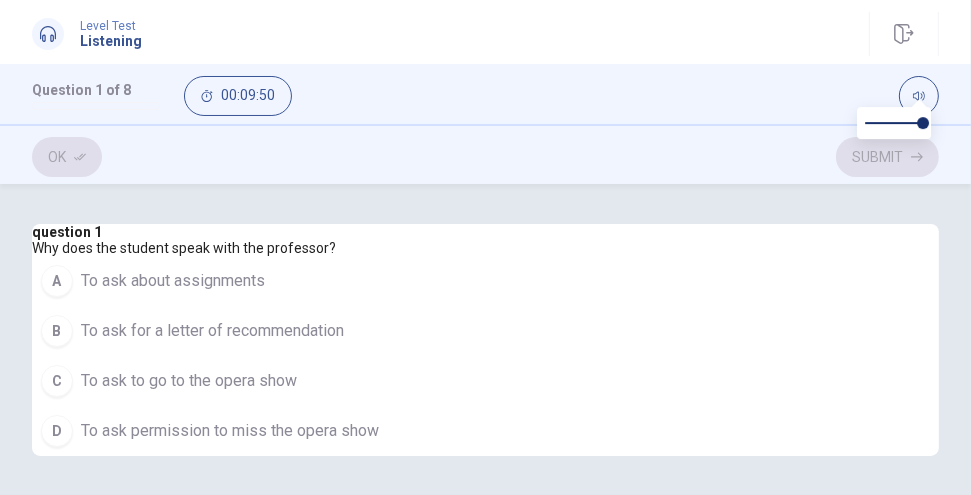 scroll, scrollTop: 166, scrollLeft: 0, axis: vertical 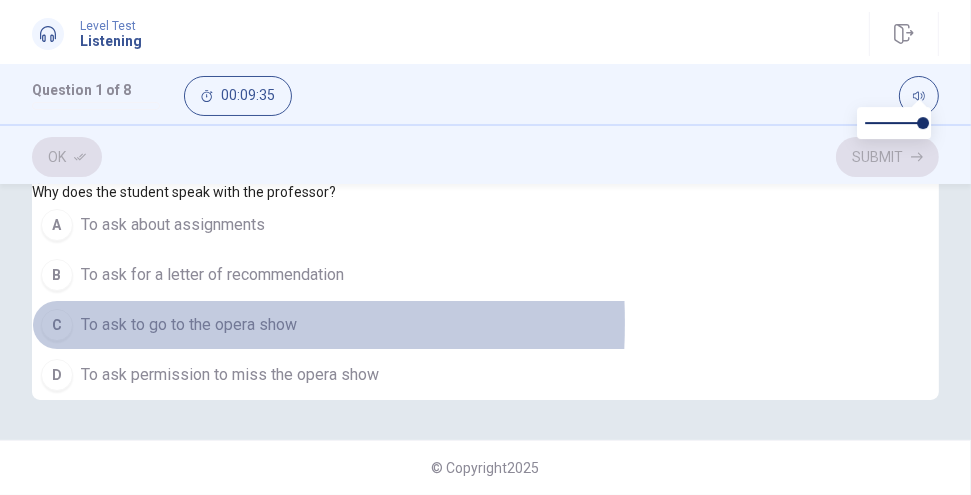 click on "C" at bounding box center [57, 325] 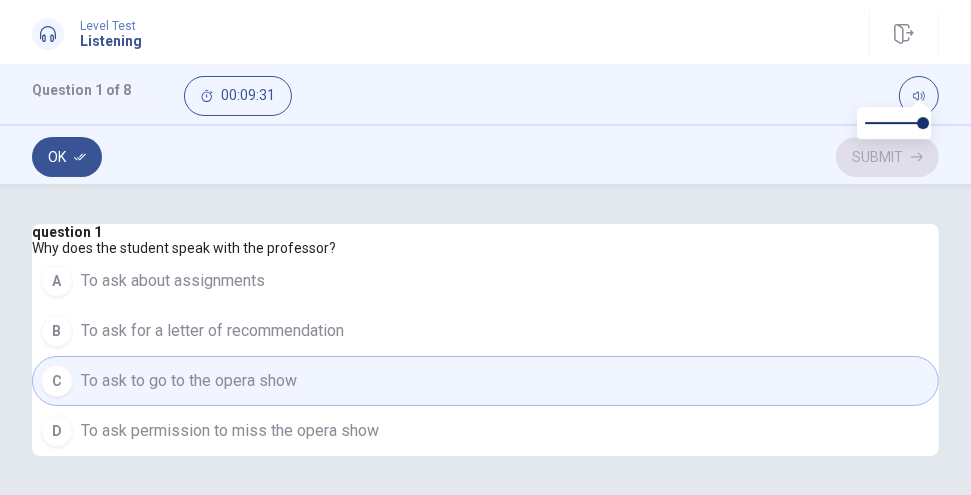 scroll, scrollTop: 206, scrollLeft: 0, axis: vertical 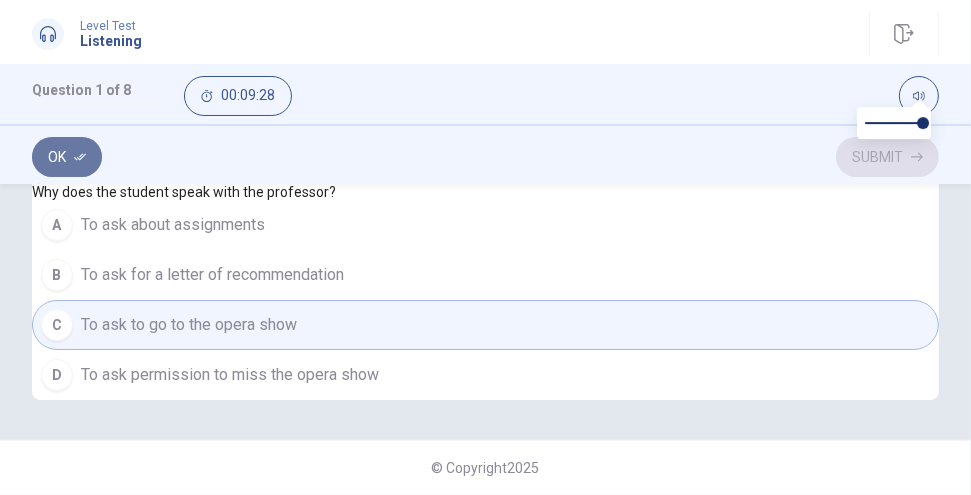 click on "Ok" at bounding box center [67, 157] 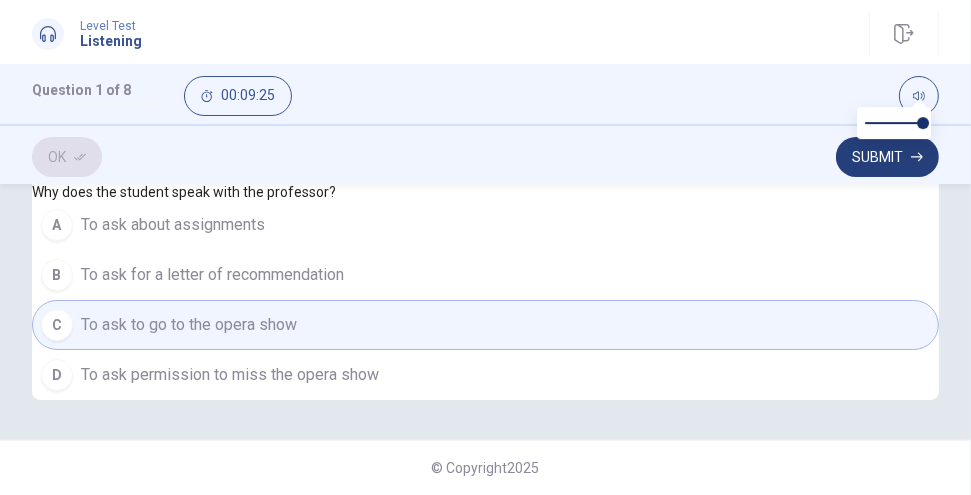 click on "Submit" at bounding box center (887, 157) 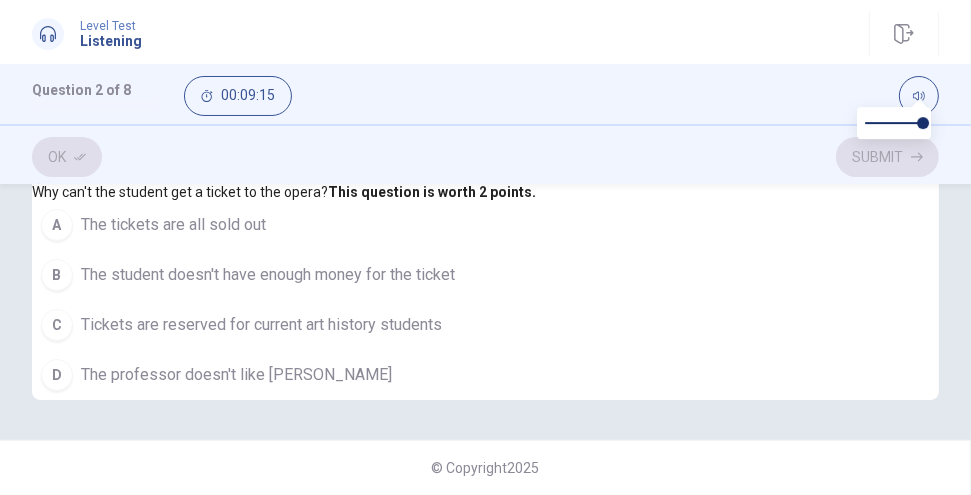 scroll, scrollTop: 166, scrollLeft: 0, axis: vertical 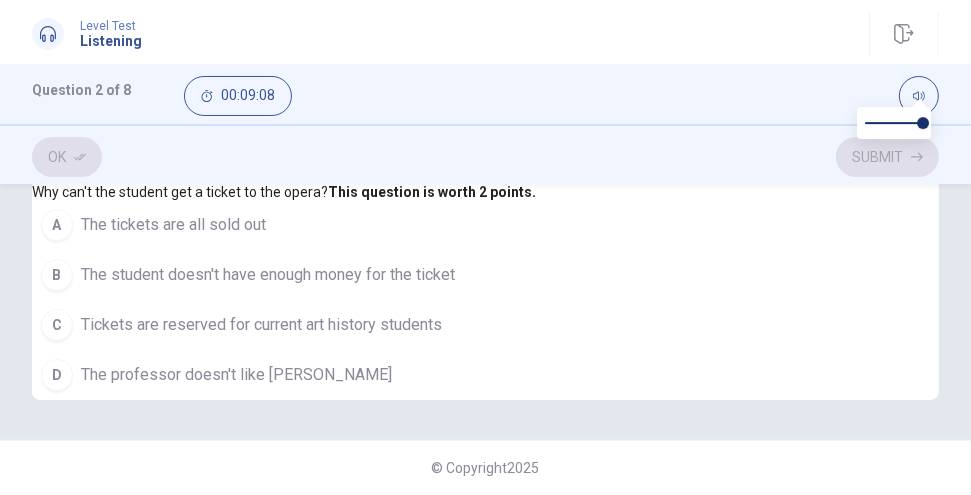 click on "C" at bounding box center [57, 325] 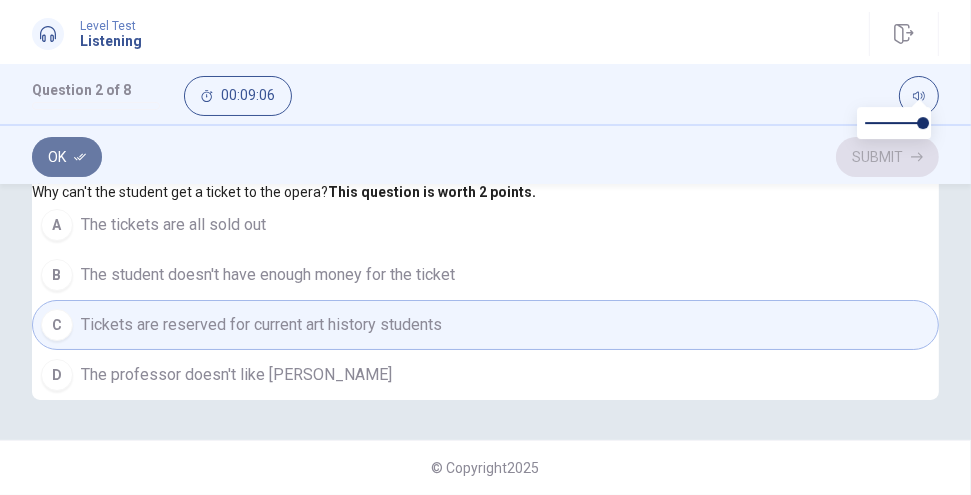 click on "Ok" at bounding box center (67, 157) 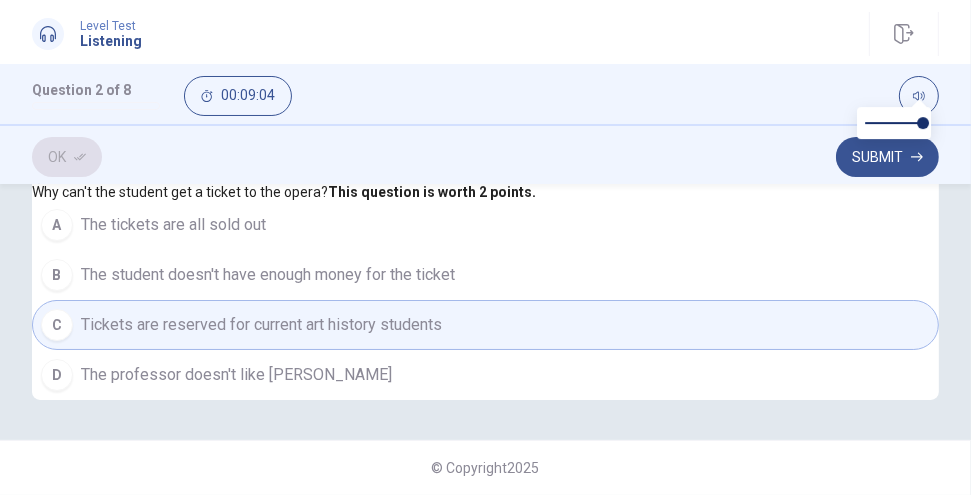 click on "Submit" at bounding box center [887, 157] 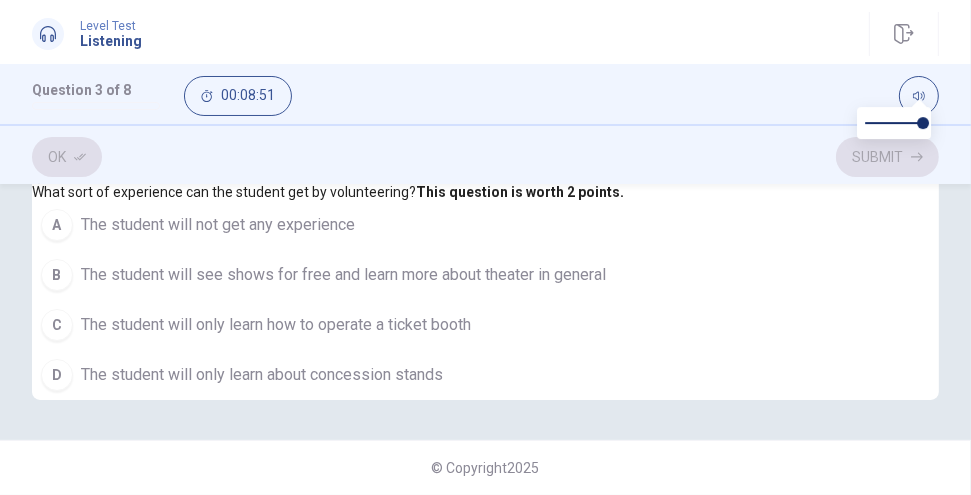 scroll, scrollTop: 166, scrollLeft: 0, axis: vertical 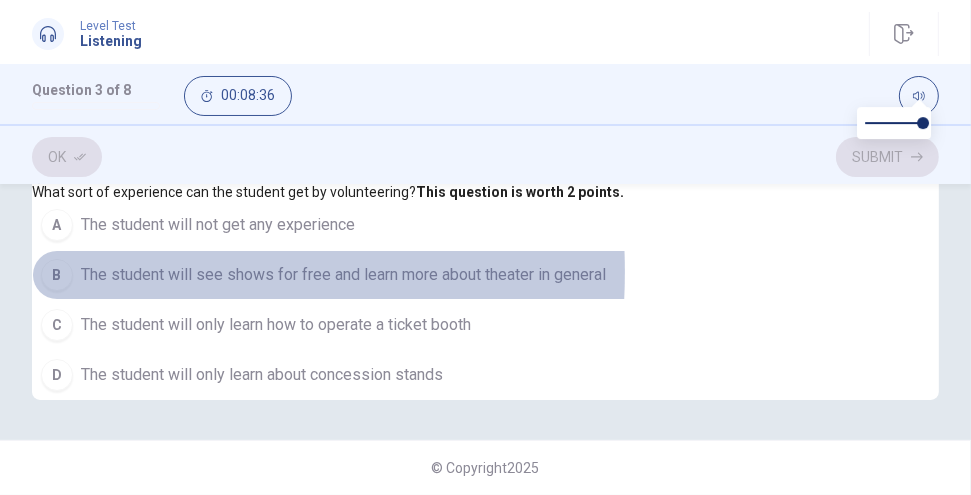 click on "B" at bounding box center (57, 275) 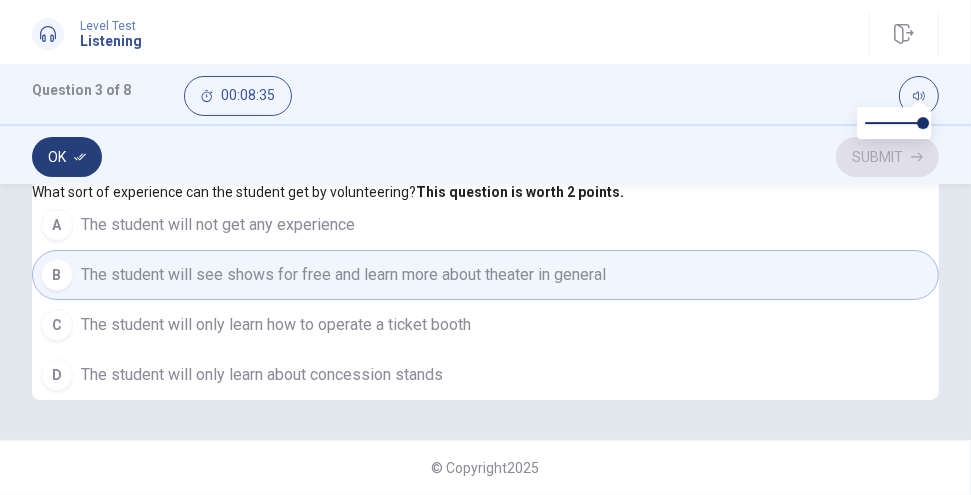 click on "Ok" at bounding box center (67, 157) 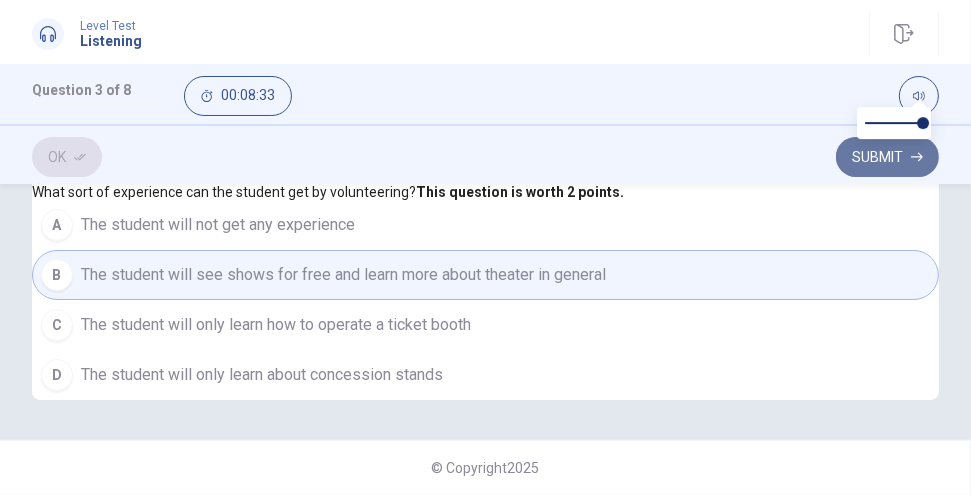 click on "Submit" at bounding box center [887, 157] 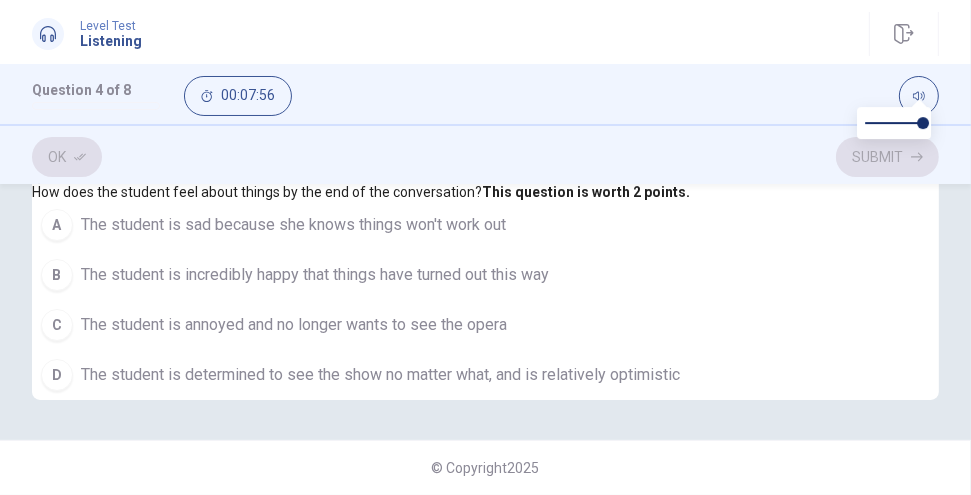 scroll, scrollTop: 246, scrollLeft: 0, axis: vertical 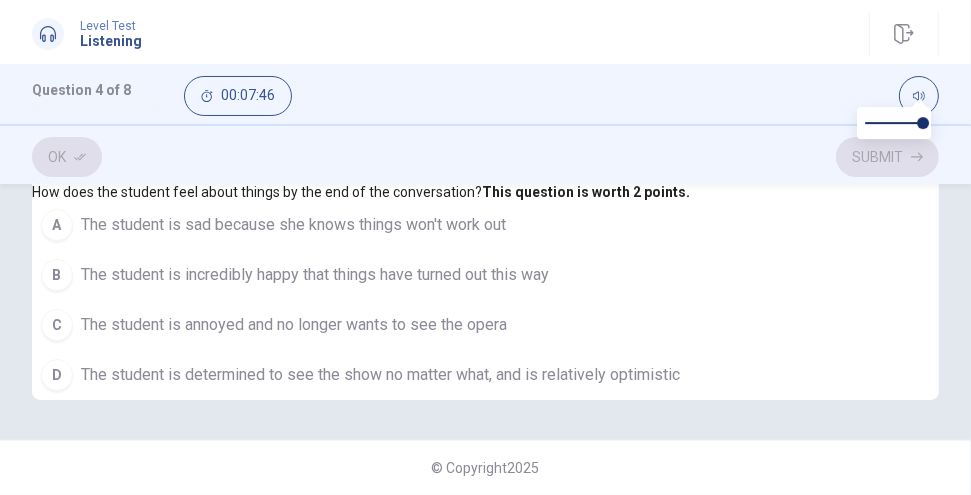 click on "B" at bounding box center (57, 275) 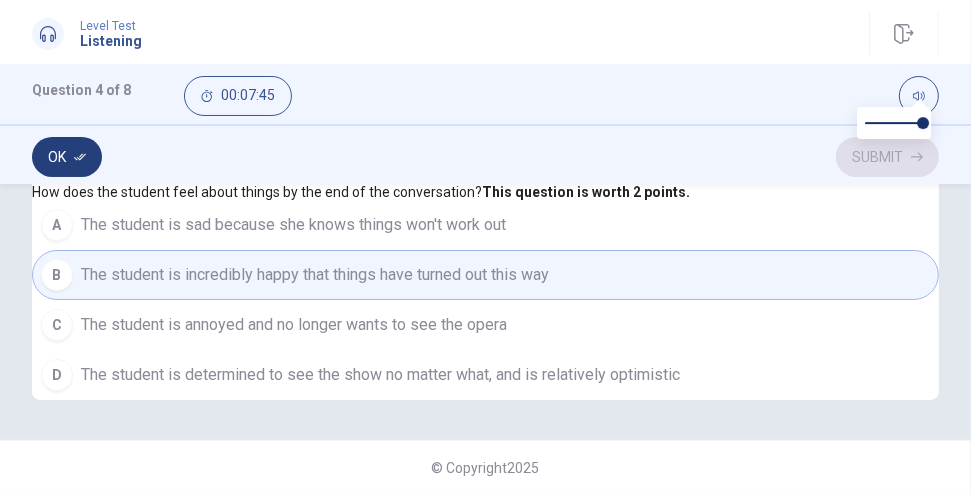 click on "Ok" at bounding box center (67, 157) 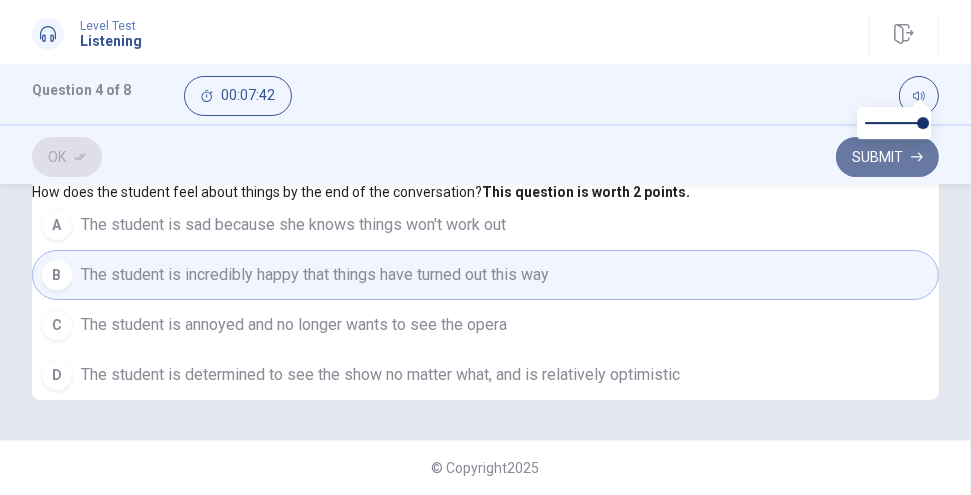 click on "Submit" at bounding box center (887, 157) 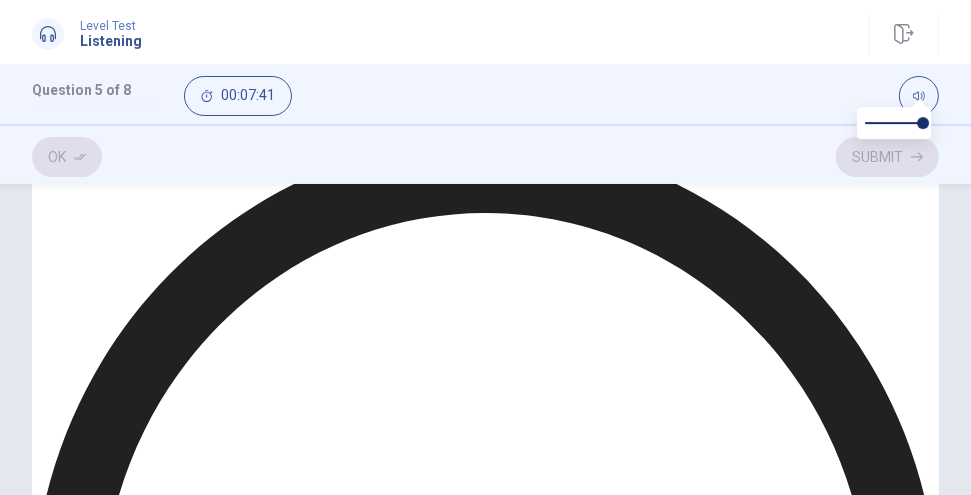 scroll, scrollTop: 0, scrollLeft: 0, axis: both 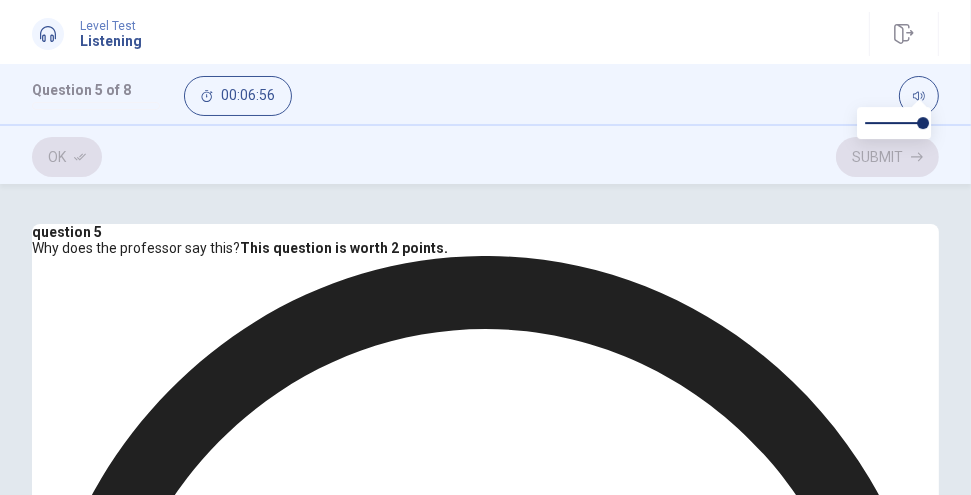 click on "A" at bounding box center (57, 1191) 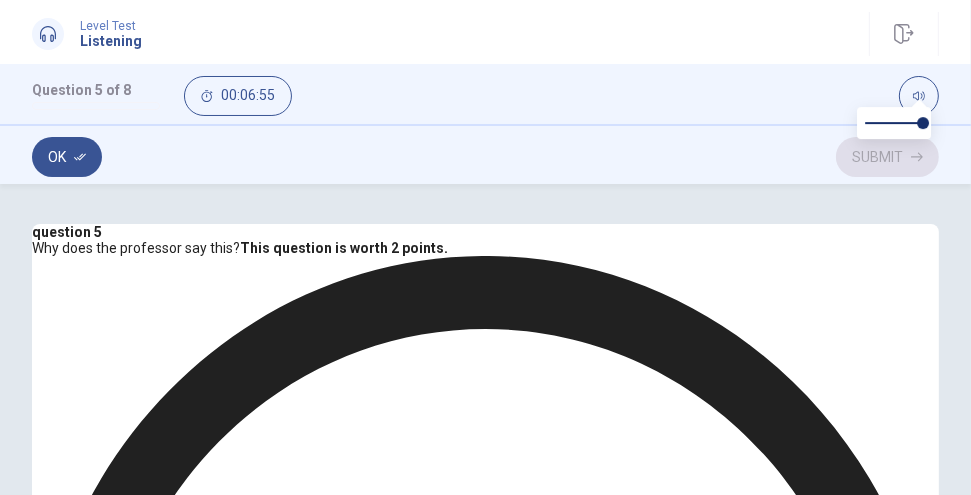 click on "Ok" at bounding box center [67, 157] 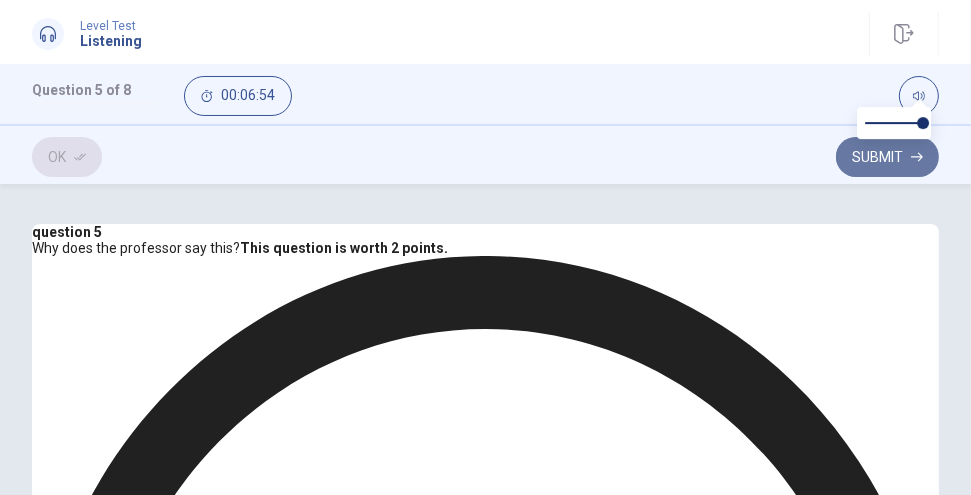 click on "Submit" at bounding box center (887, 157) 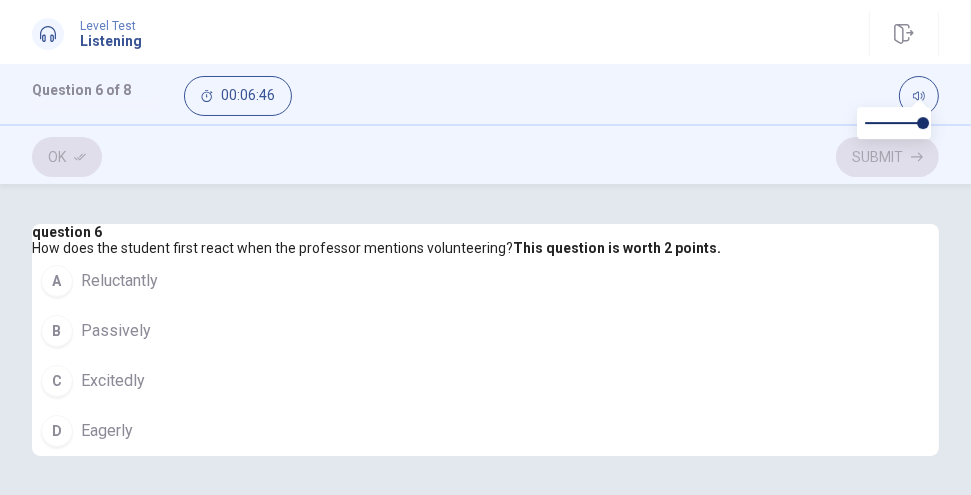 scroll, scrollTop: 166, scrollLeft: 0, axis: vertical 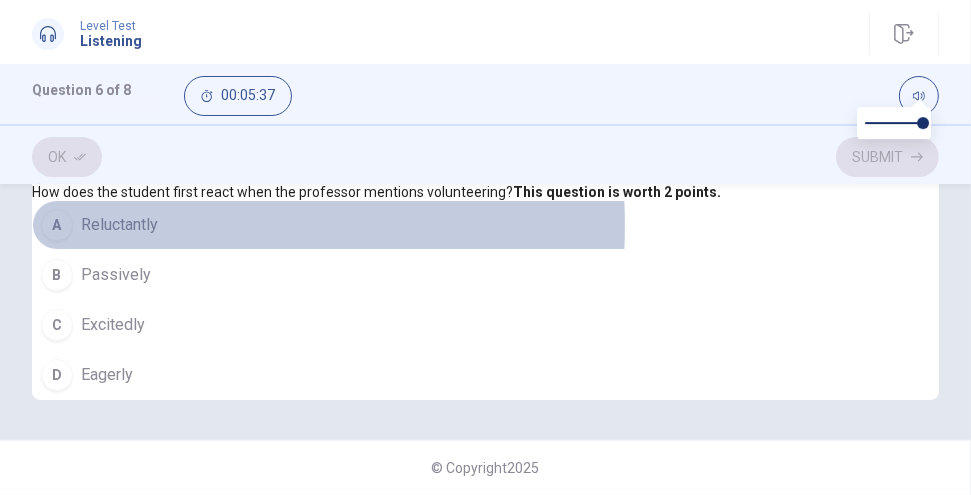 click on "A" at bounding box center (57, 225) 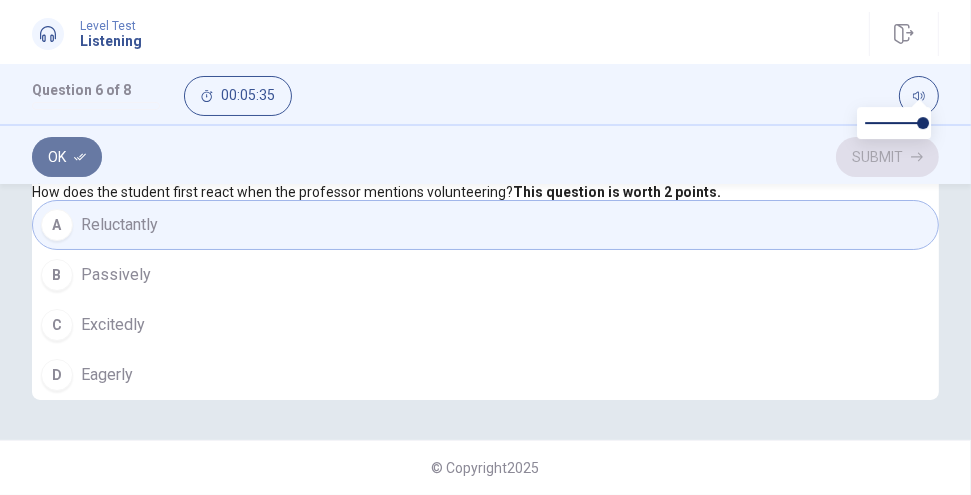click on "Ok" at bounding box center (67, 157) 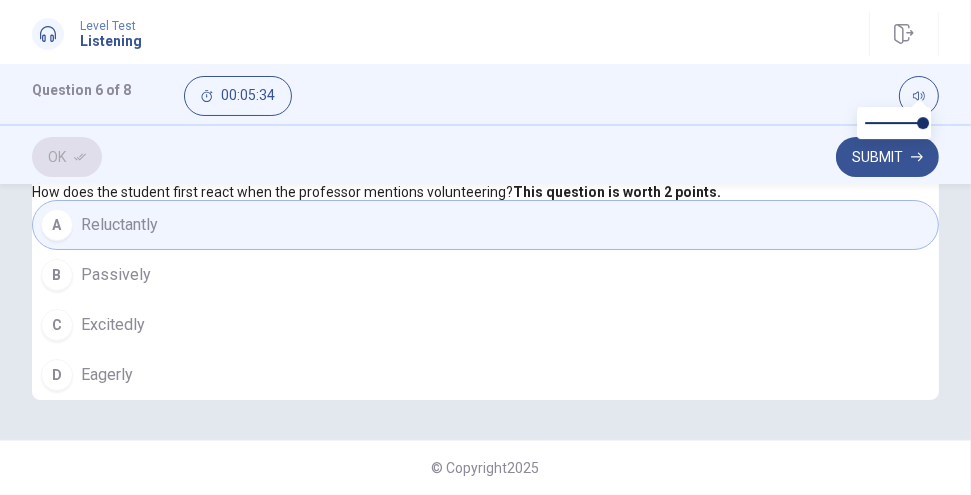 click at bounding box center [894, 132] 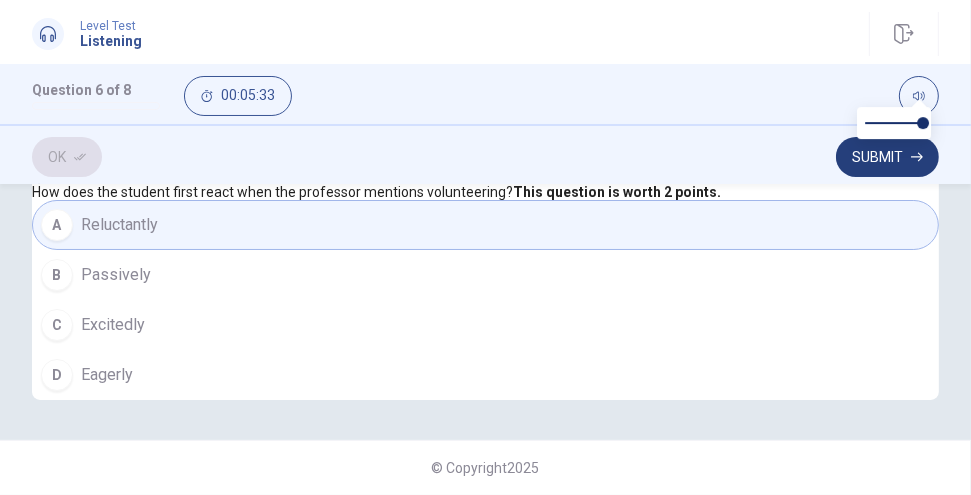 click on "Submit" at bounding box center [887, 157] 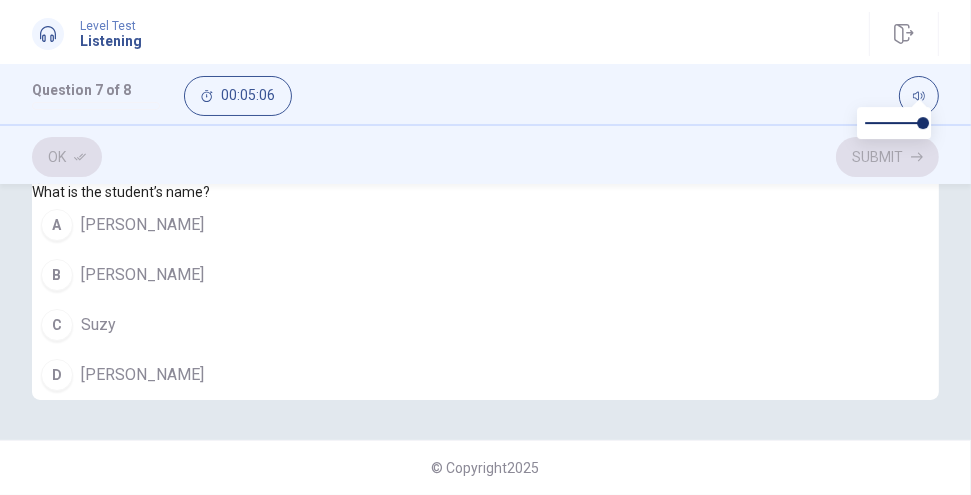 scroll, scrollTop: 166, scrollLeft: 0, axis: vertical 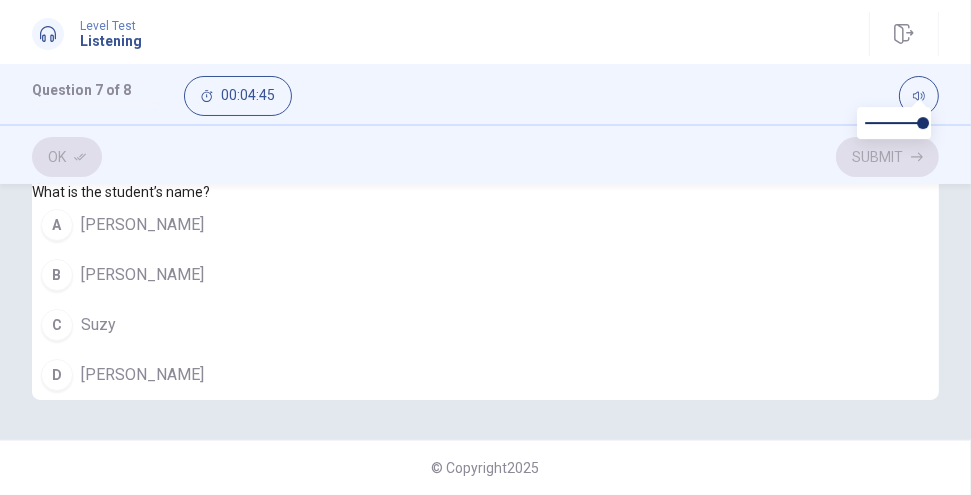 click on "D" at bounding box center (57, 375) 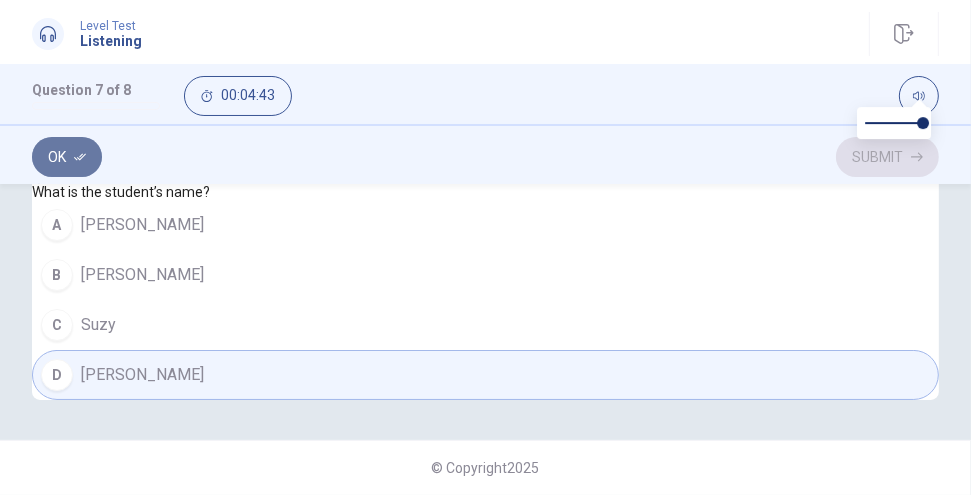 click on "Ok" at bounding box center (67, 157) 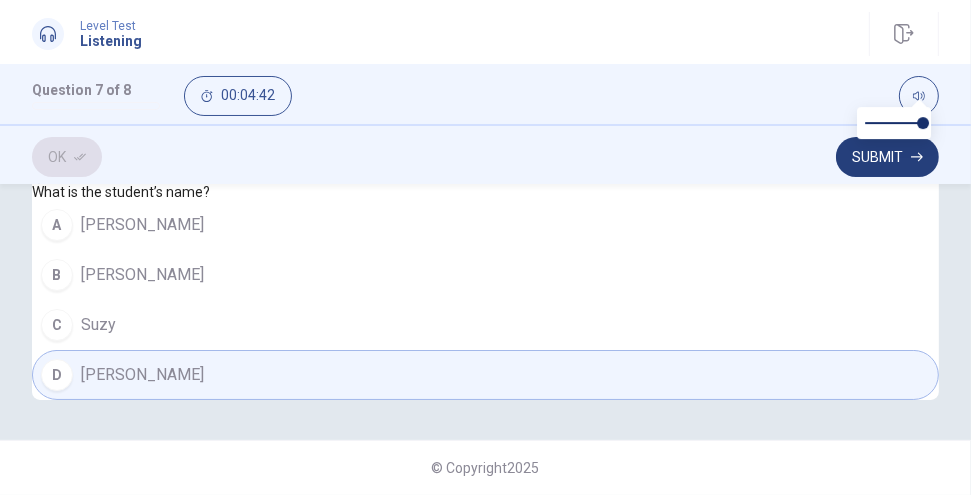 click on "Submit" at bounding box center [887, 157] 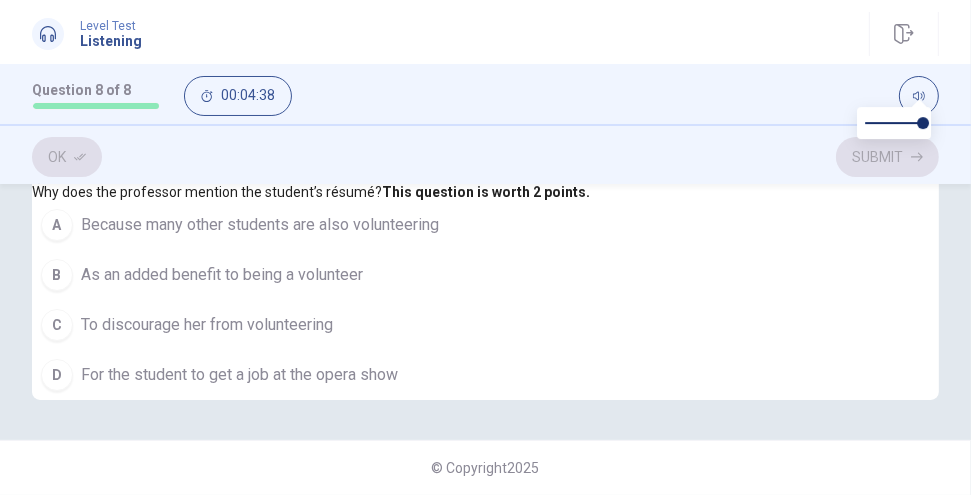 scroll, scrollTop: 0, scrollLeft: 0, axis: both 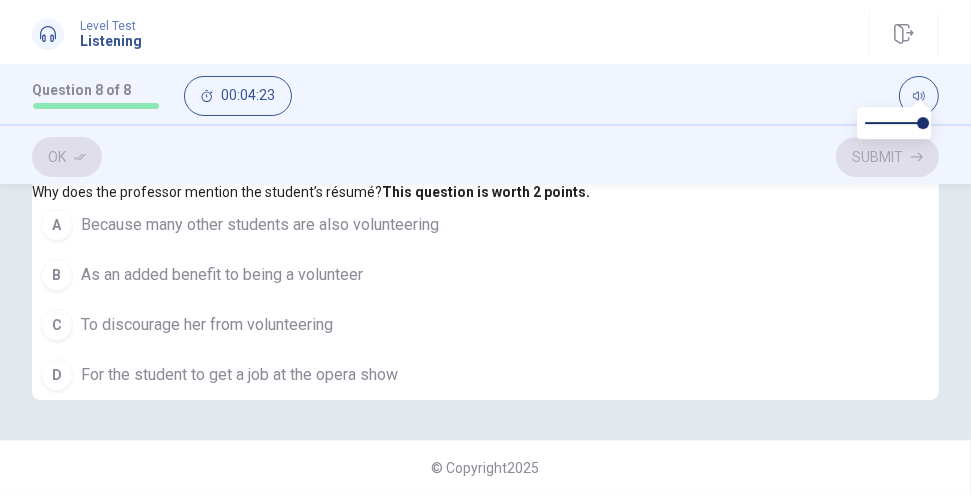 click on "B" at bounding box center (57, 275) 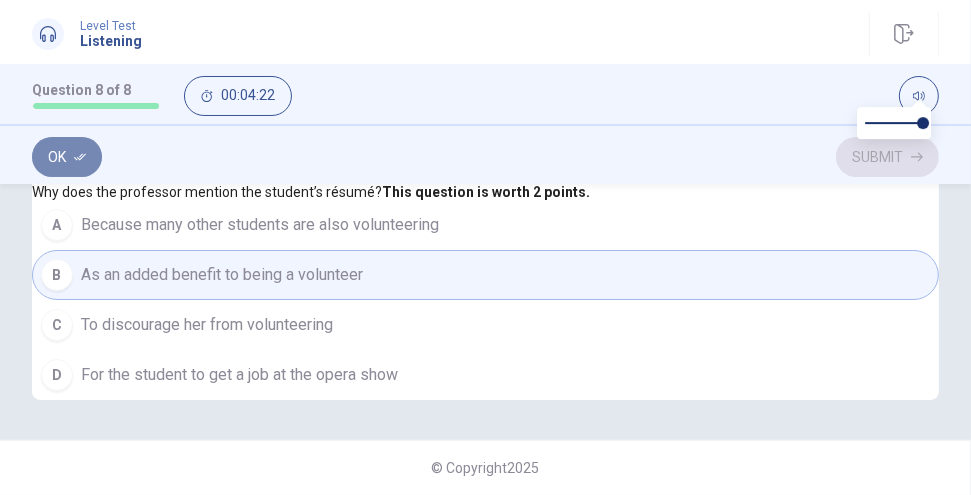 click on "Ok" at bounding box center [67, 157] 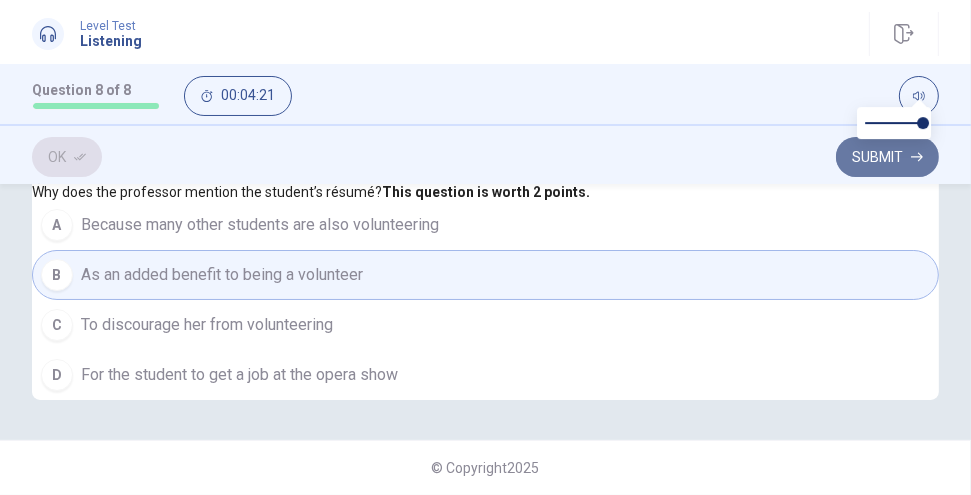 click on "Submit" at bounding box center [887, 157] 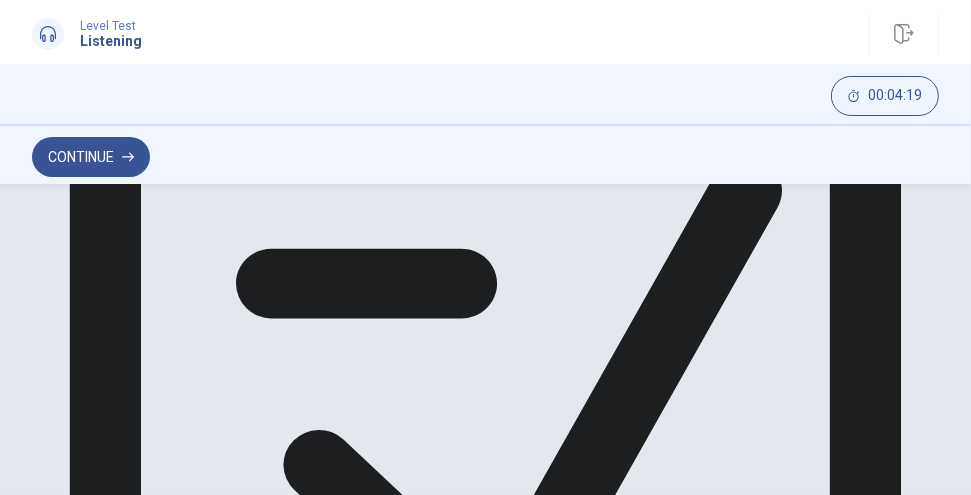 scroll, scrollTop: 325, scrollLeft: 0, axis: vertical 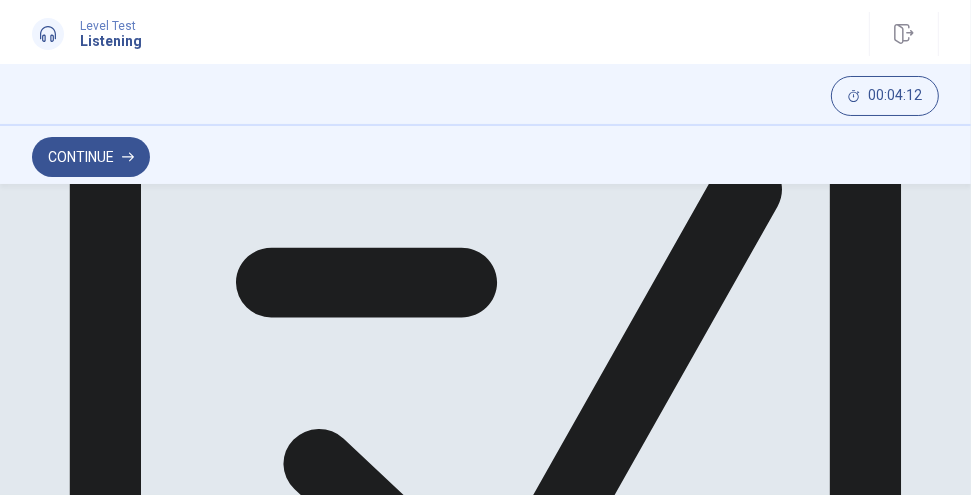 click on "Continue" at bounding box center [91, 157] 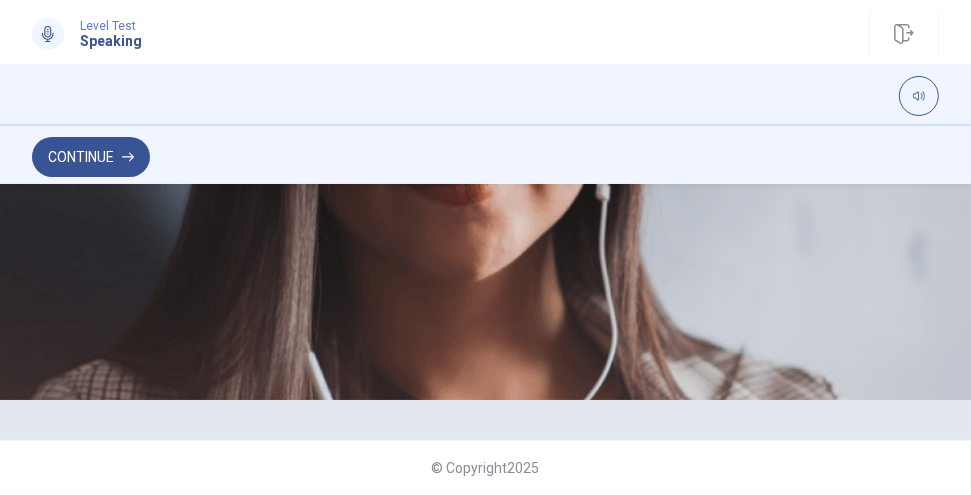 scroll, scrollTop: 333, scrollLeft: 0, axis: vertical 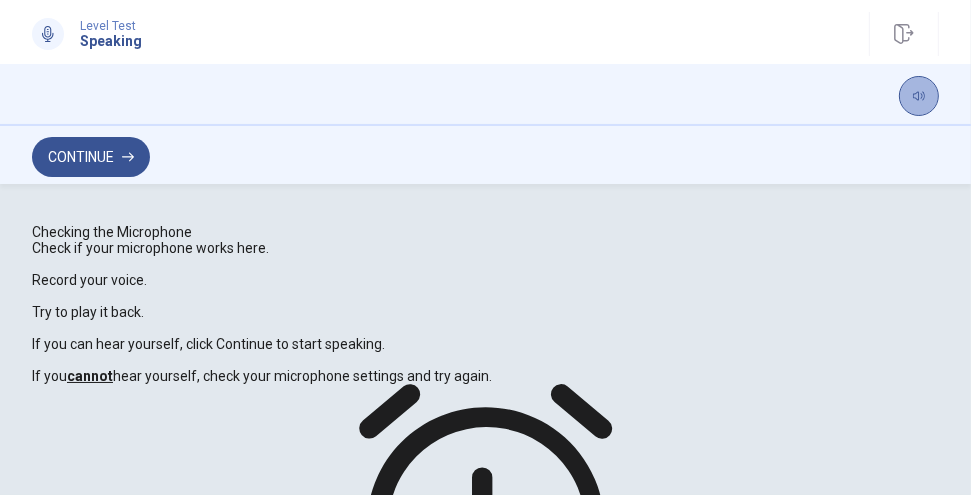 click 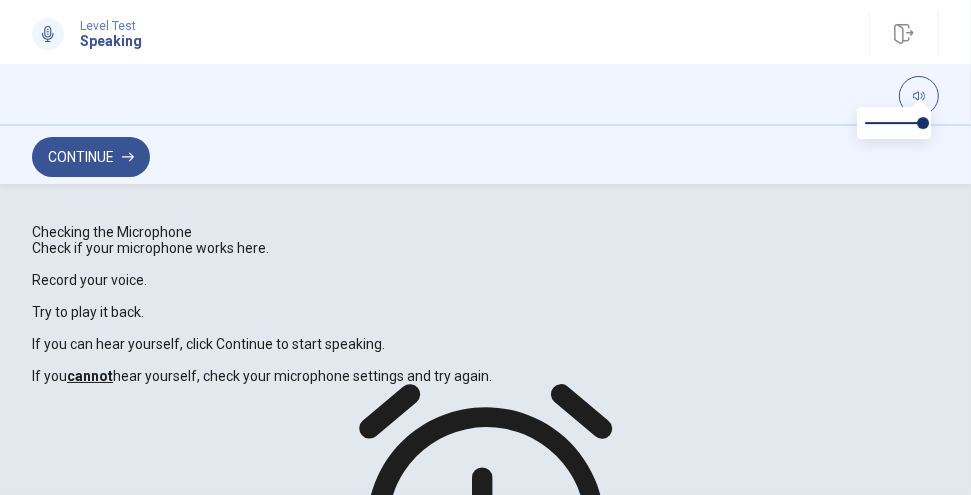 click on "Checking the Microphone Check if your microphone works here.
Record your voice.
Try to play it back.
If you can hear yourself, click Continue to start speaking.
If you  cannot  hear yourself, check your microphone settings and try again." at bounding box center [485, 304] 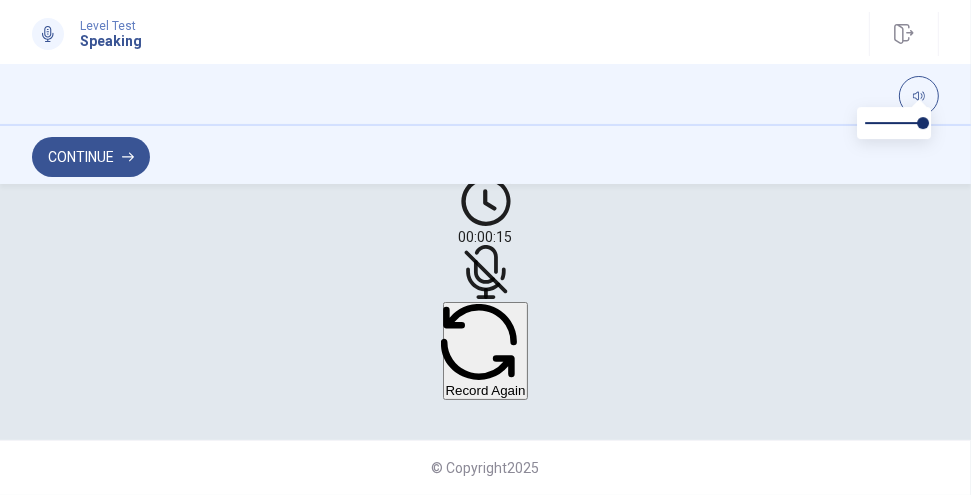 scroll, scrollTop: 666, scrollLeft: 0, axis: vertical 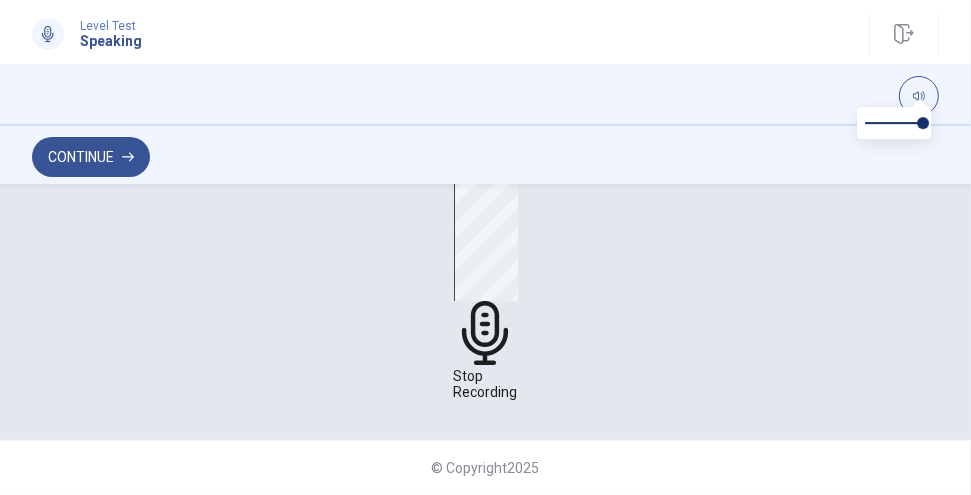 click on "Stop   Recording" at bounding box center (486, 286) 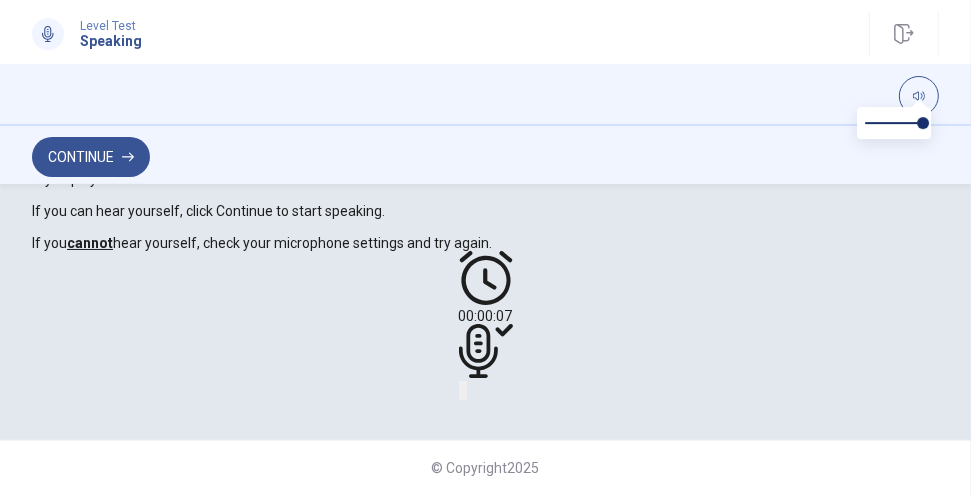 scroll, scrollTop: 667, scrollLeft: 0, axis: vertical 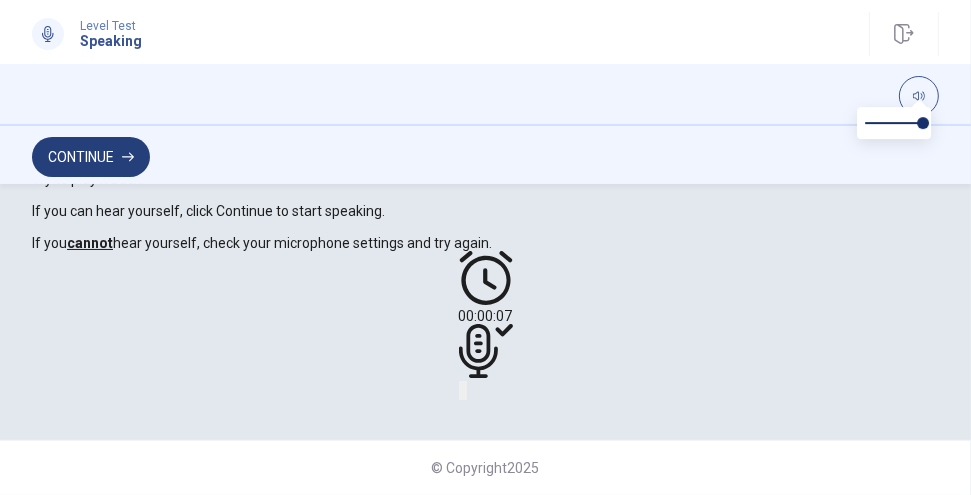click on "Continue" at bounding box center [91, 157] 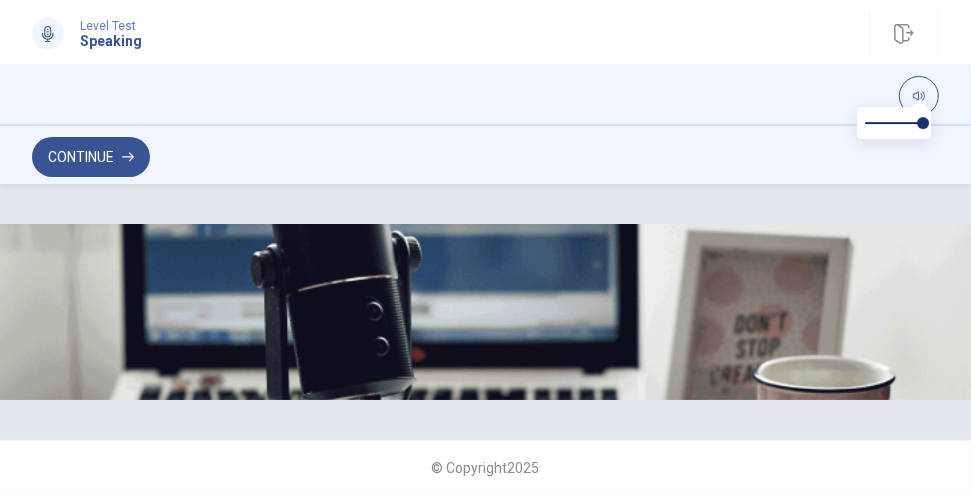 scroll, scrollTop: 167, scrollLeft: 0, axis: vertical 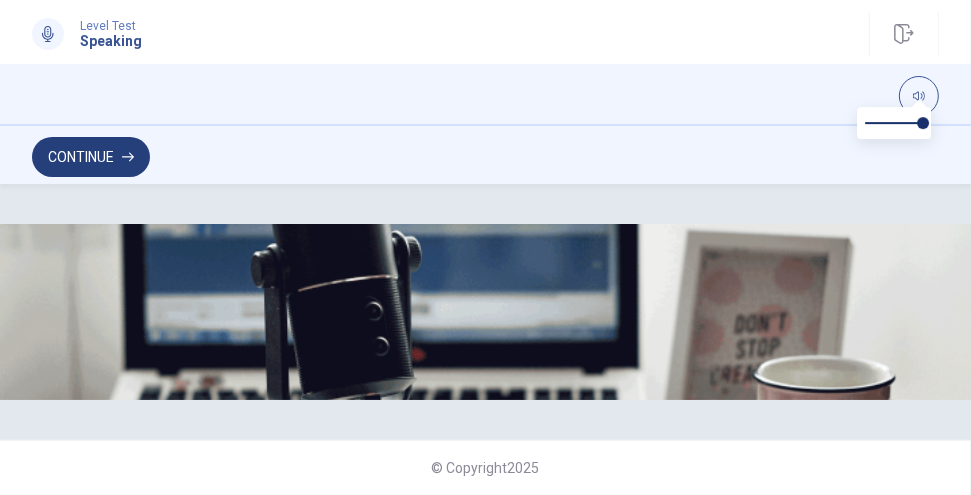 click on "Continue" at bounding box center (91, 157) 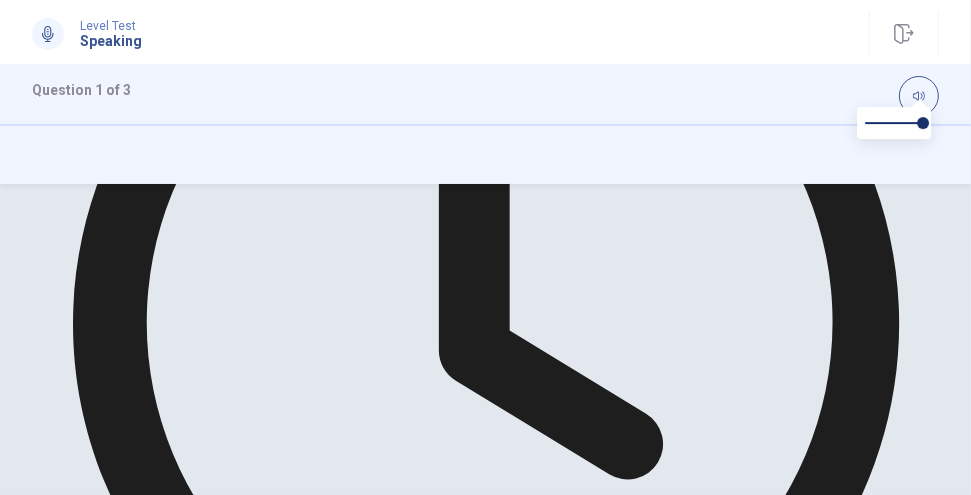 scroll, scrollTop: 499, scrollLeft: 0, axis: vertical 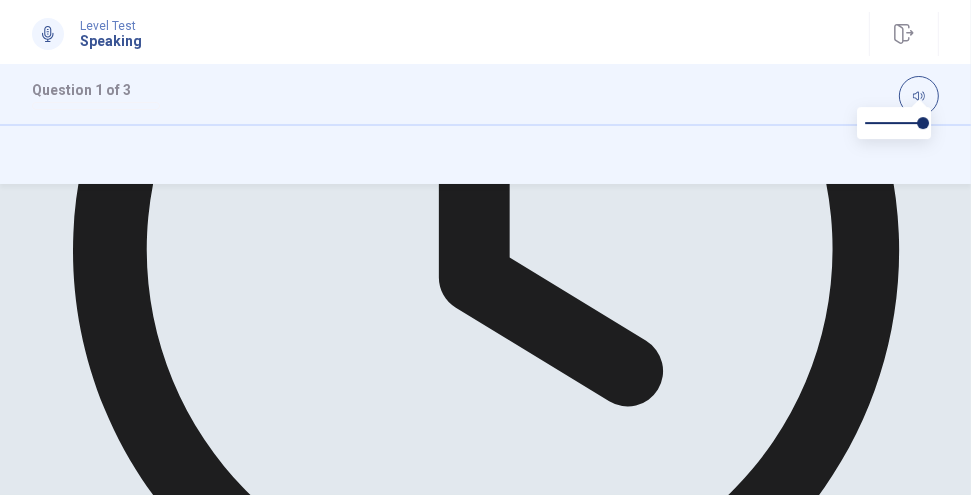 click 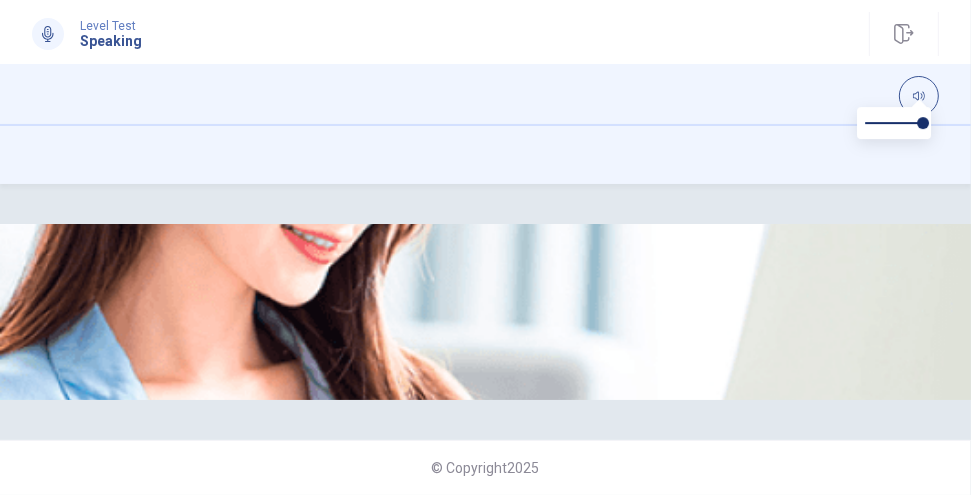 scroll, scrollTop: 166, scrollLeft: 0, axis: vertical 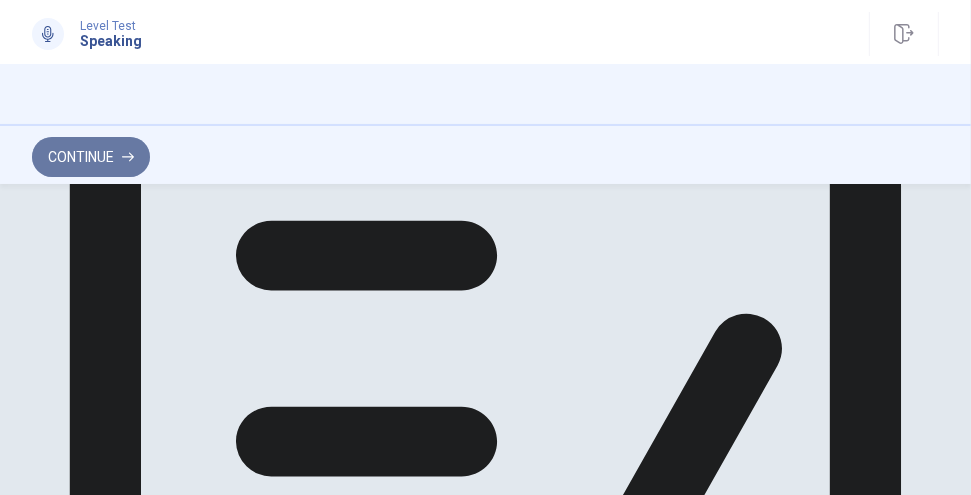 click on "Continue" at bounding box center [91, 157] 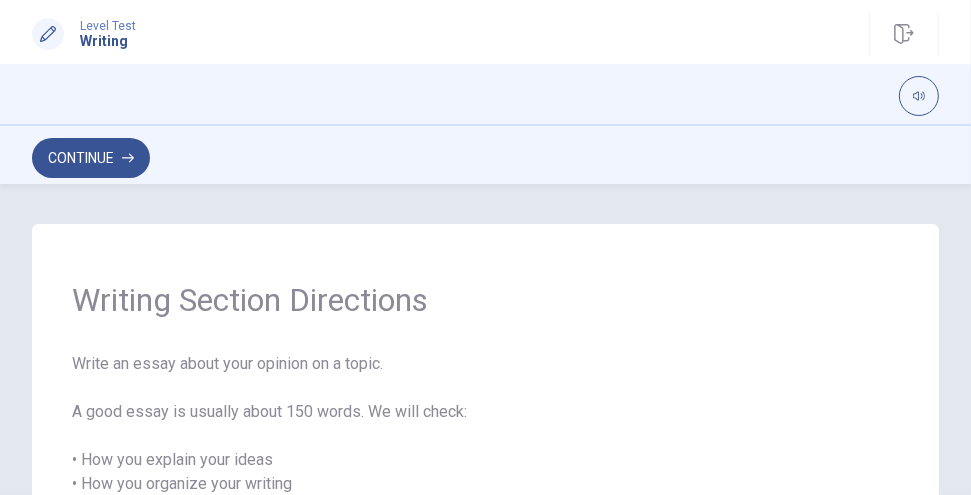 scroll, scrollTop: 166, scrollLeft: 0, axis: vertical 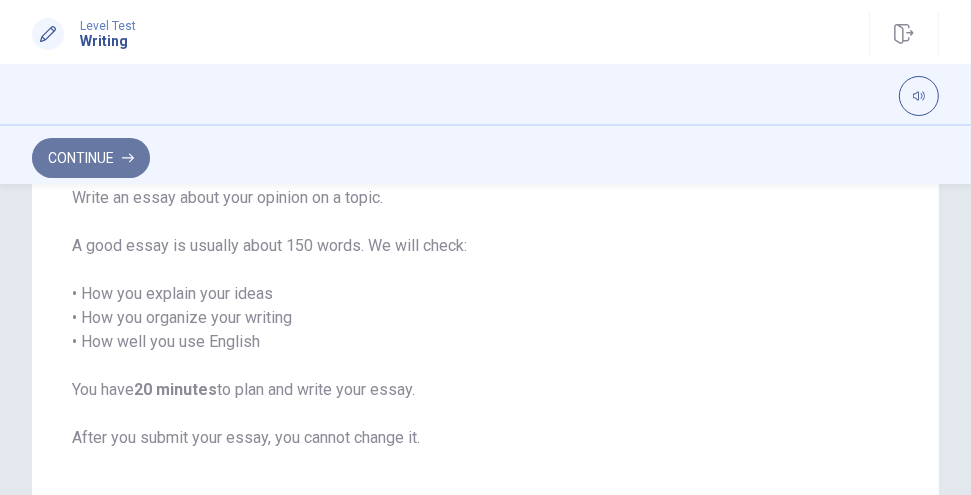 click on "Continue" at bounding box center (91, 158) 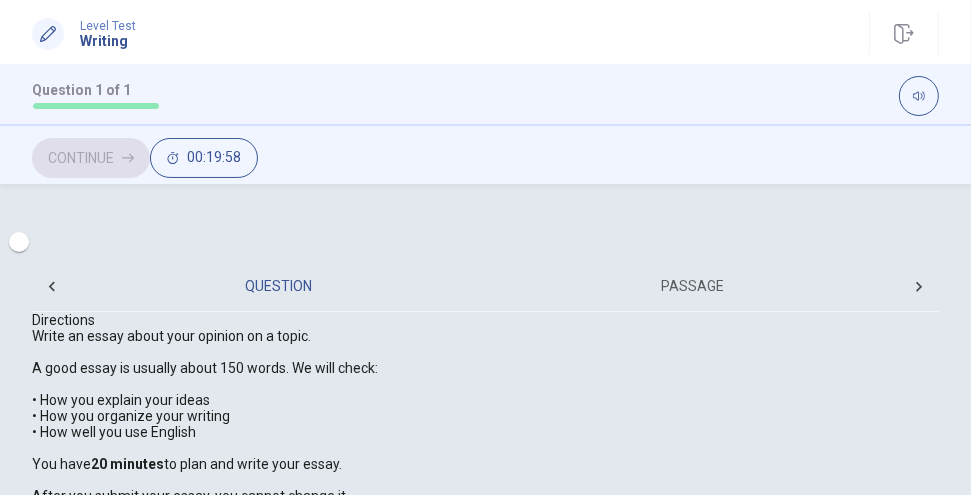 scroll, scrollTop: 0, scrollLeft: 0, axis: both 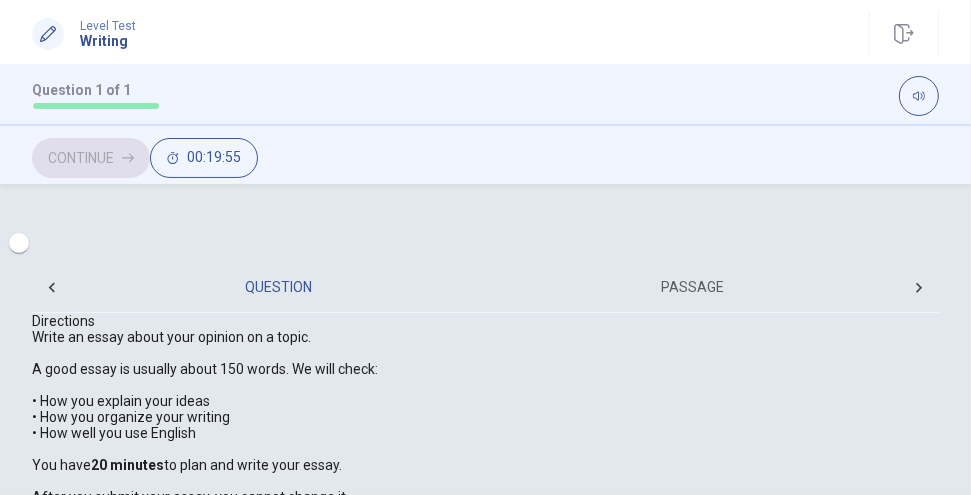 drag, startPoint x: 550, startPoint y: 368, endPoint x: 550, endPoint y: 382, distance: 14 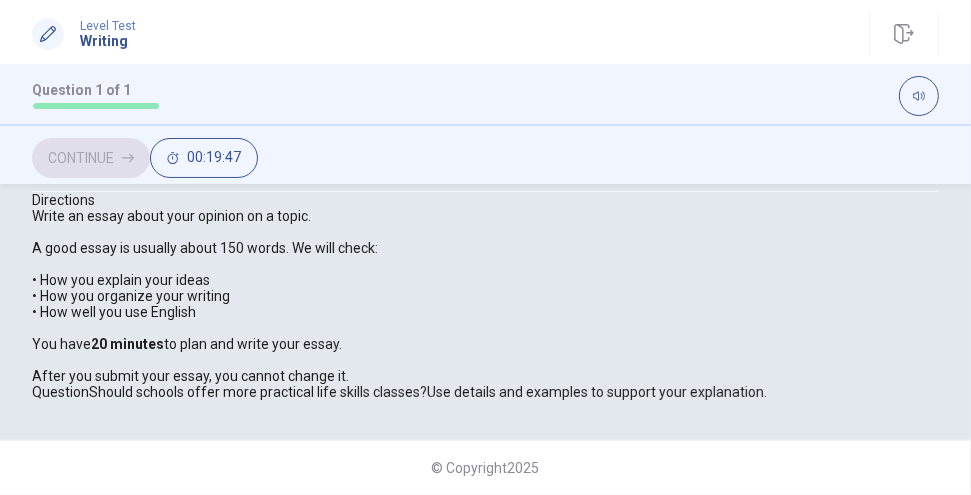 scroll, scrollTop: 429, scrollLeft: 0, axis: vertical 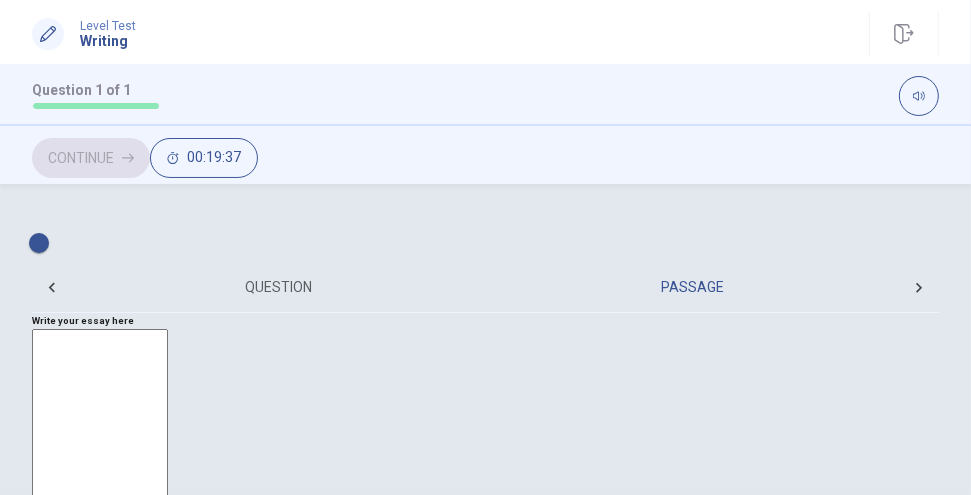 click at bounding box center [100, 479] 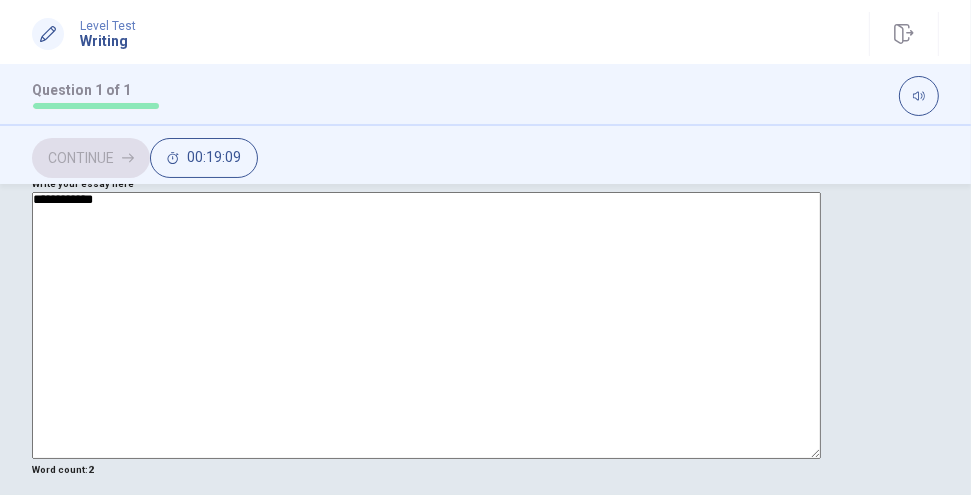 scroll, scrollTop: 0, scrollLeft: 0, axis: both 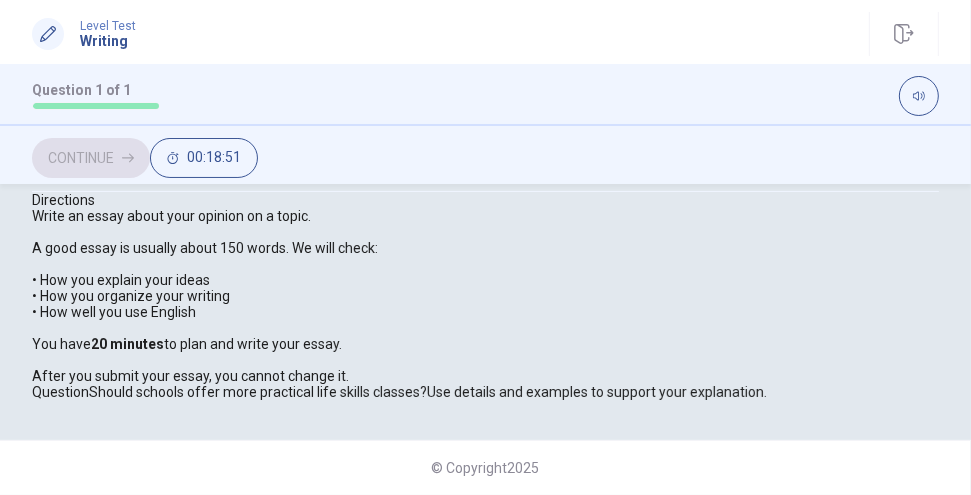 drag, startPoint x: 99, startPoint y: 279, endPoint x: 511, endPoint y: 292, distance: 412.20505 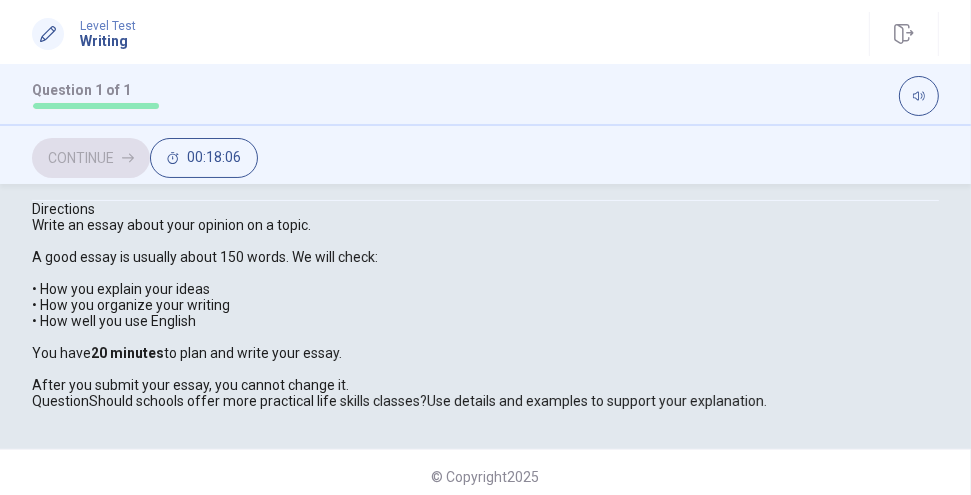 scroll, scrollTop: 0, scrollLeft: 0, axis: both 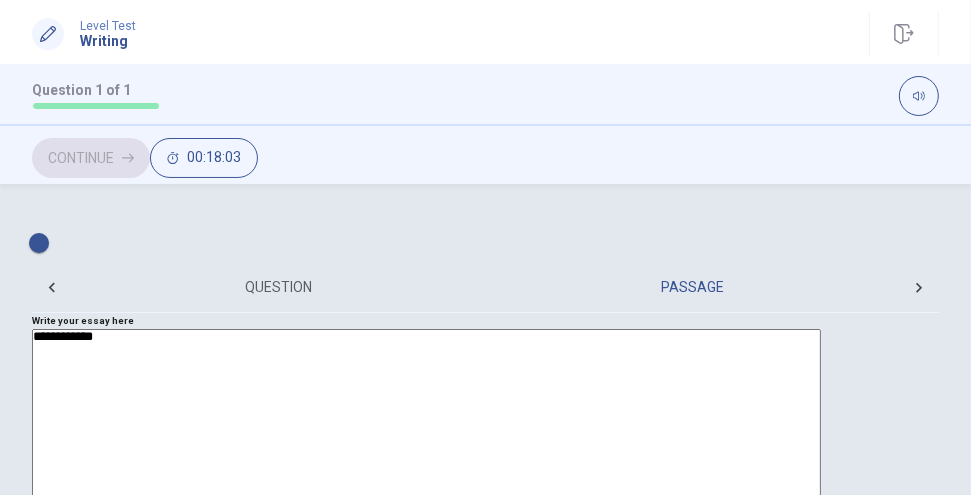 click on "**********" at bounding box center (426, 462) 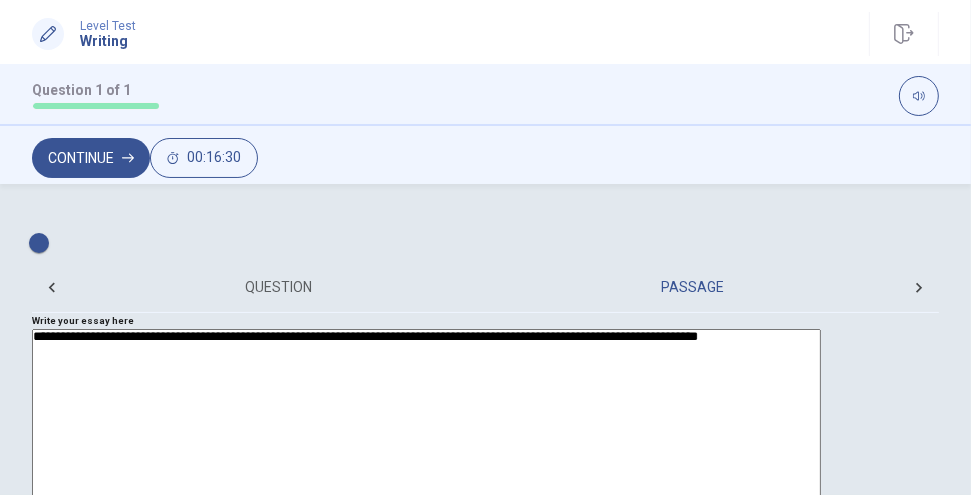click on "**********" at bounding box center (426, 462) 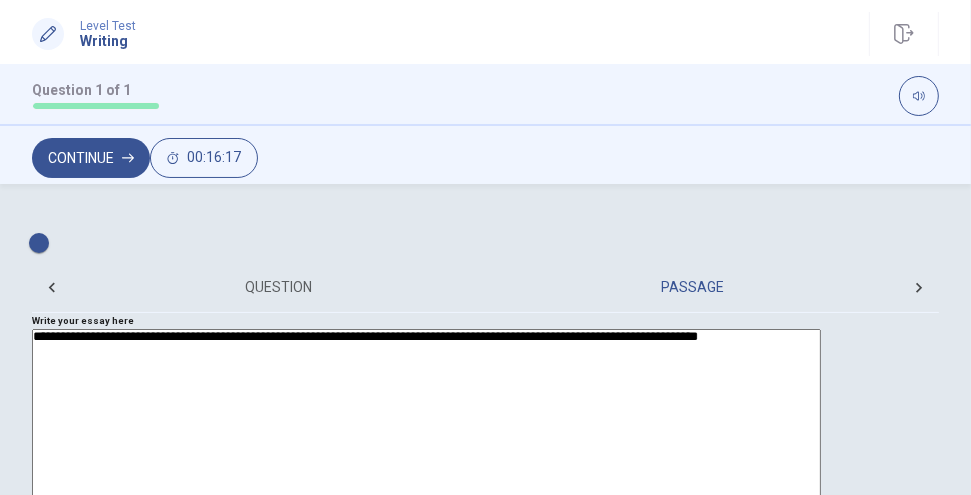 click on "**********" at bounding box center (426, 462) 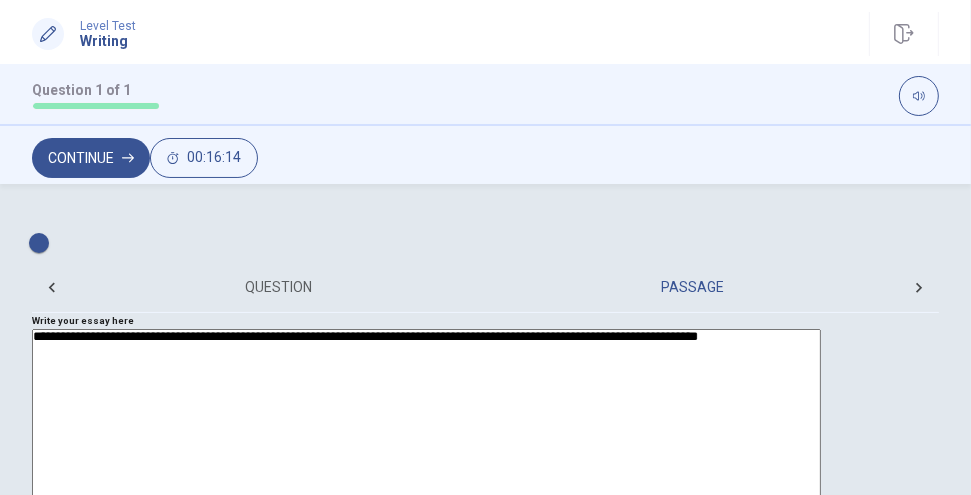 click on "**********" at bounding box center (426, 462) 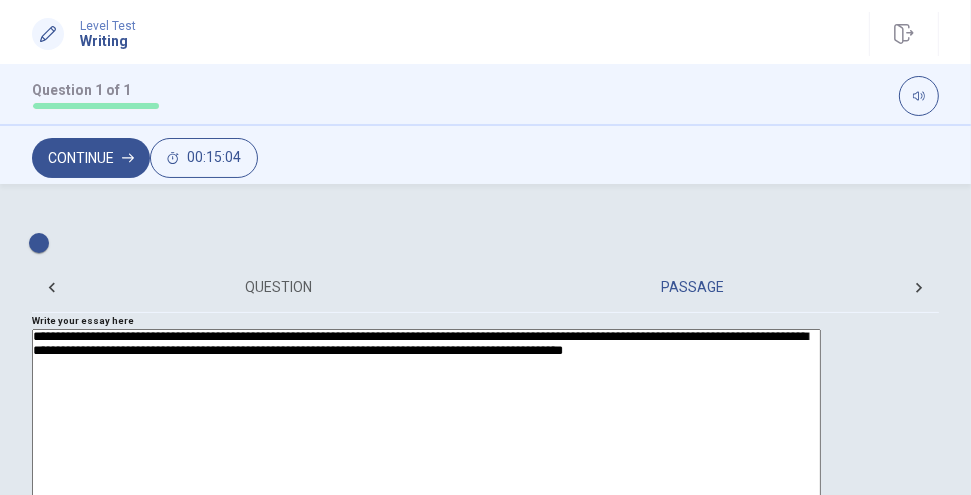 click on "**********" at bounding box center (426, 462) 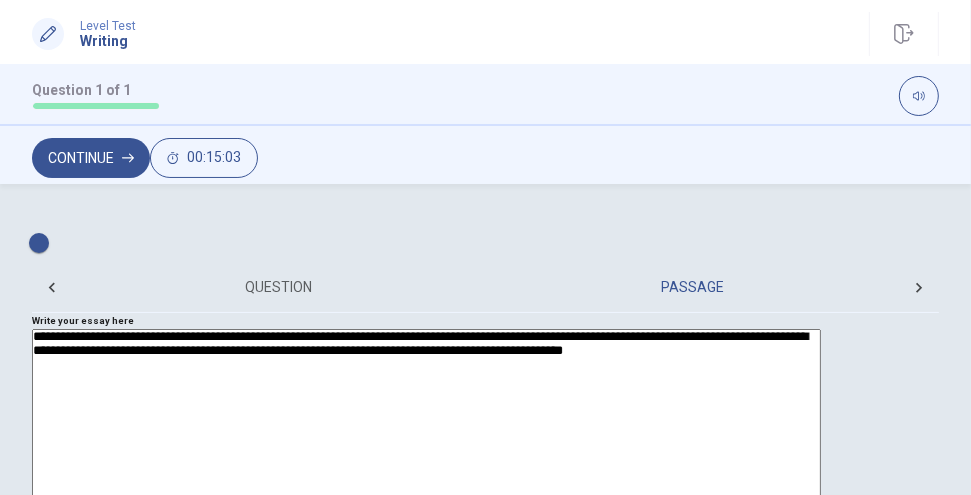 click on "**********" at bounding box center (426, 462) 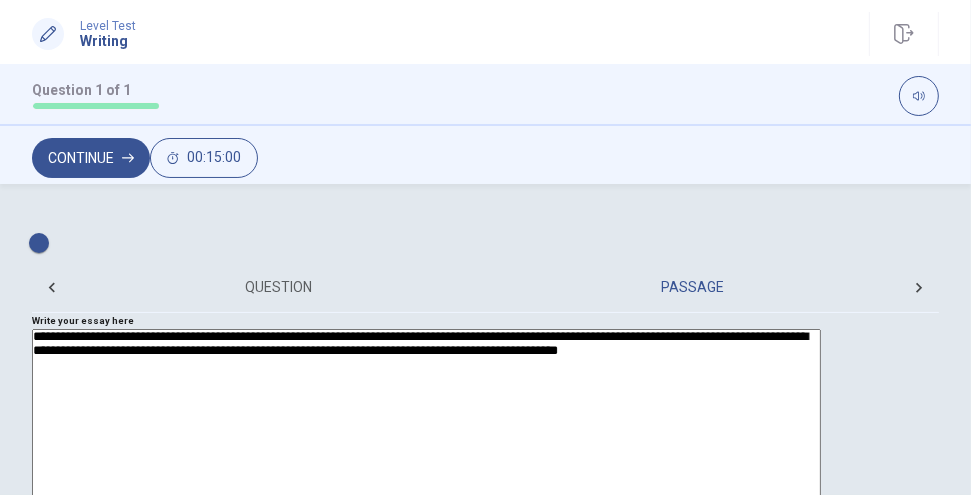 click on "**********" at bounding box center [426, 462] 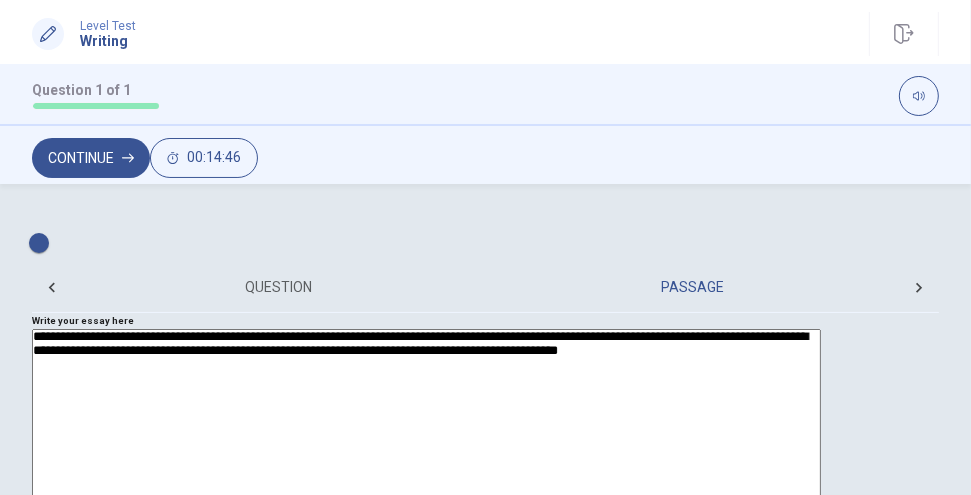 click on "**********" at bounding box center (426, 462) 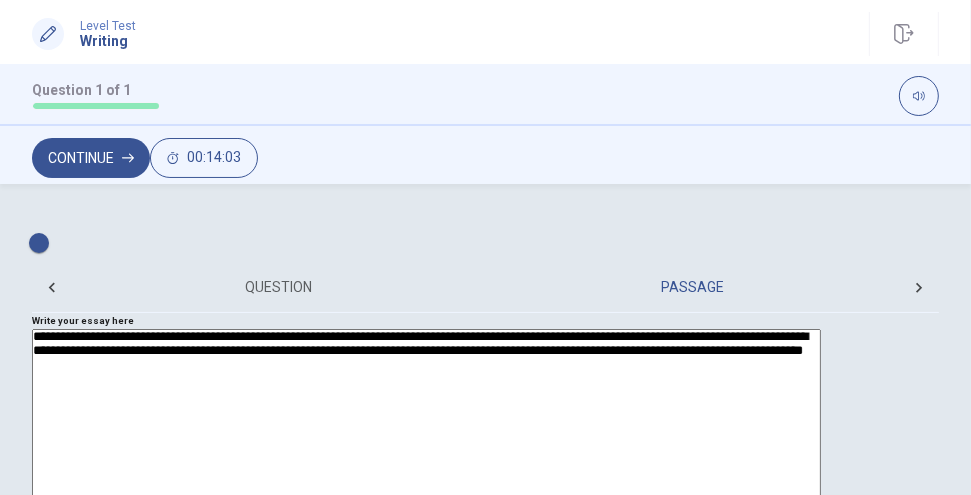 click on "**********" at bounding box center (426, 462) 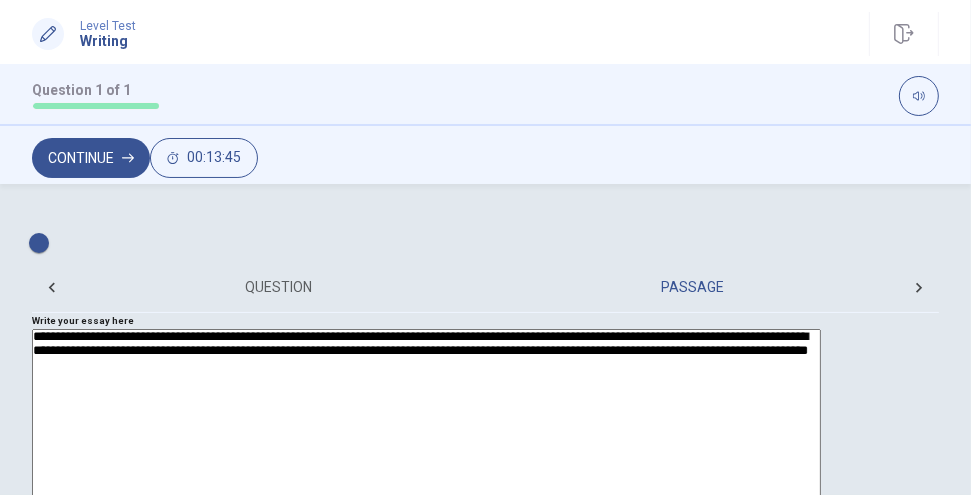 click on "**********" at bounding box center [426, 462] 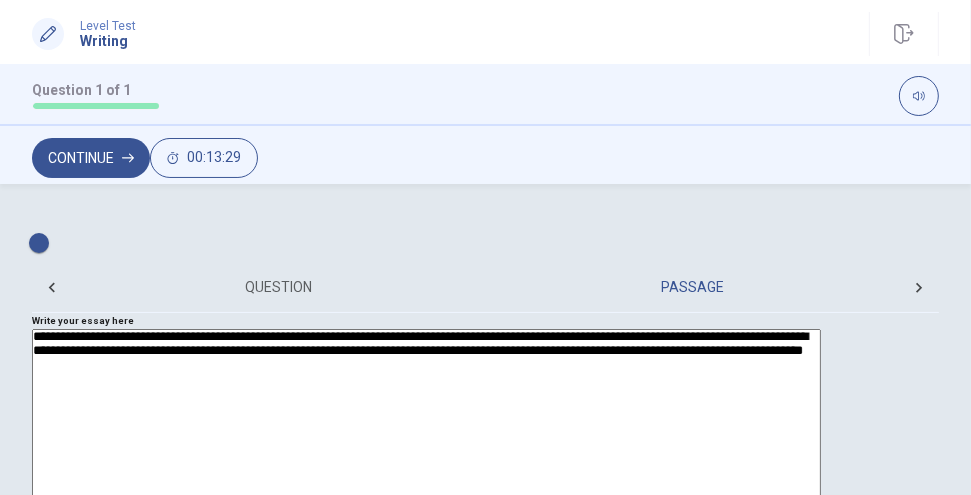 click on "**********" at bounding box center (426, 462) 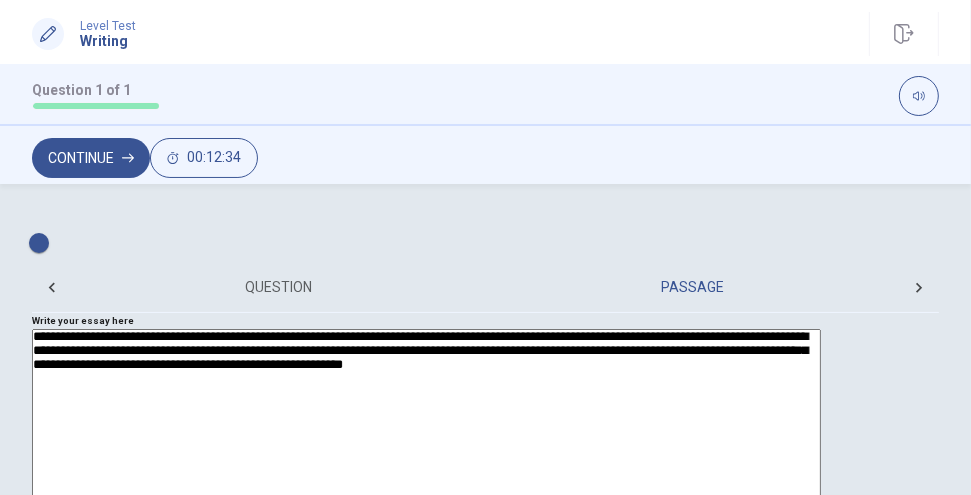 scroll, scrollTop: 166, scrollLeft: 0, axis: vertical 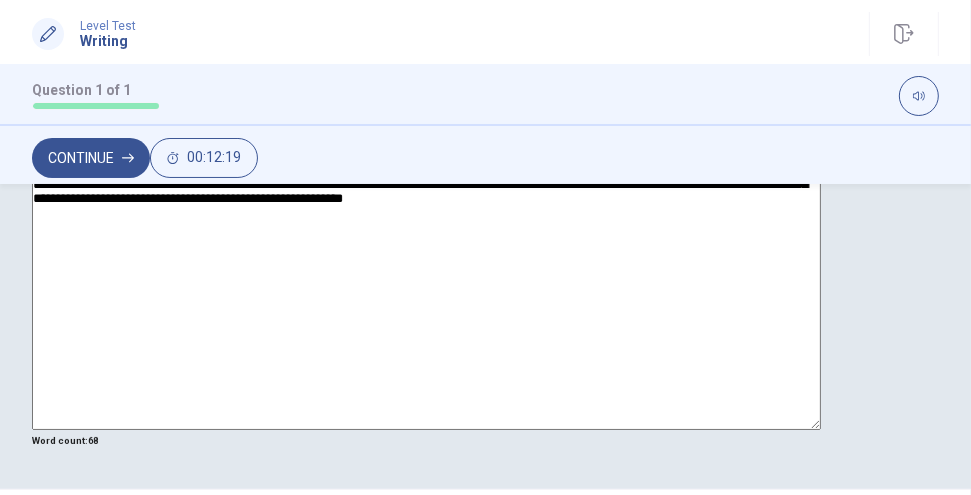 click on "**********" at bounding box center (426, 296) 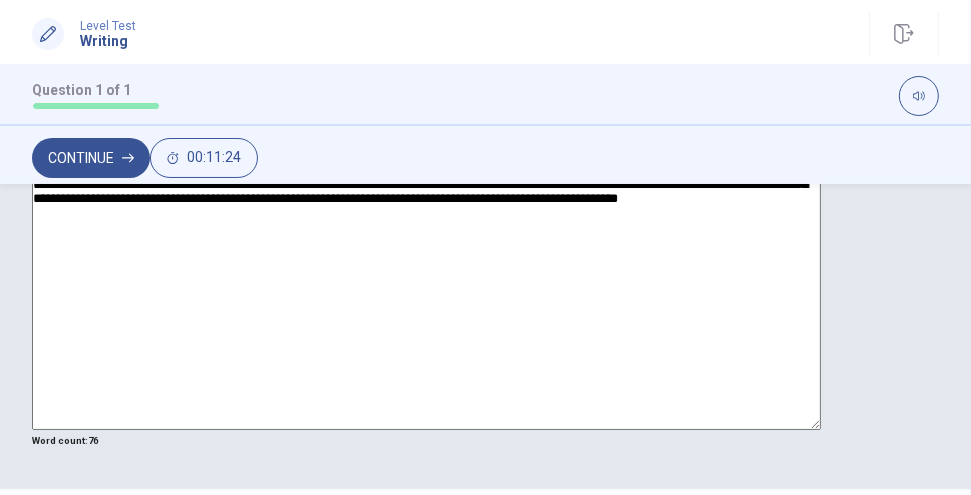 click on "**********" at bounding box center (426, 296) 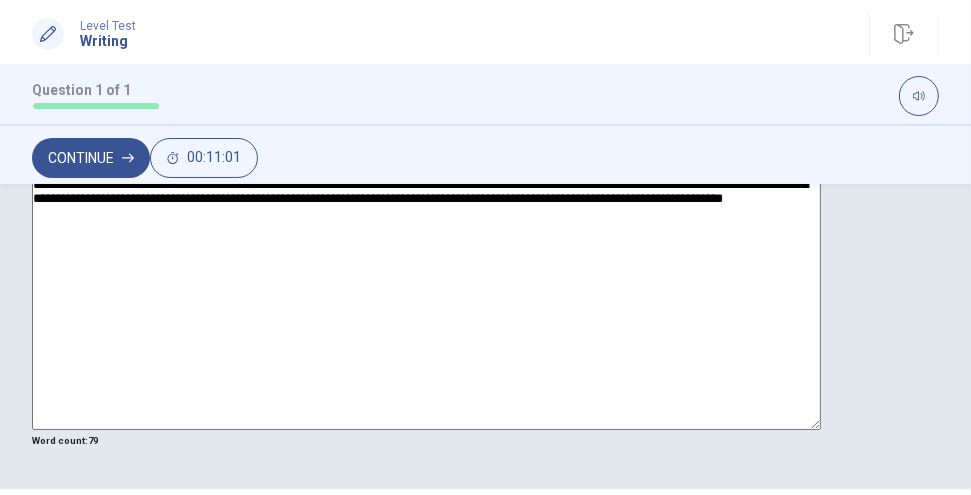 click on "**********" at bounding box center (426, 296) 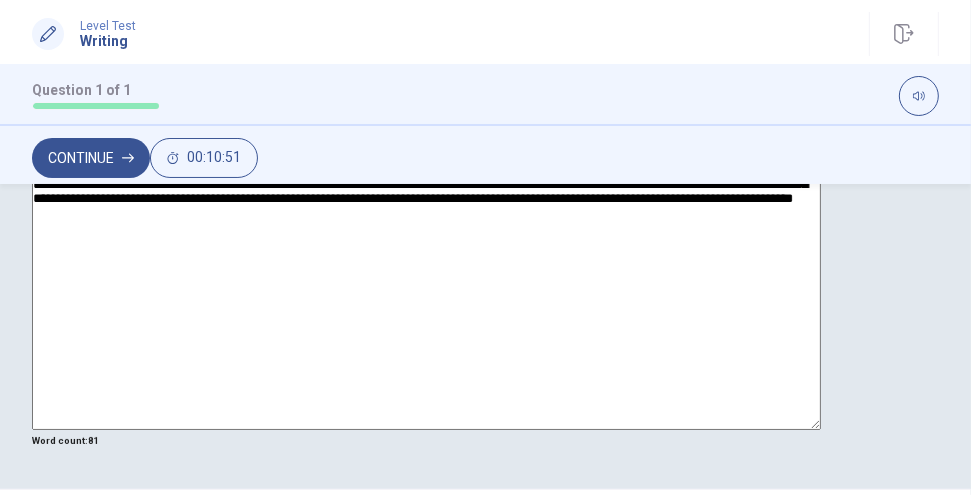 click on "**********" at bounding box center (426, 296) 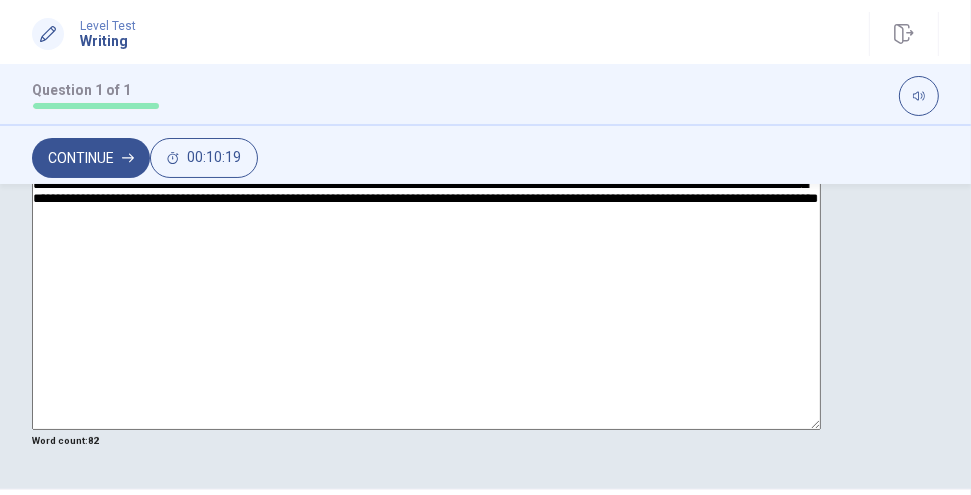 click on "**********" at bounding box center (426, 296) 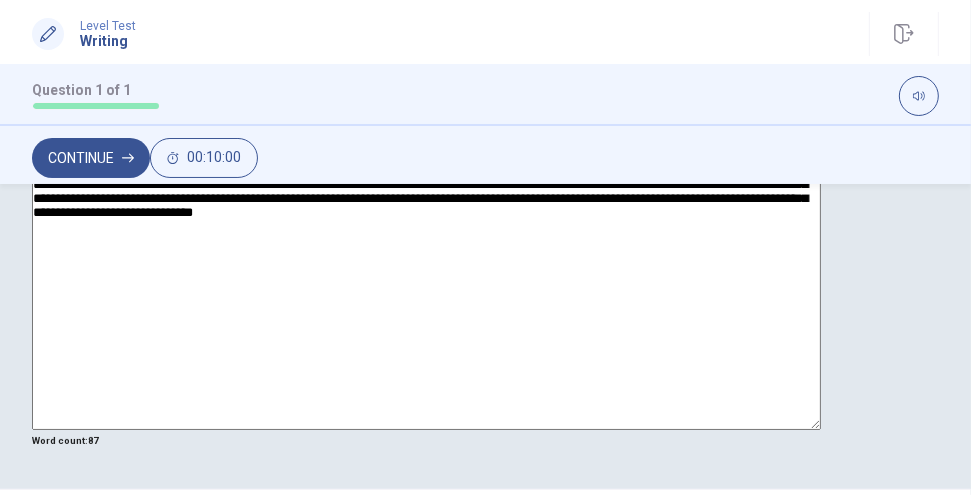 click on "**********" at bounding box center [426, 296] 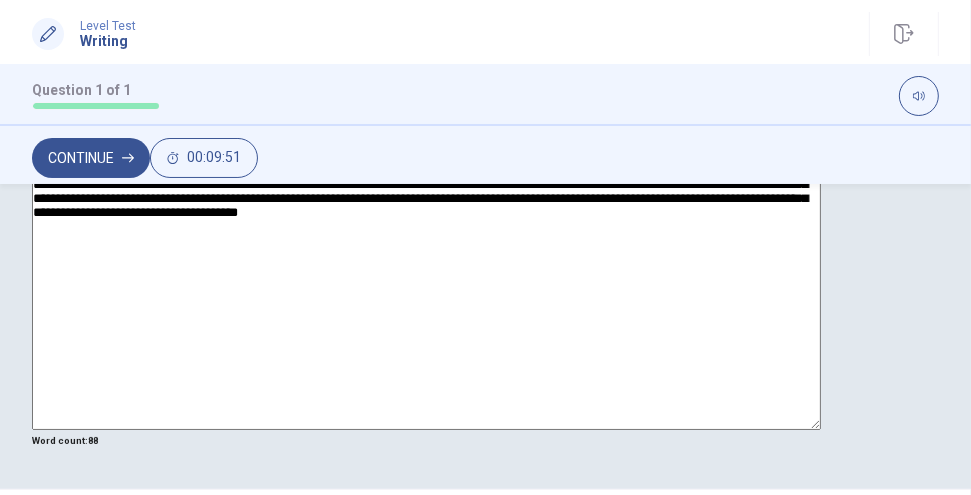 click on "**********" at bounding box center (426, 296) 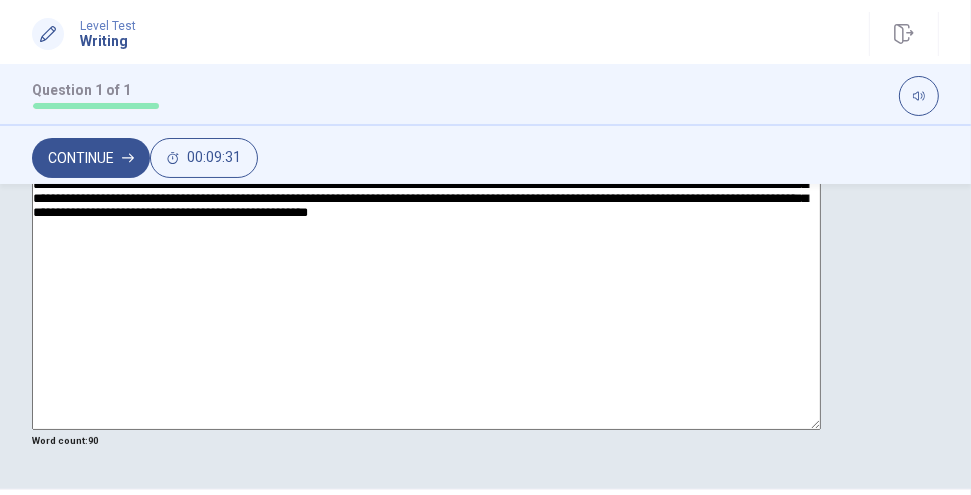 click on "**********" at bounding box center [426, 296] 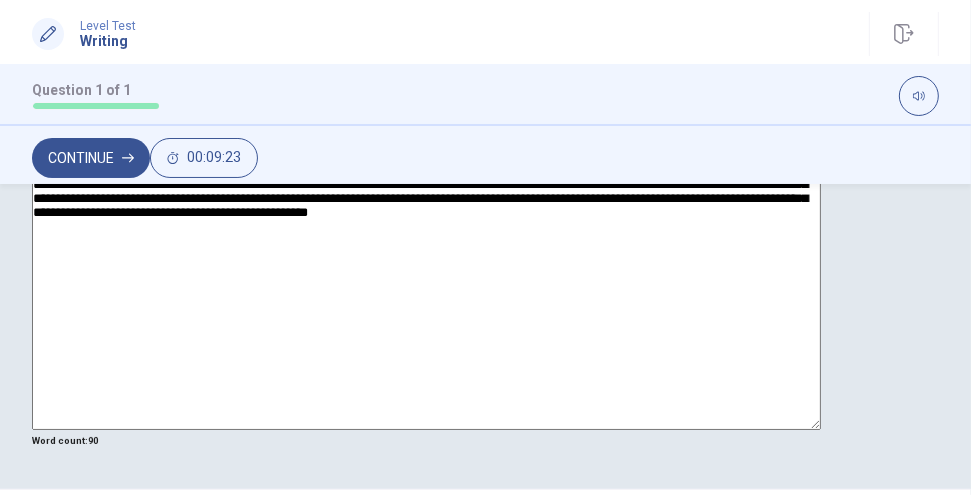 click on "**********" at bounding box center (426, 296) 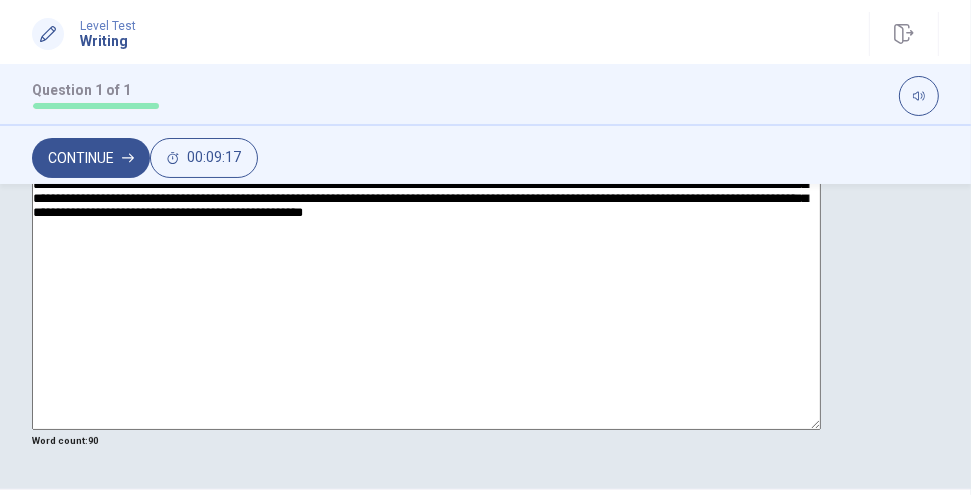 click on "**********" at bounding box center [426, 296] 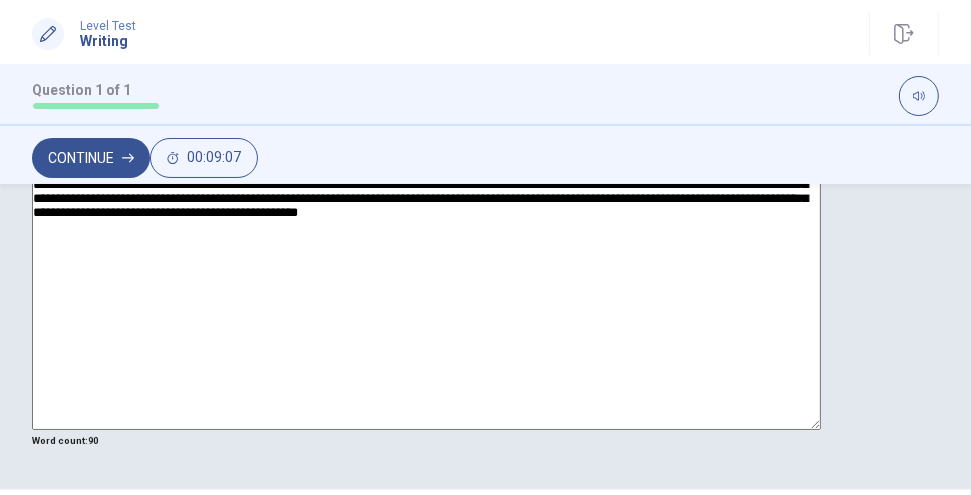 click on "**********" at bounding box center [426, 296] 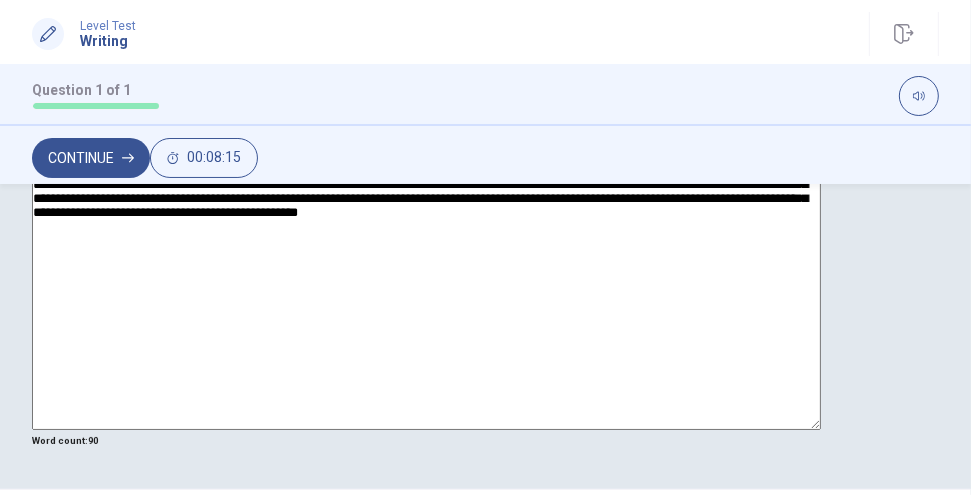 click on "**********" at bounding box center [426, 296] 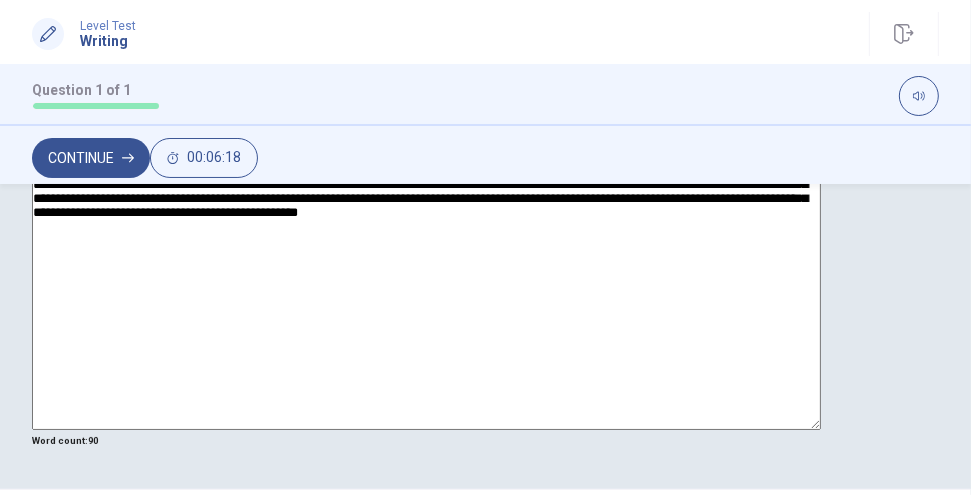 click on "**********" at bounding box center (426, 296) 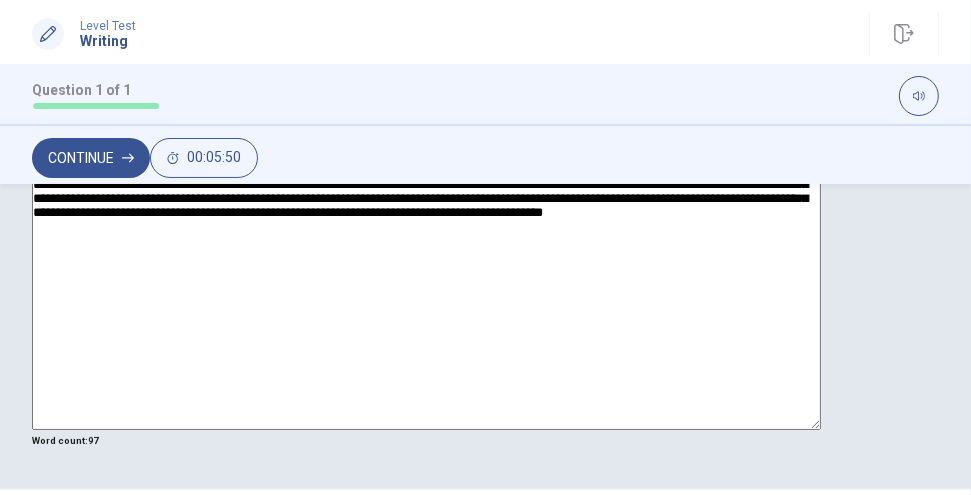 click on "**********" at bounding box center (426, 296) 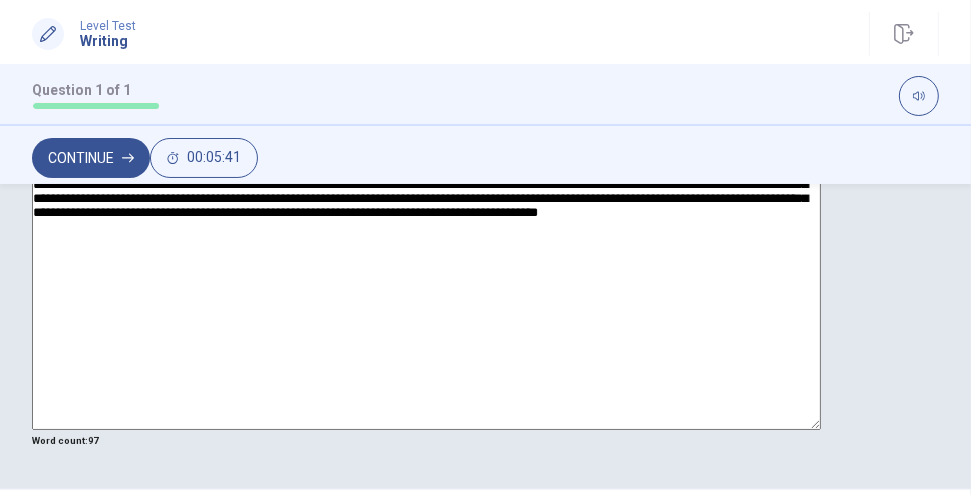 click on "**********" at bounding box center [426, 296] 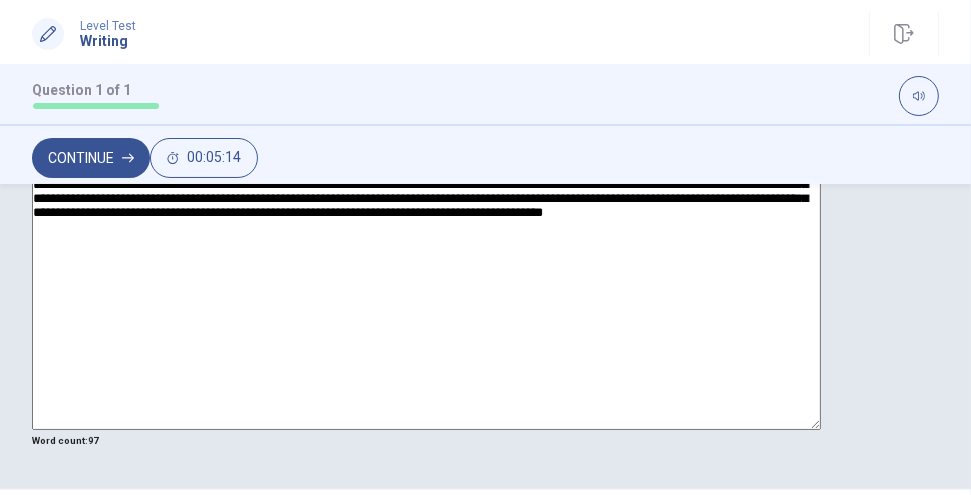 click on "**********" at bounding box center [426, 296] 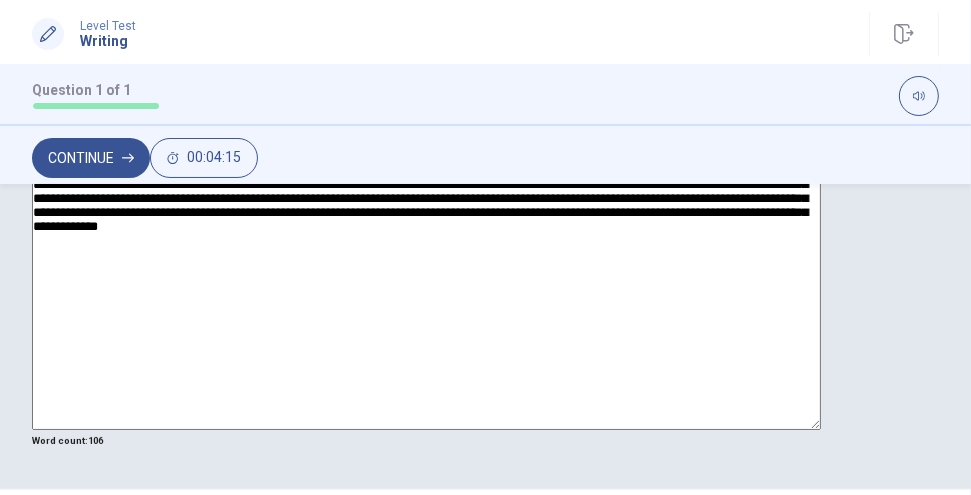 drag, startPoint x: 769, startPoint y: 311, endPoint x: 785, endPoint y: 312, distance: 16.03122 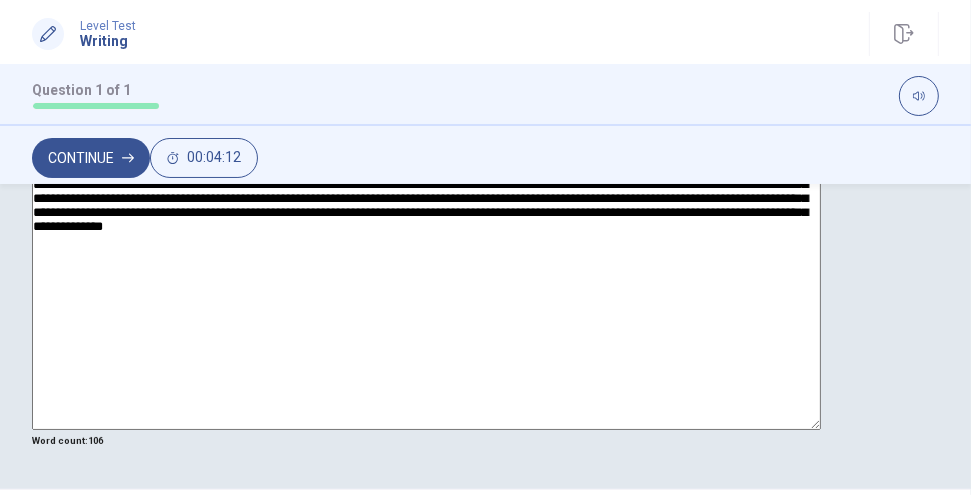 click on "**********" at bounding box center (426, 296) 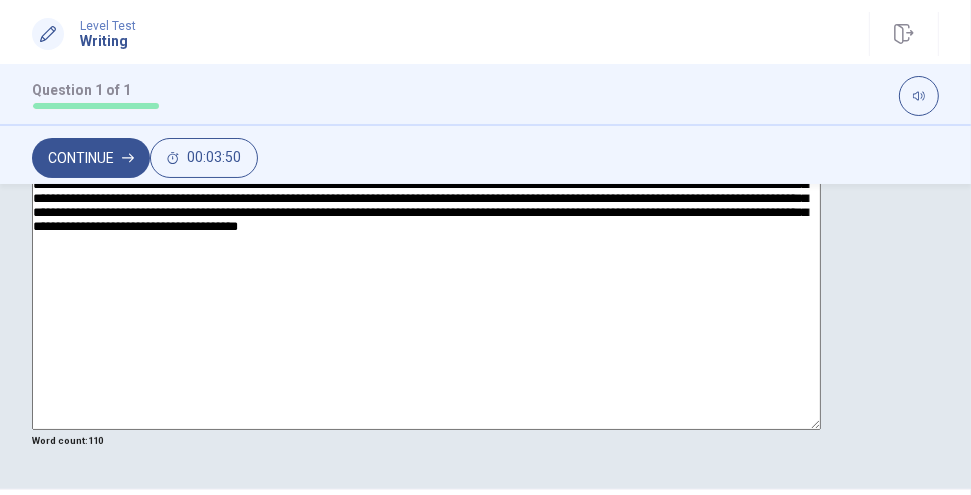 click on "**********" at bounding box center [426, 296] 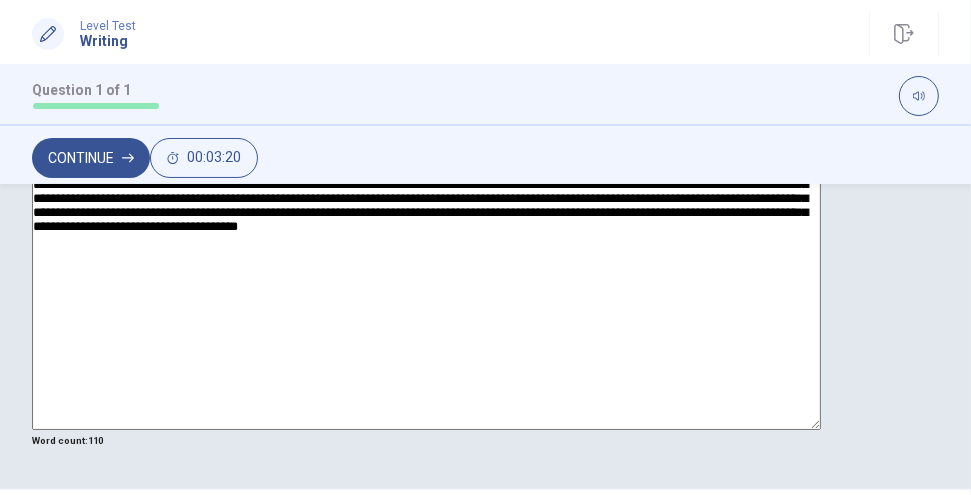 click on "**********" at bounding box center (426, 296) 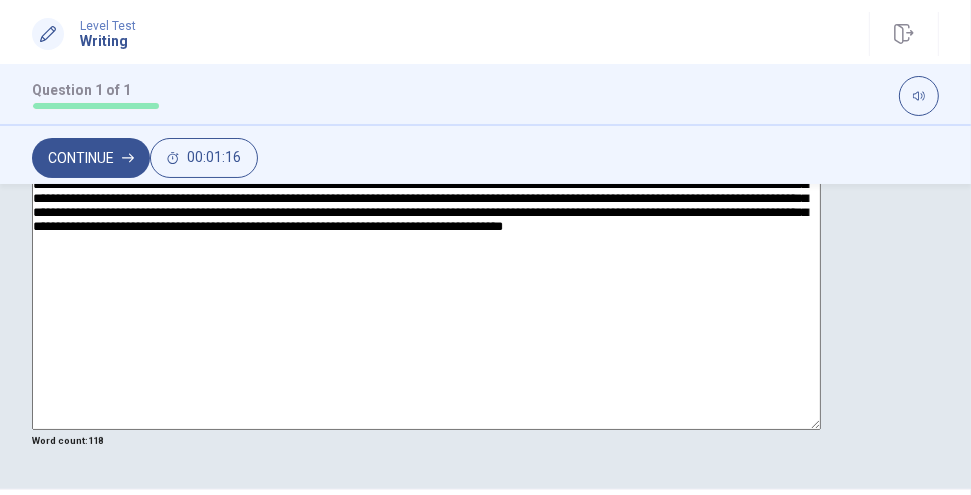 click on "**********" at bounding box center [426, 296] 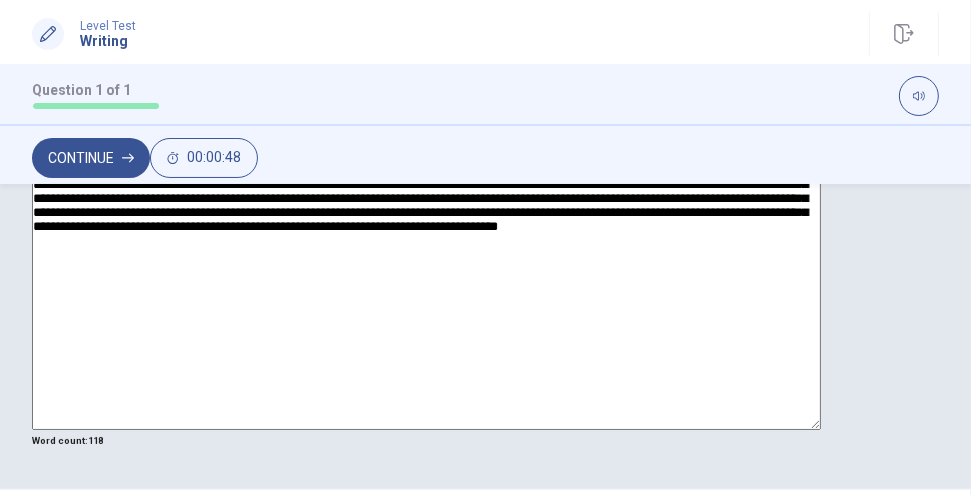 click on "**********" at bounding box center [426, 296] 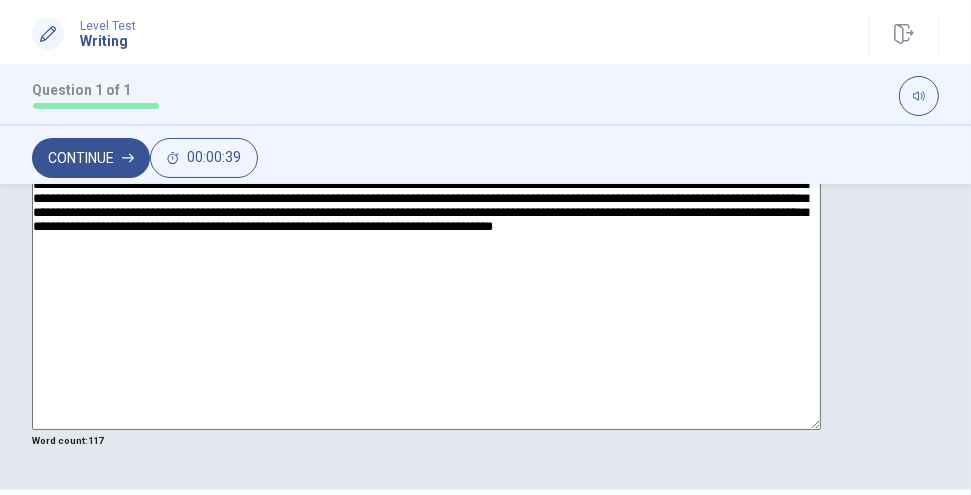 click on "**********" at bounding box center (426, 296) 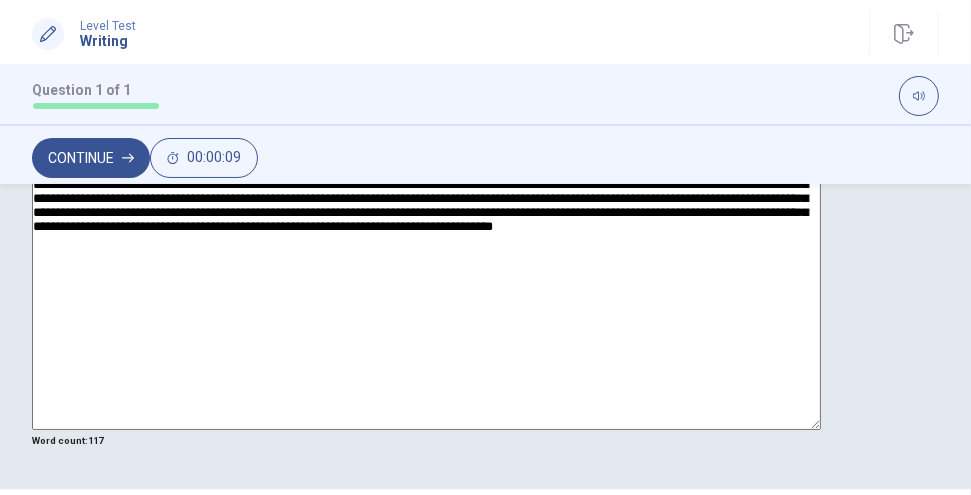 click on "**********" at bounding box center (426, 296) 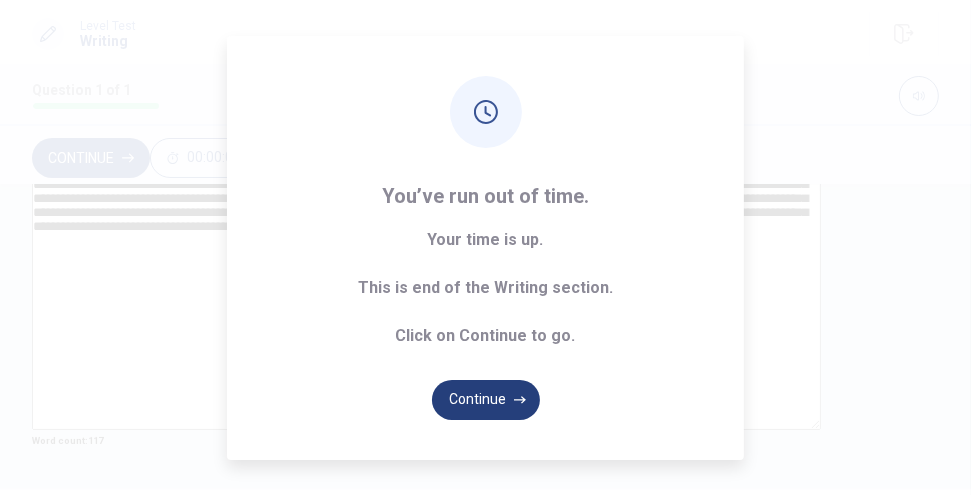 type on "**********" 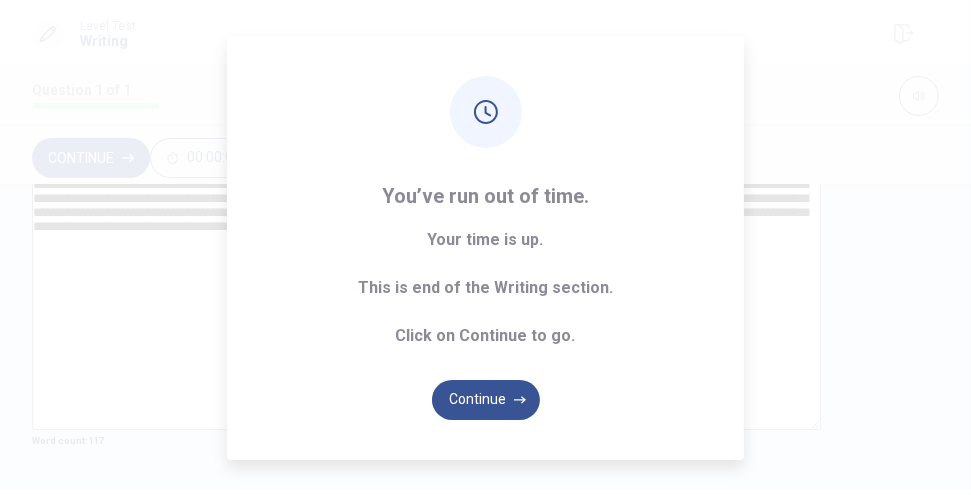 click on "Continue" at bounding box center (486, 400) 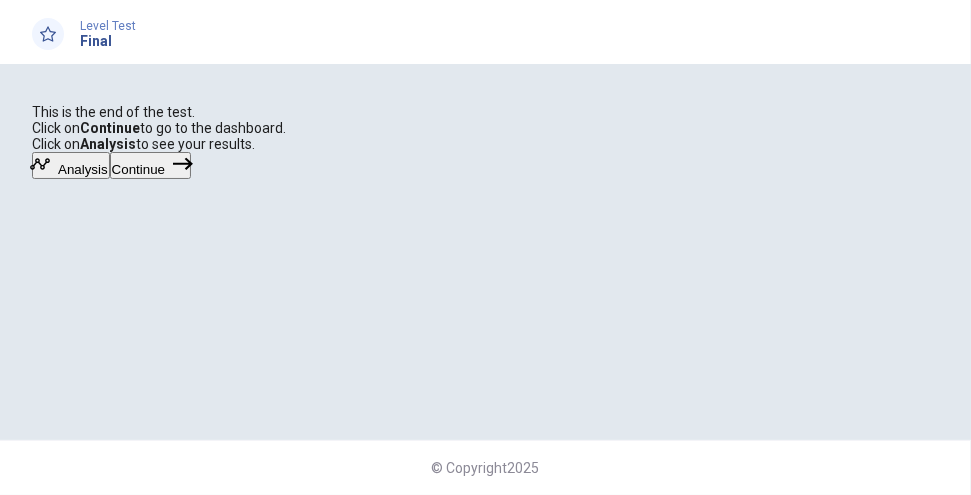 click on "Analysis" at bounding box center [71, 165] 